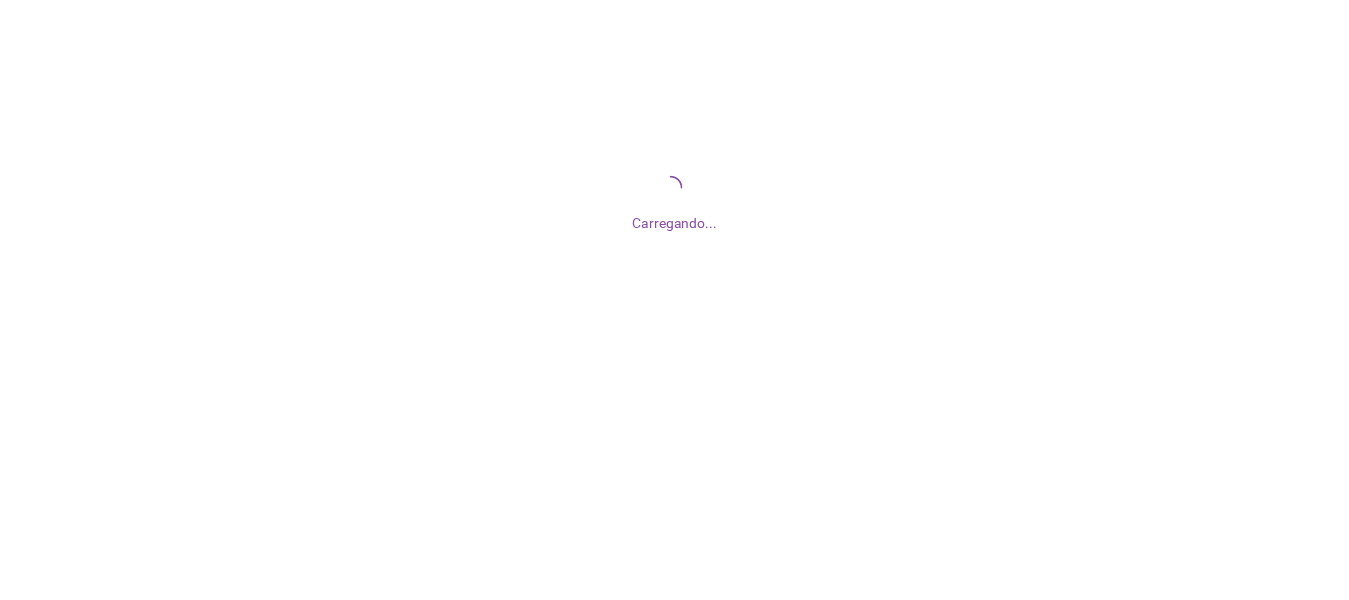 scroll, scrollTop: 0, scrollLeft: 0, axis: both 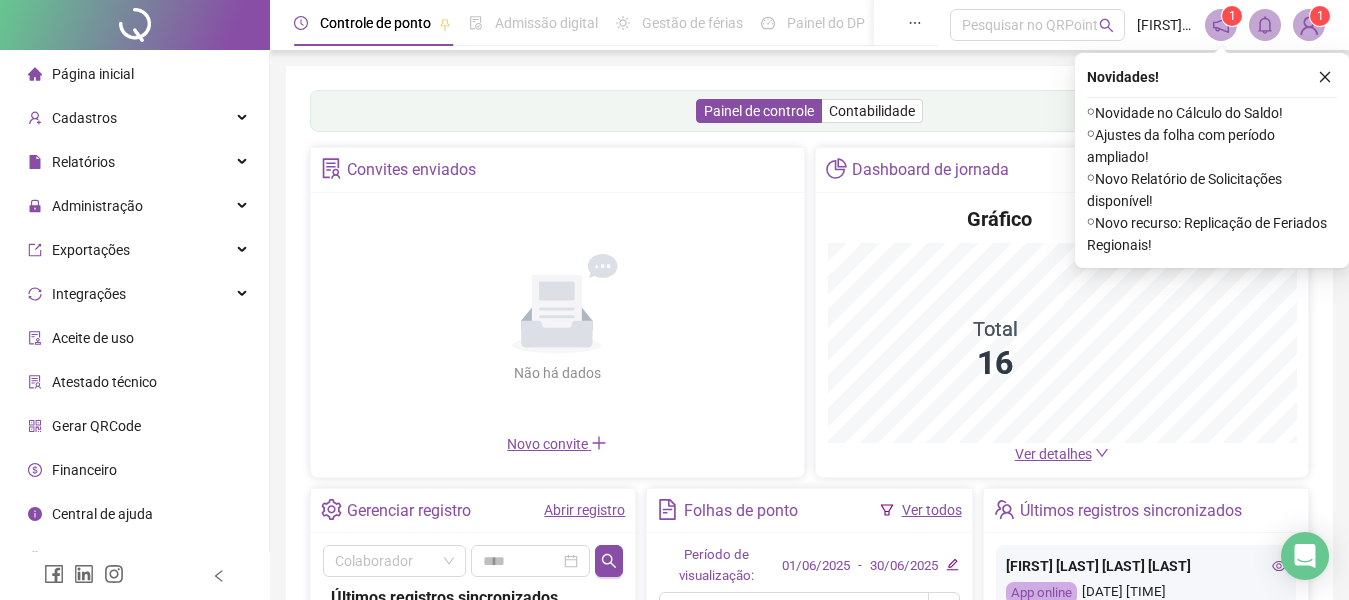 click on "Novidades !" at bounding box center [1212, 77] 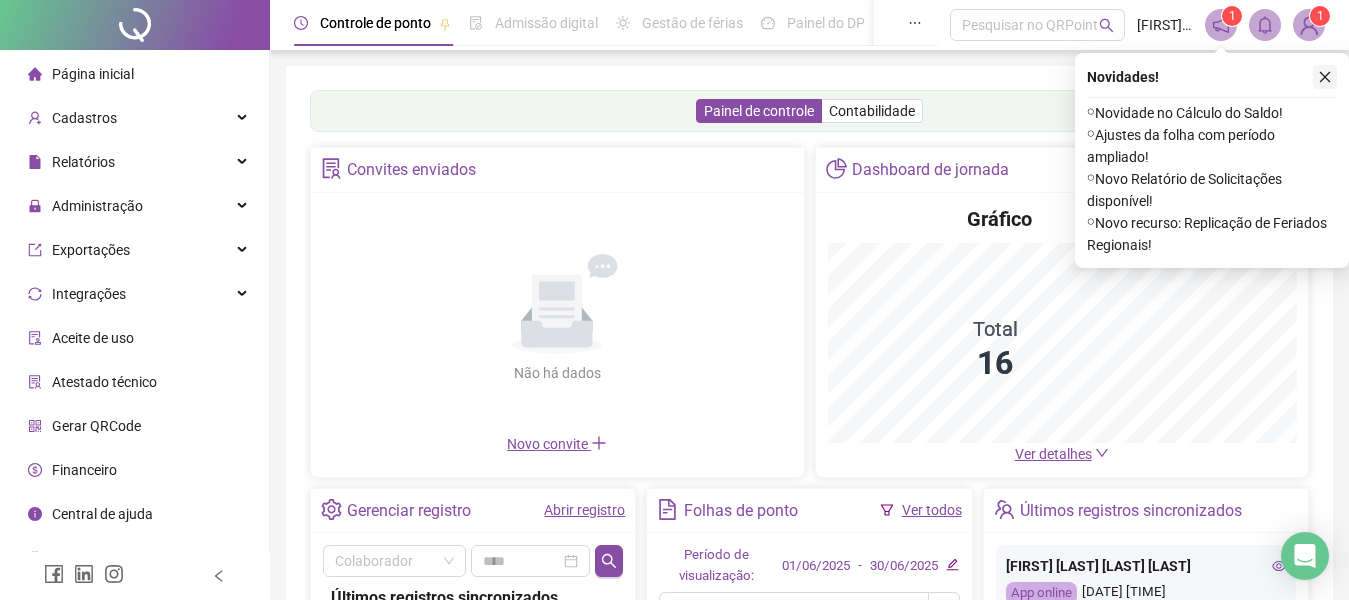 click 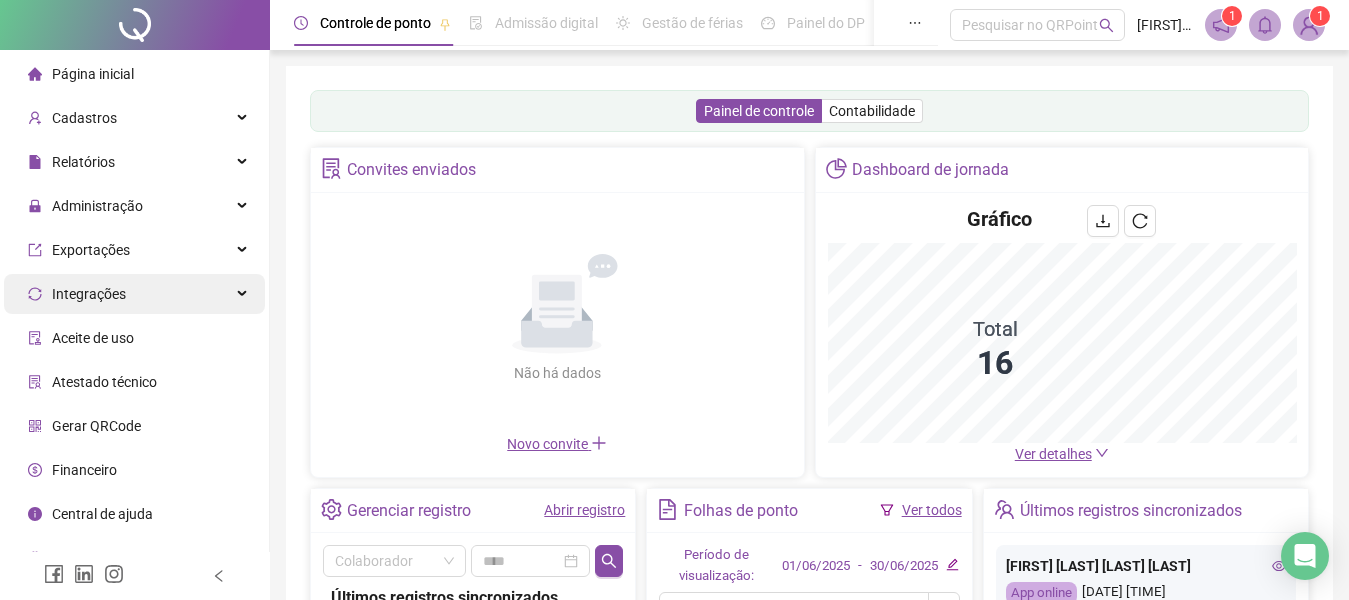 click on "Administração" at bounding box center [97, 206] 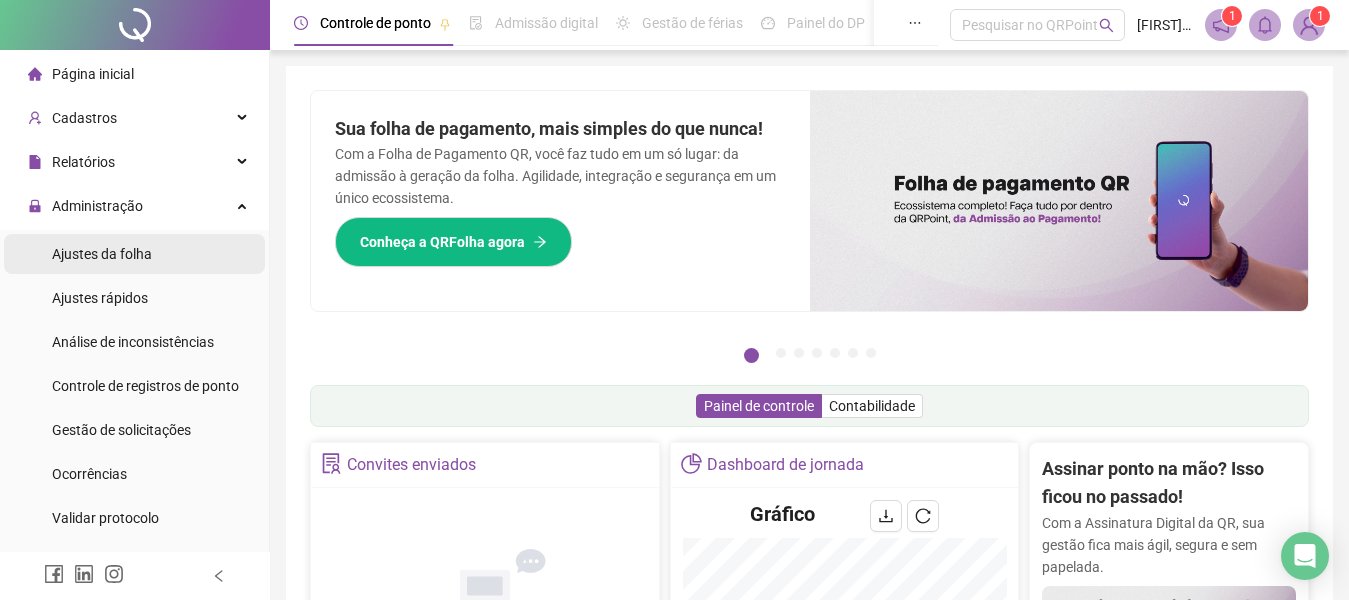 click on "Ajustes da folha" at bounding box center (102, 254) 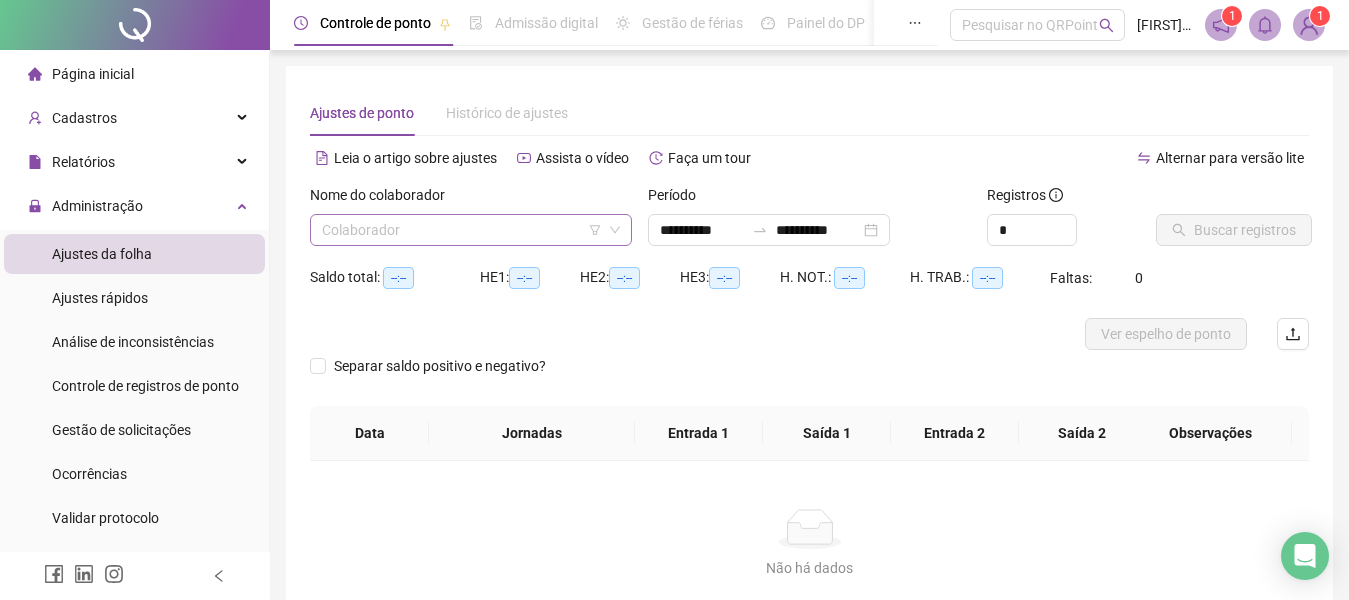 click at bounding box center (465, 230) 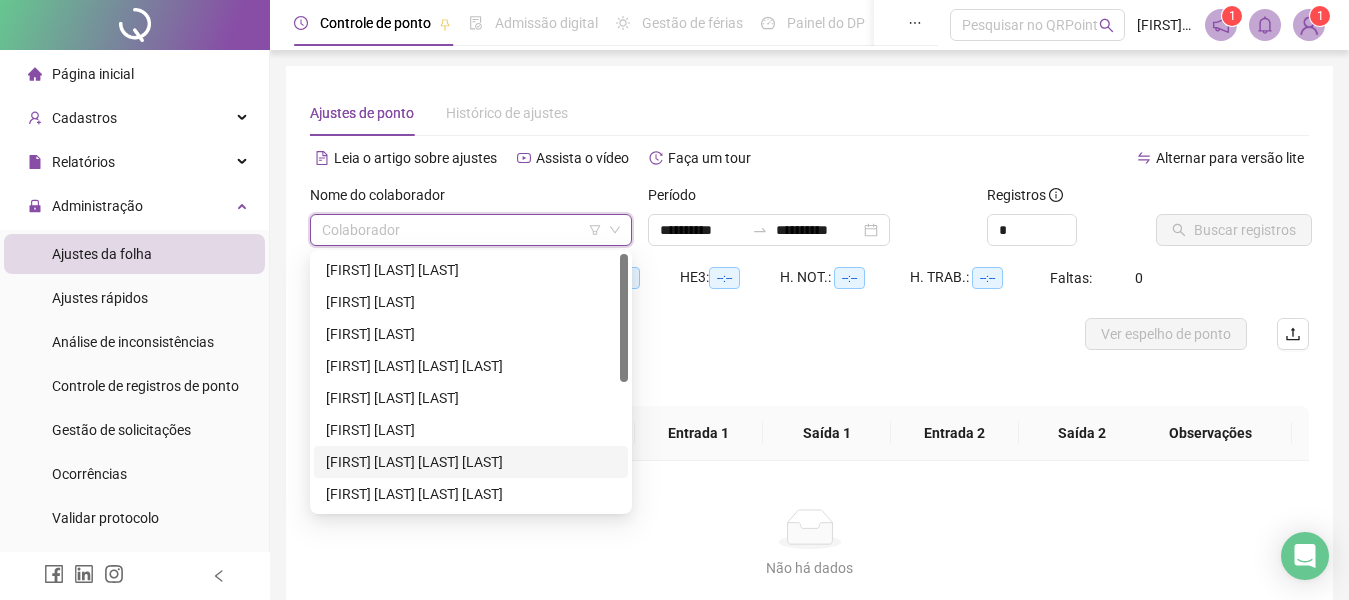 click on "[FIRST] [LAST] [LAST] [LAST]" at bounding box center [471, 462] 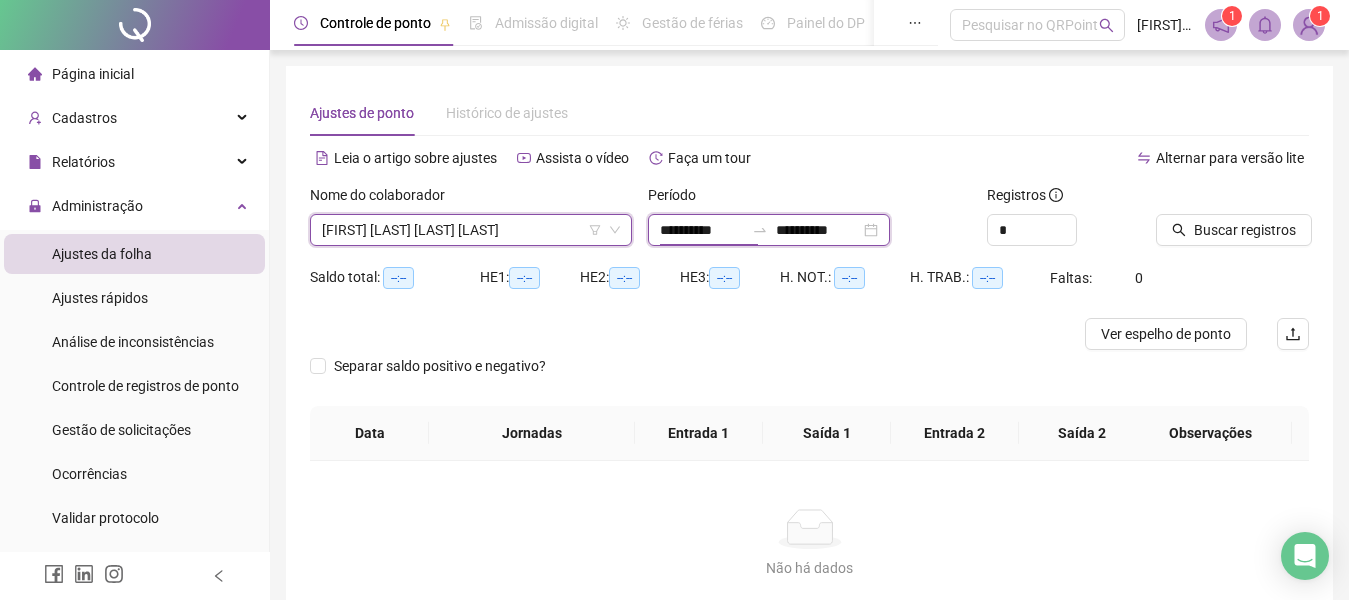 click on "**********" at bounding box center (702, 230) 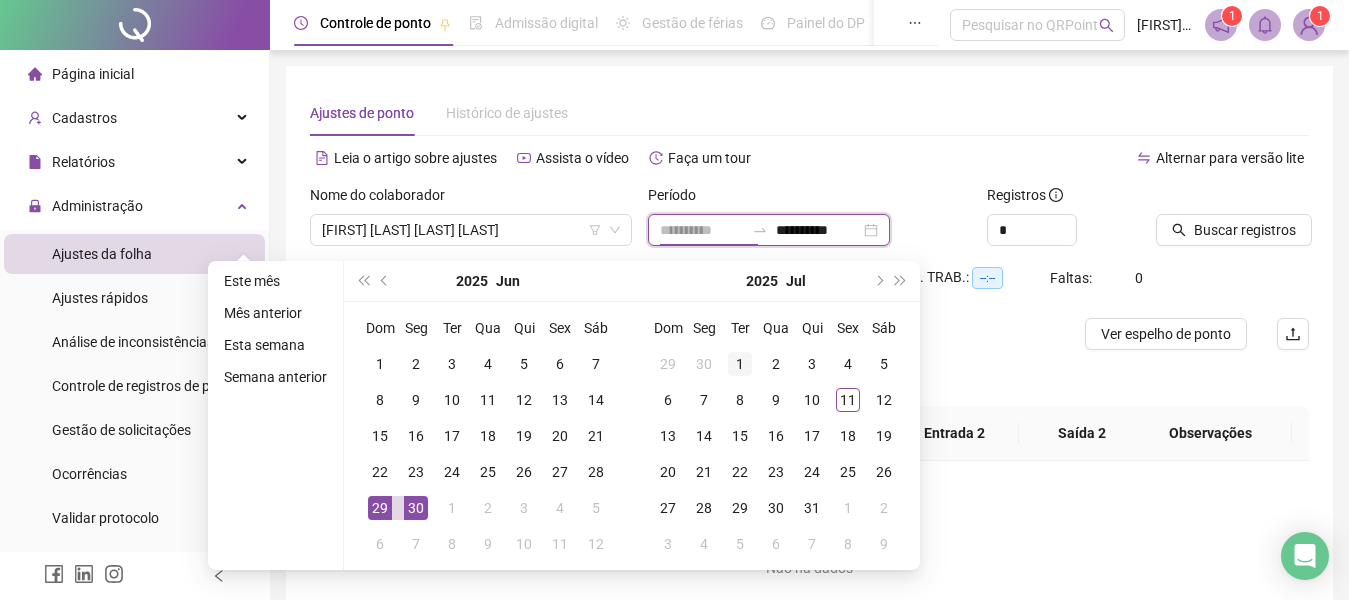 type on "**********" 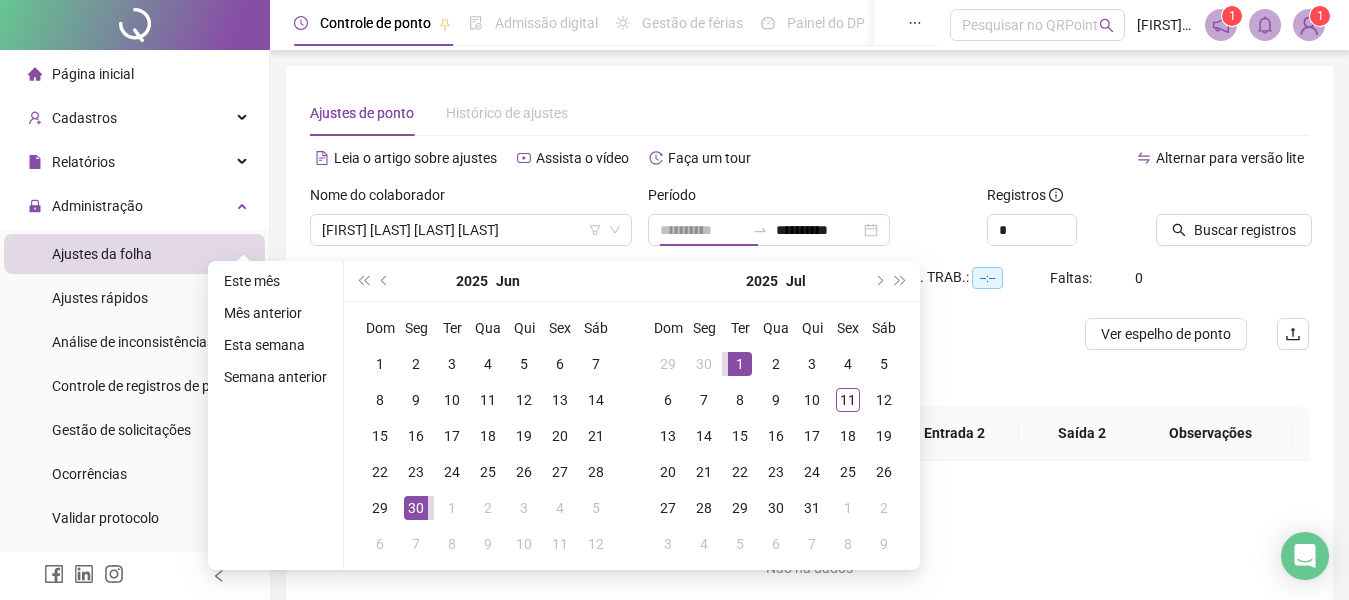 click on "1" at bounding box center (740, 364) 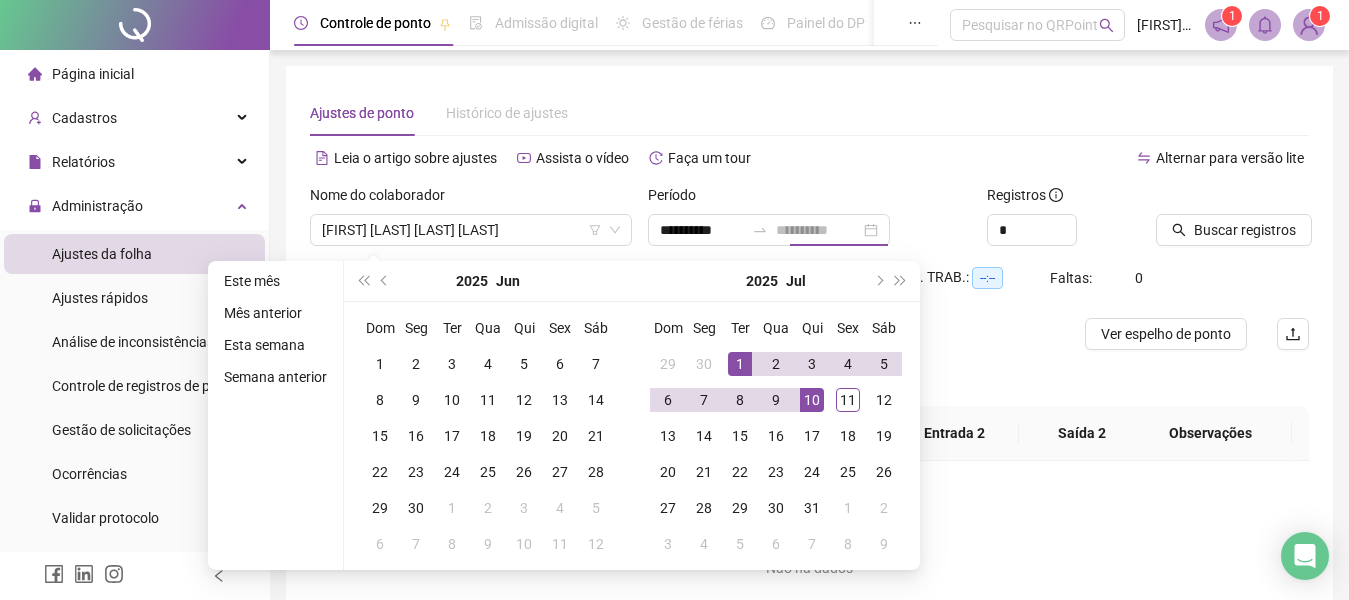 click on "10" at bounding box center [812, 400] 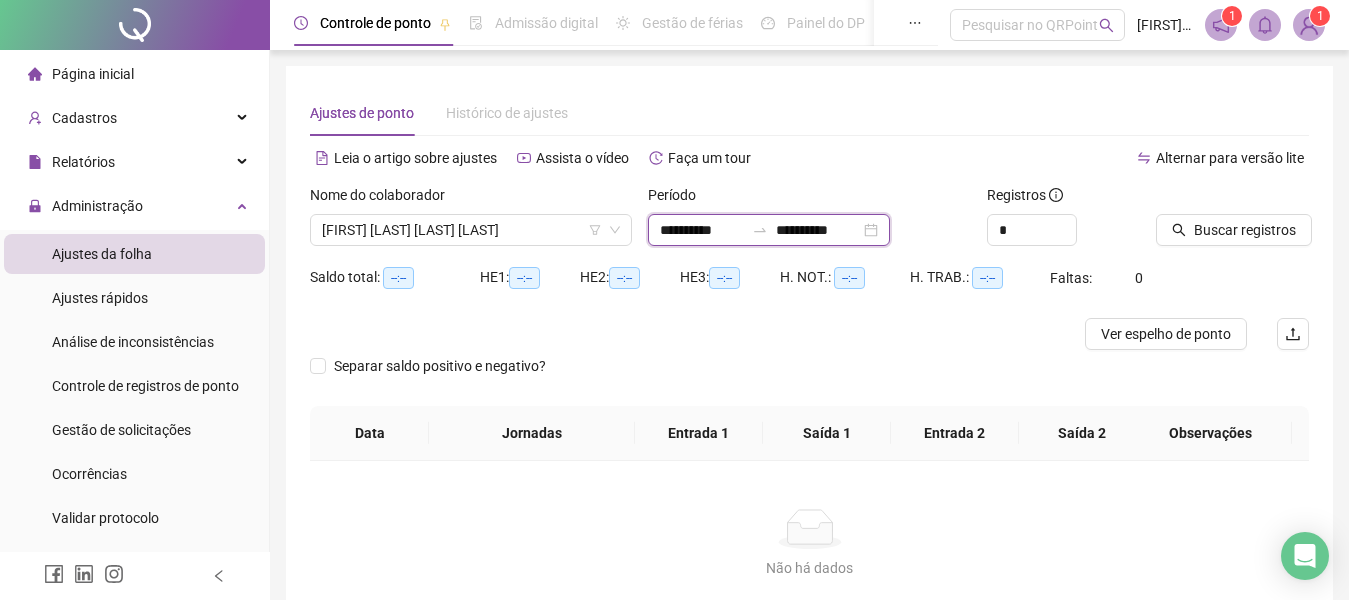 click on "**********" at bounding box center [818, 230] 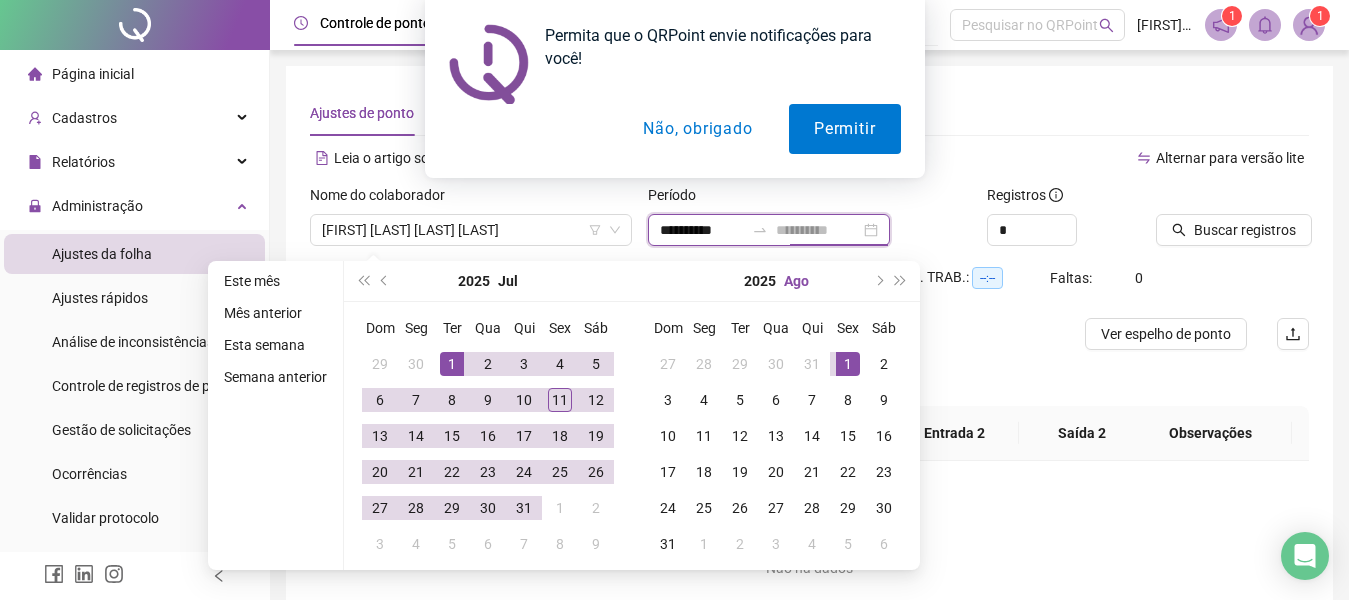type on "**********" 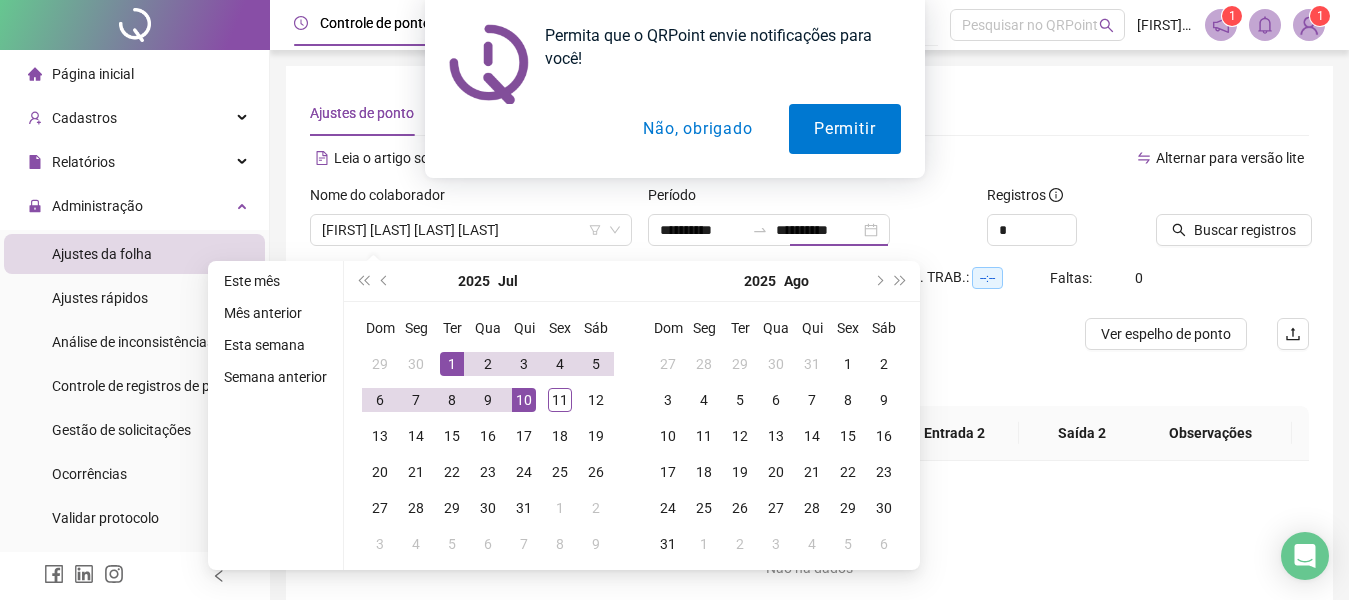 click on "Não, obrigado" at bounding box center (697, 129) 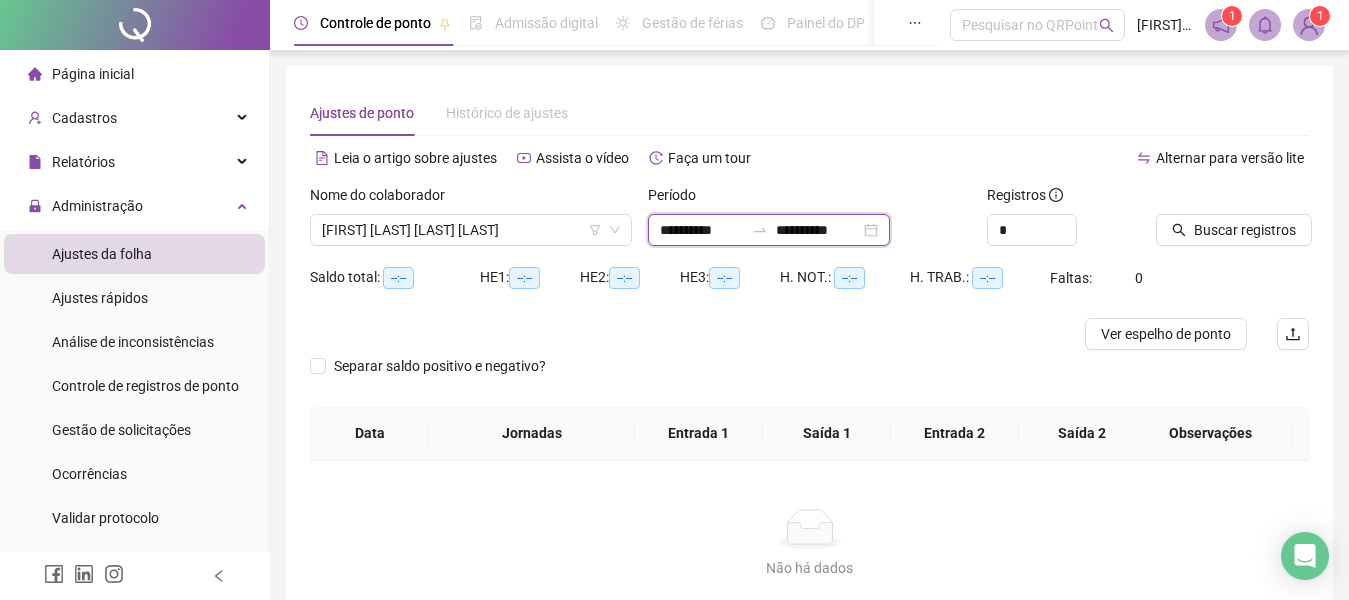 click on "**********" at bounding box center [702, 230] 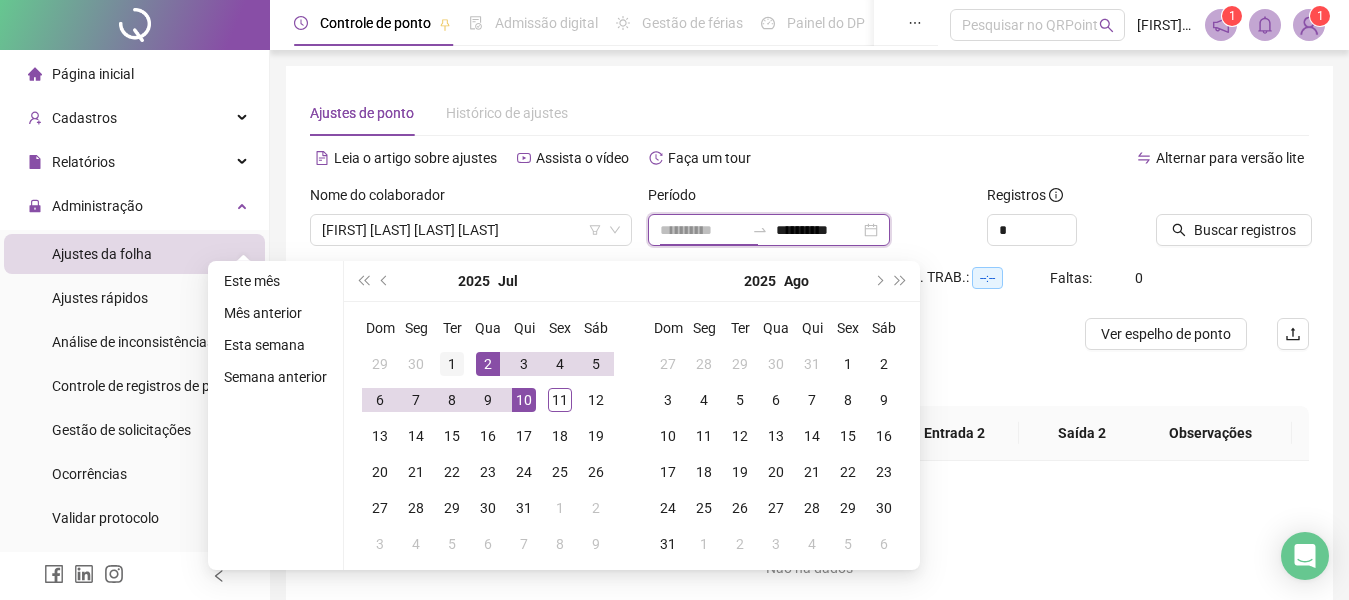 type on "**********" 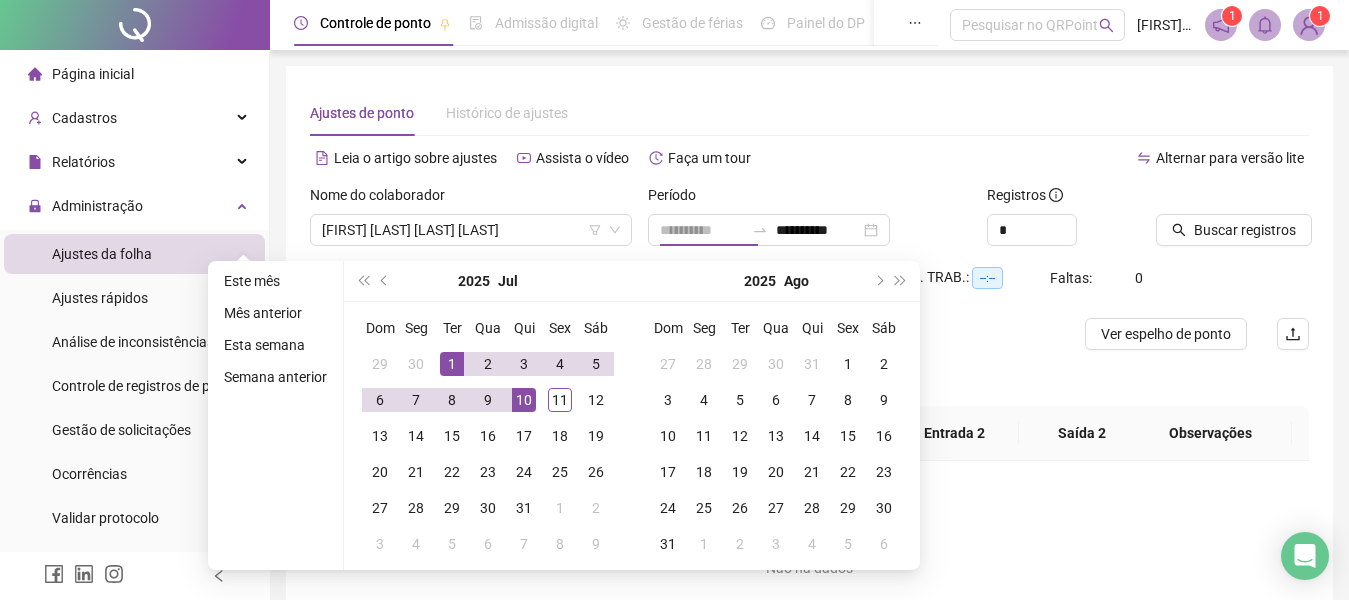 click on "1" at bounding box center (452, 364) 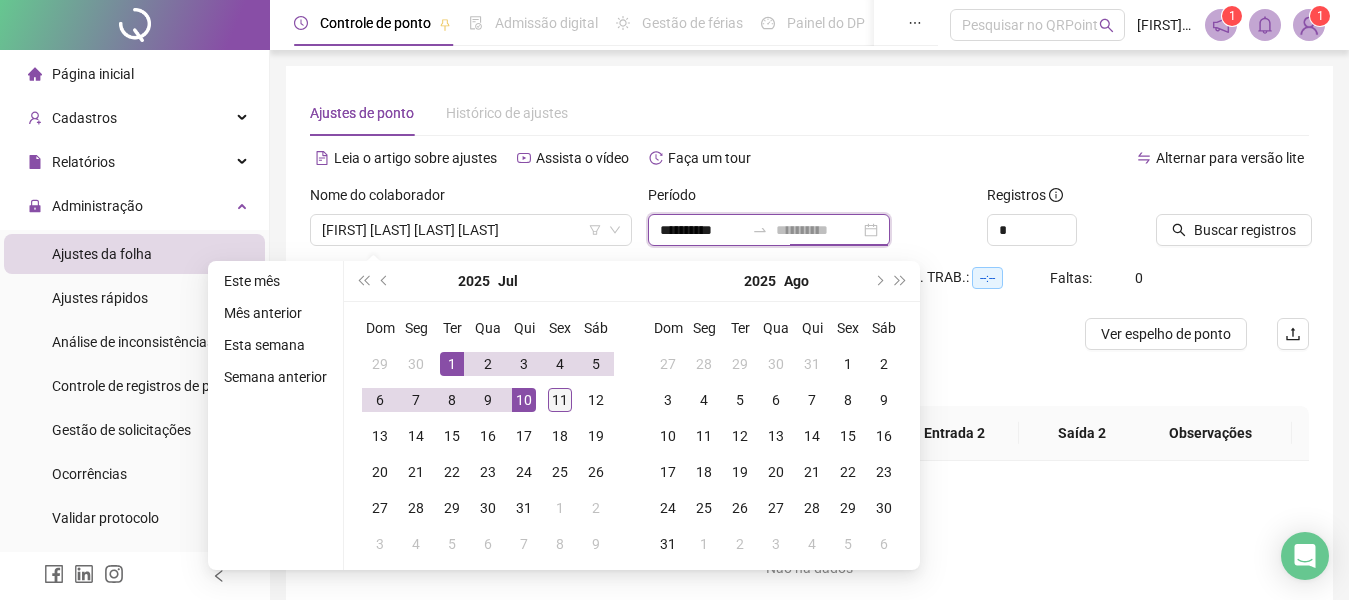 type on "**********" 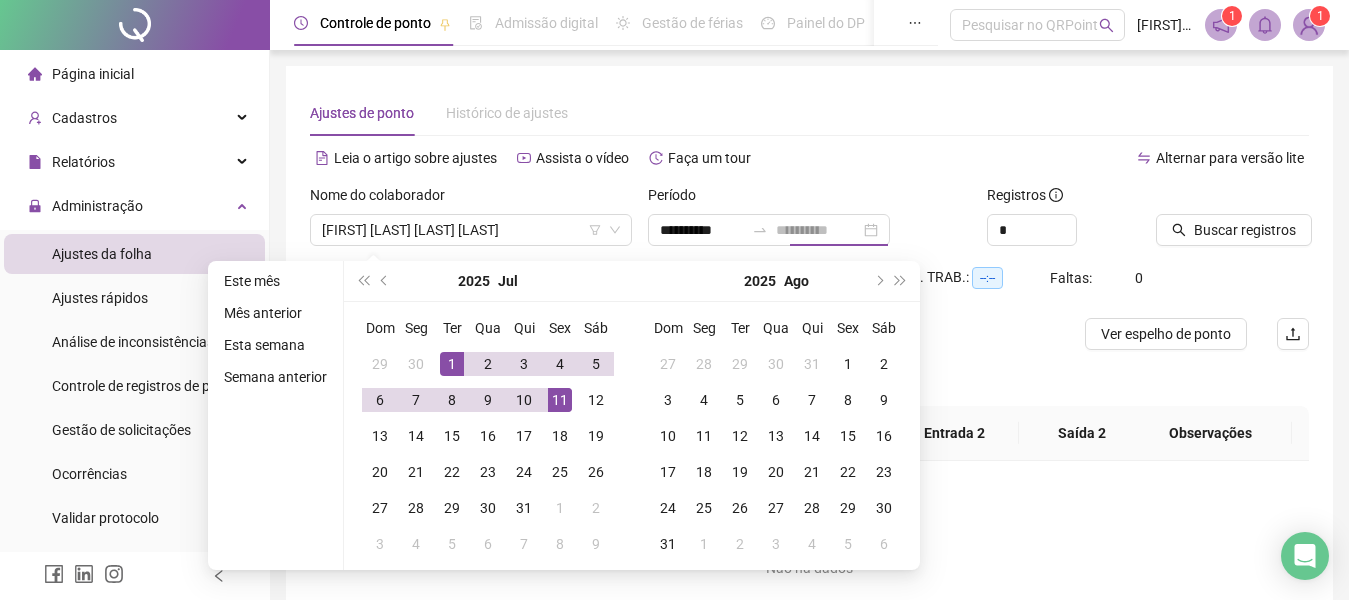 click on "11" at bounding box center (560, 400) 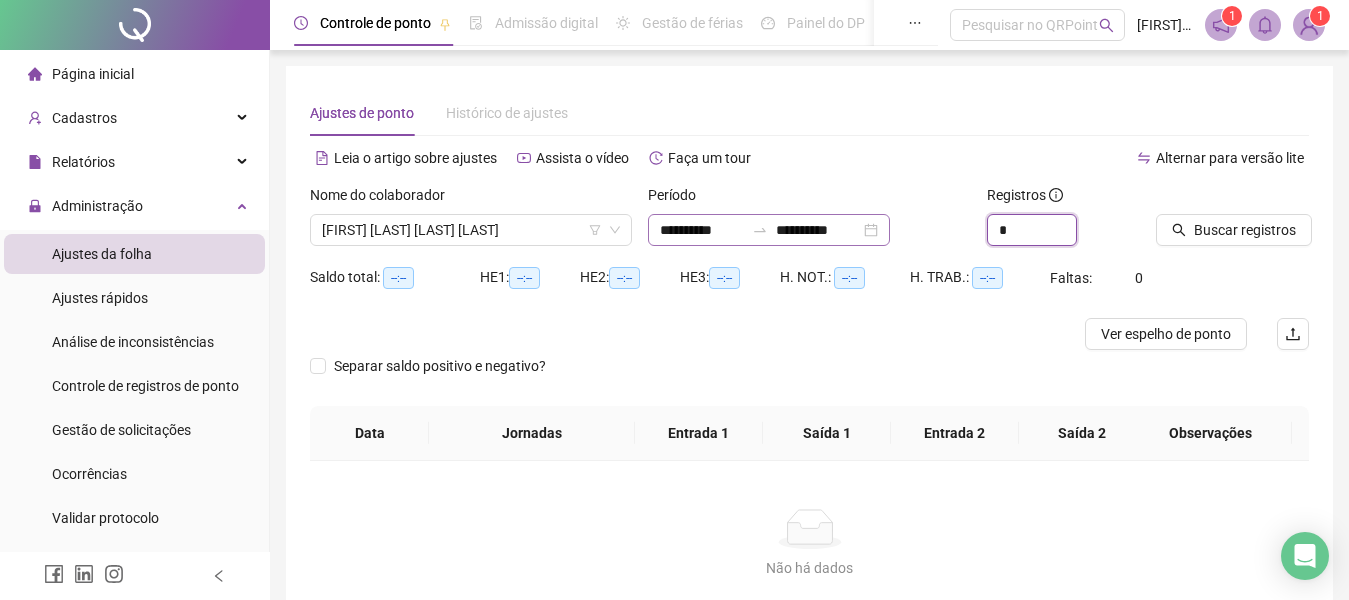 drag, startPoint x: 1013, startPoint y: 226, endPoint x: 901, endPoint y: 223, distance: 112.04017 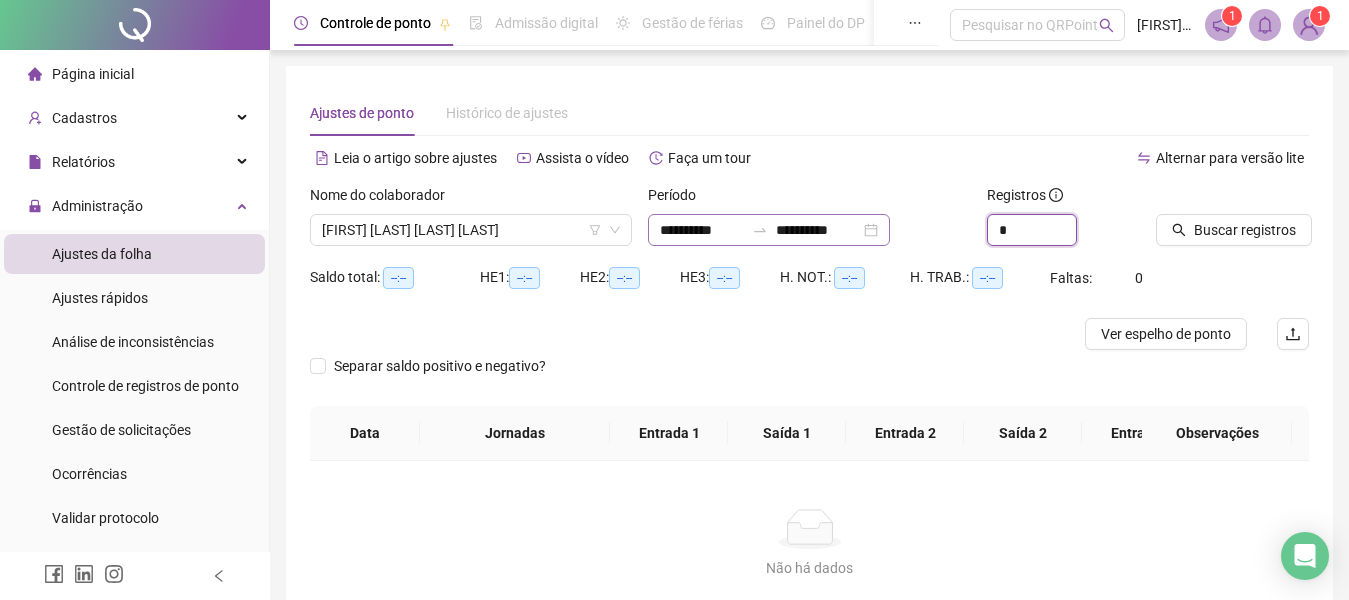type on "*" 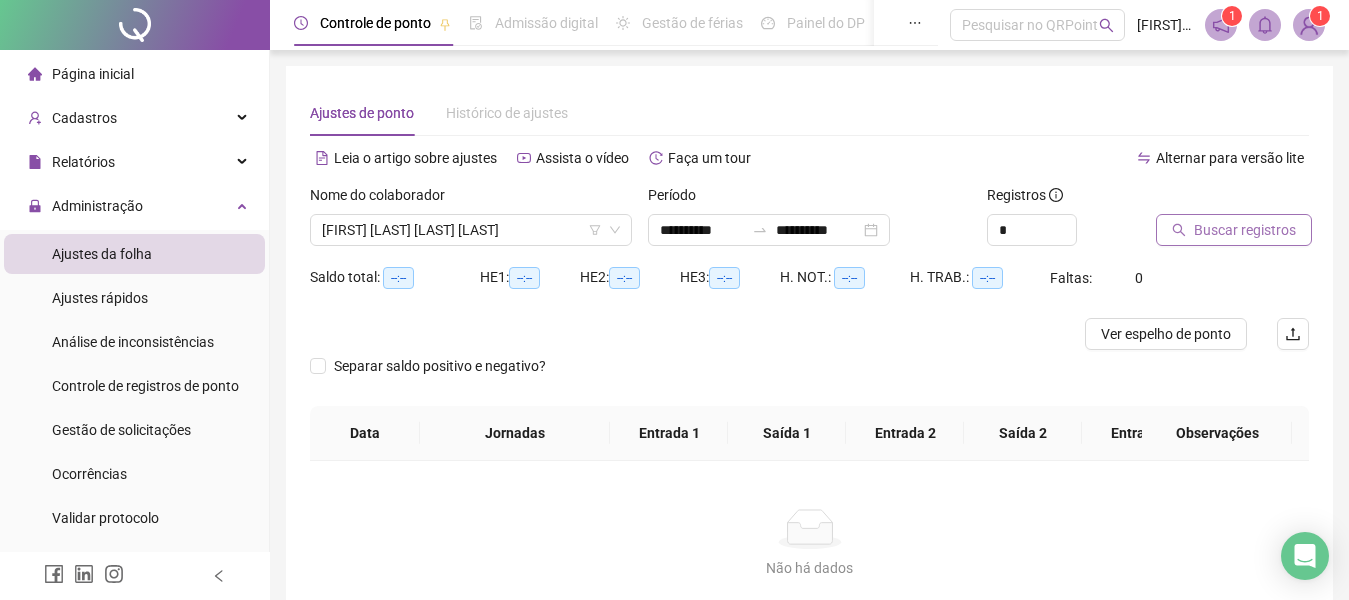 click on "Buscar registros" at bounding box center [1245, 230] 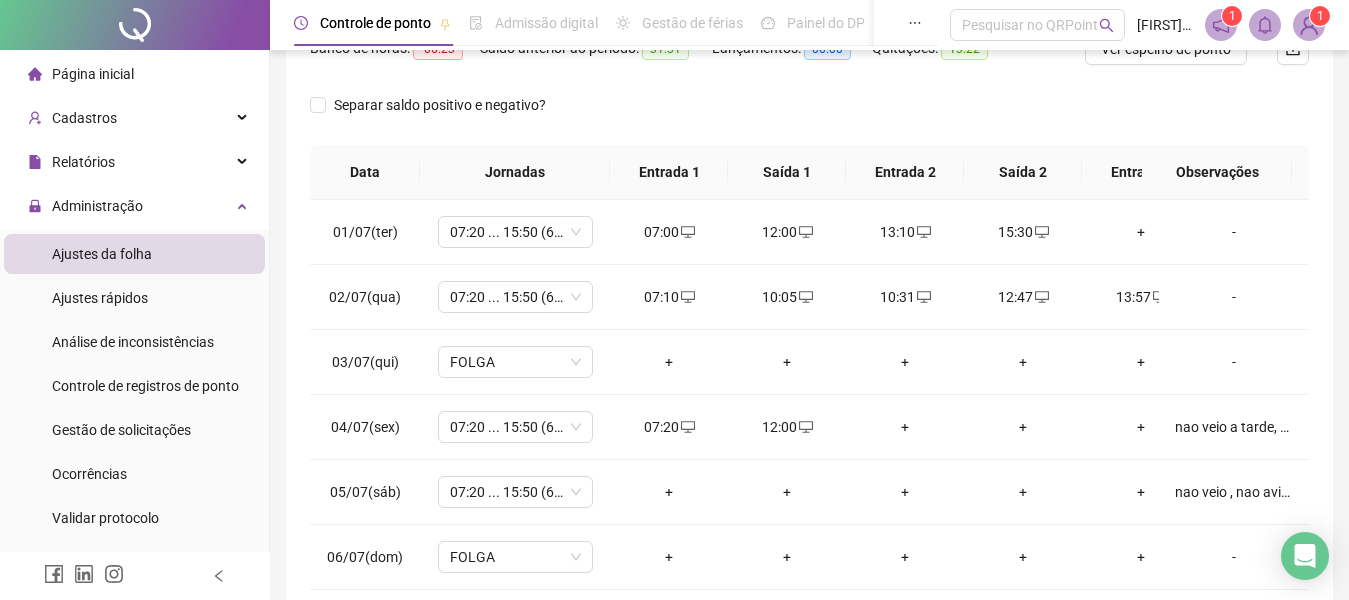 scroll, scrollTop: 375, scrollLeft: 0, axis: vertical 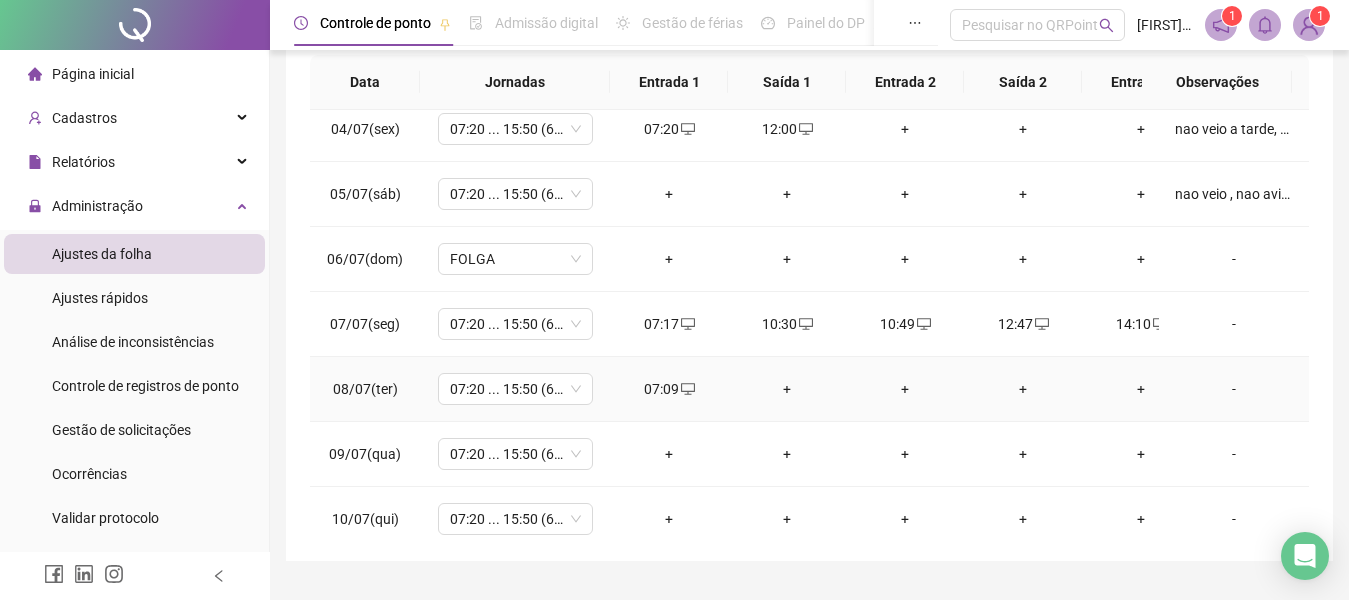 click on "07:09" at bounding box center [669, 389] 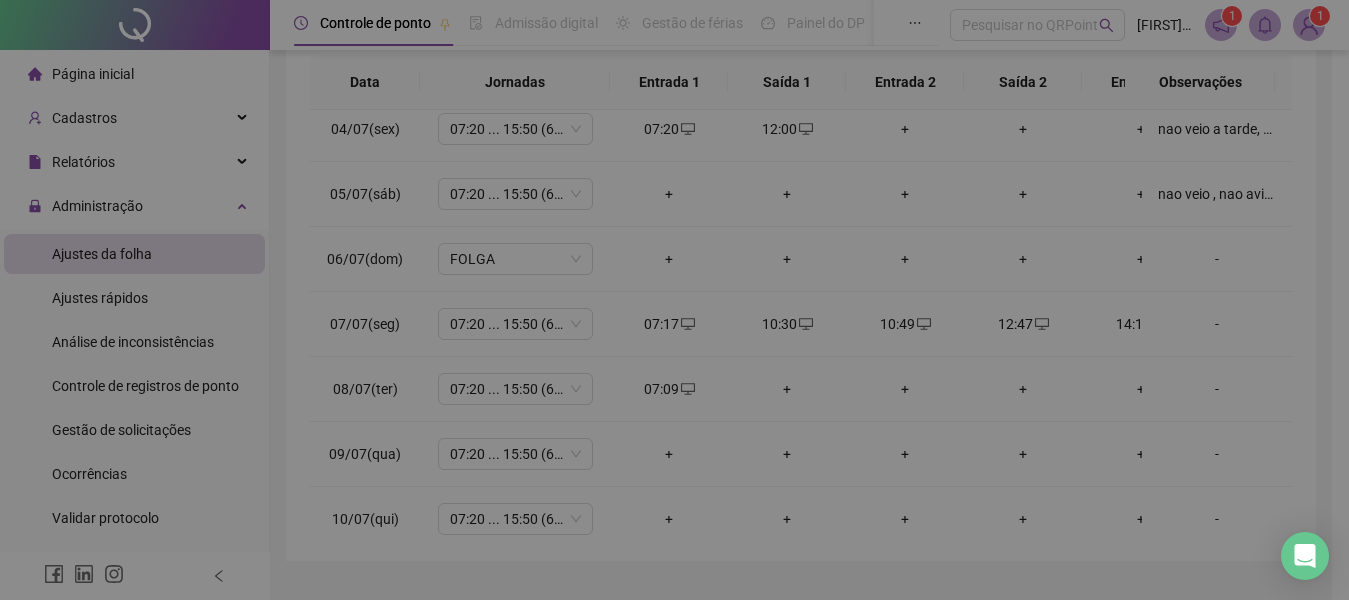 type on "**********" 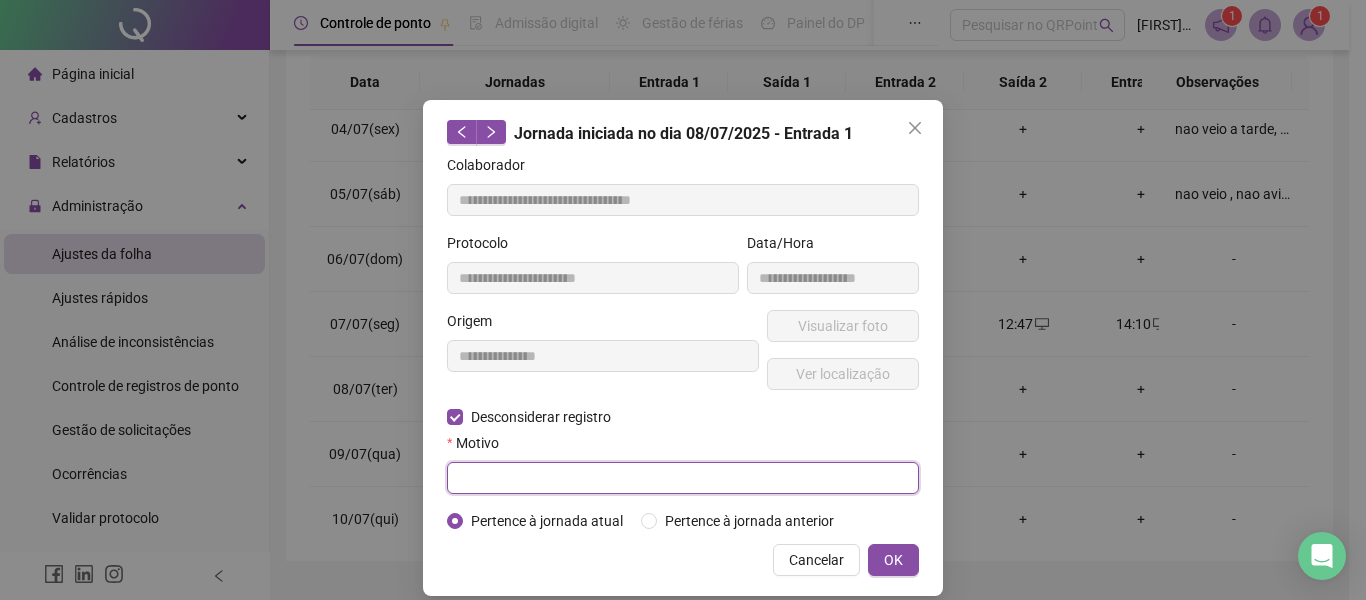 click at bounding box center (683, 478) 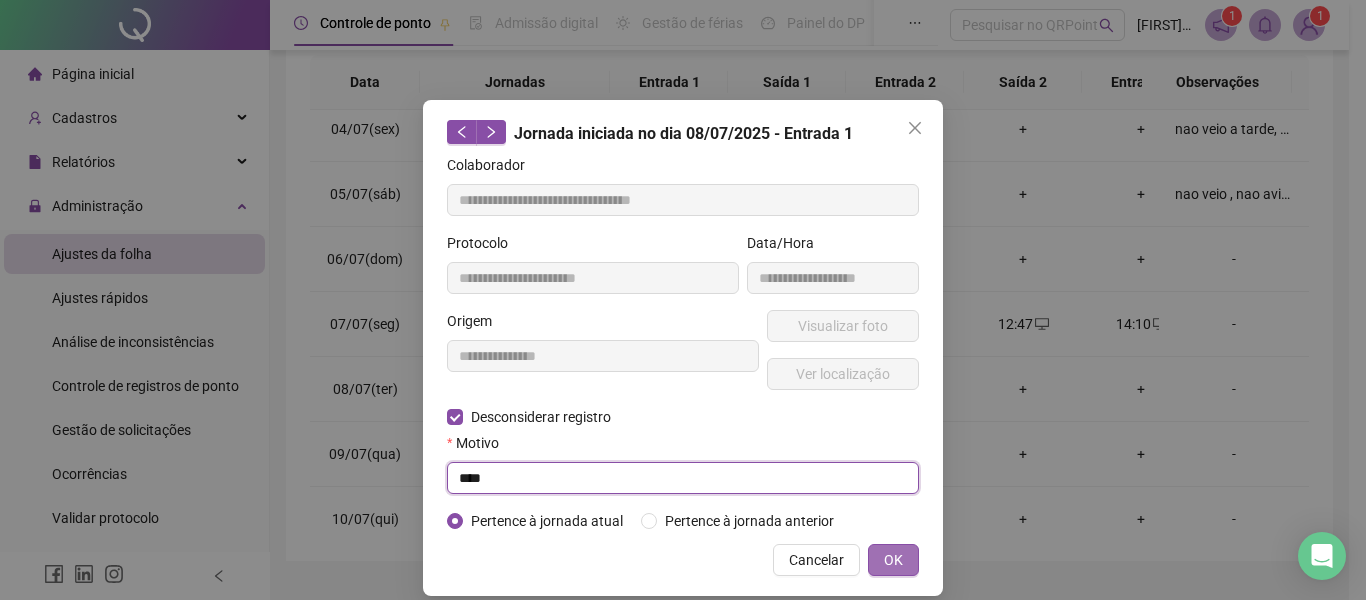 type on "****" 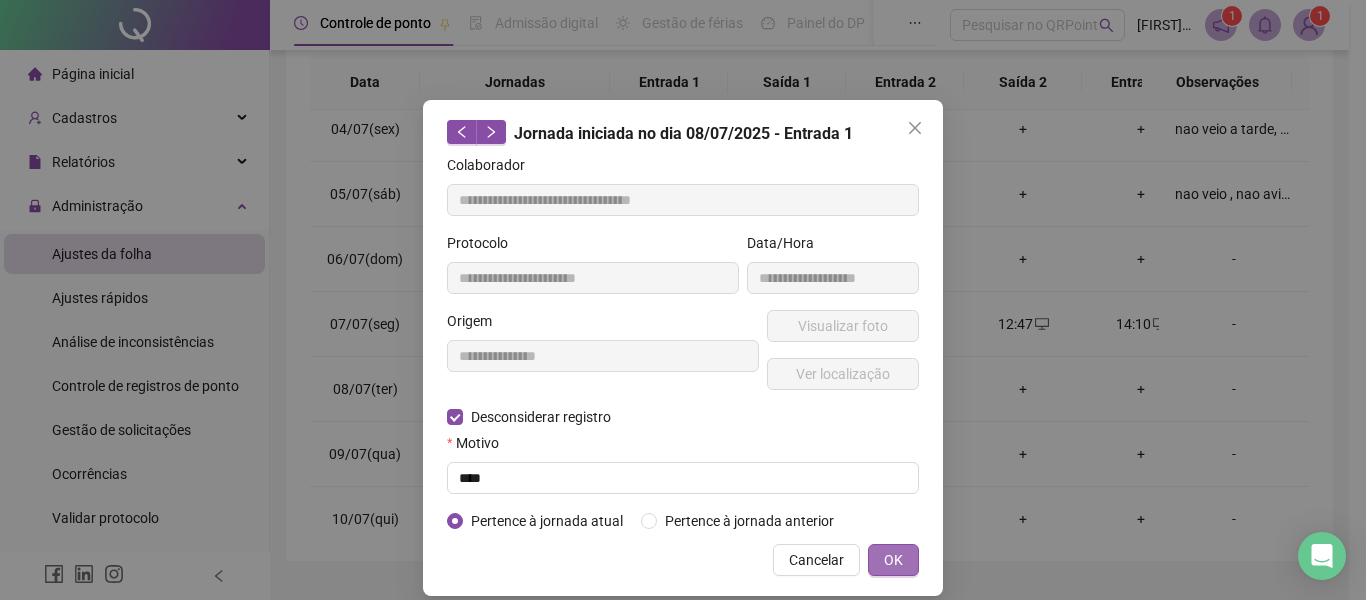 click on "OK" at bounding box center [893, 560] 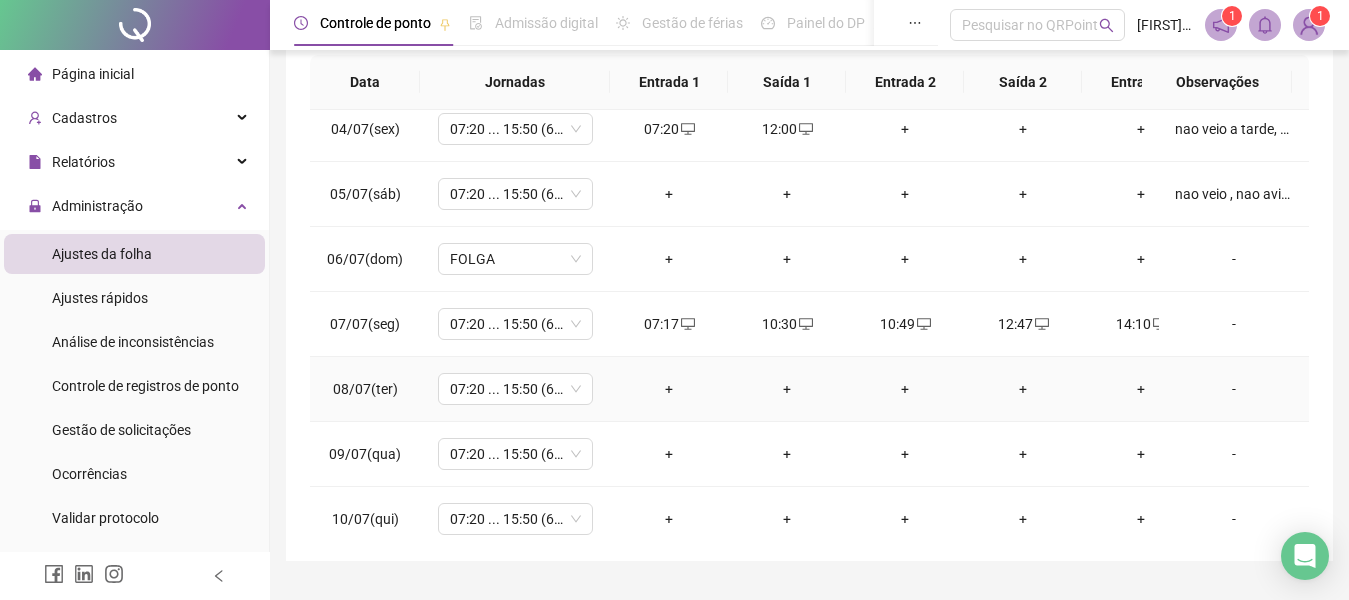 click on "+" at bounding box center (669, 389) 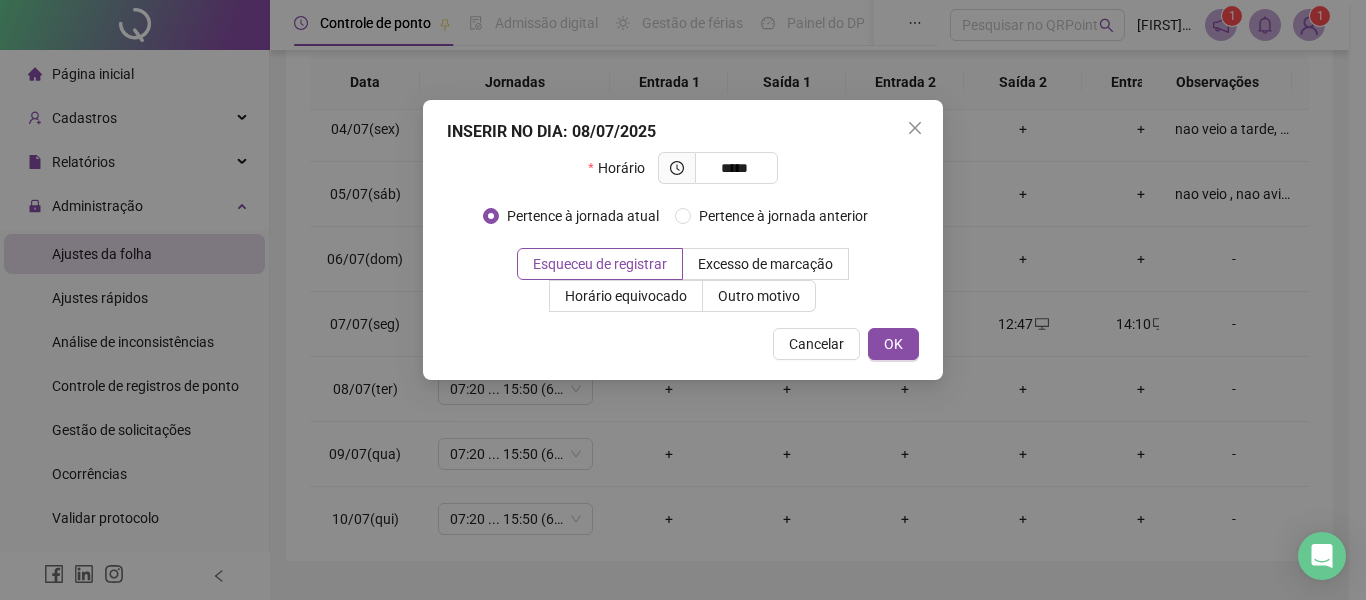 type on "*****" 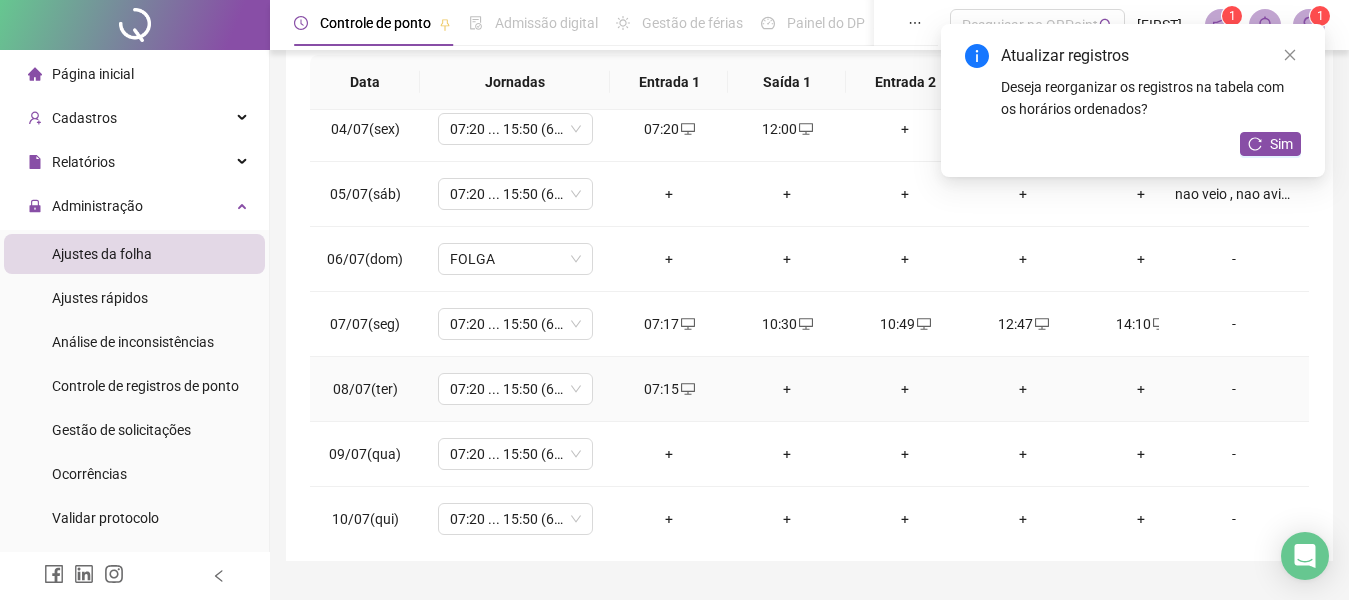 click on "+" at bounding box center [787, 389] 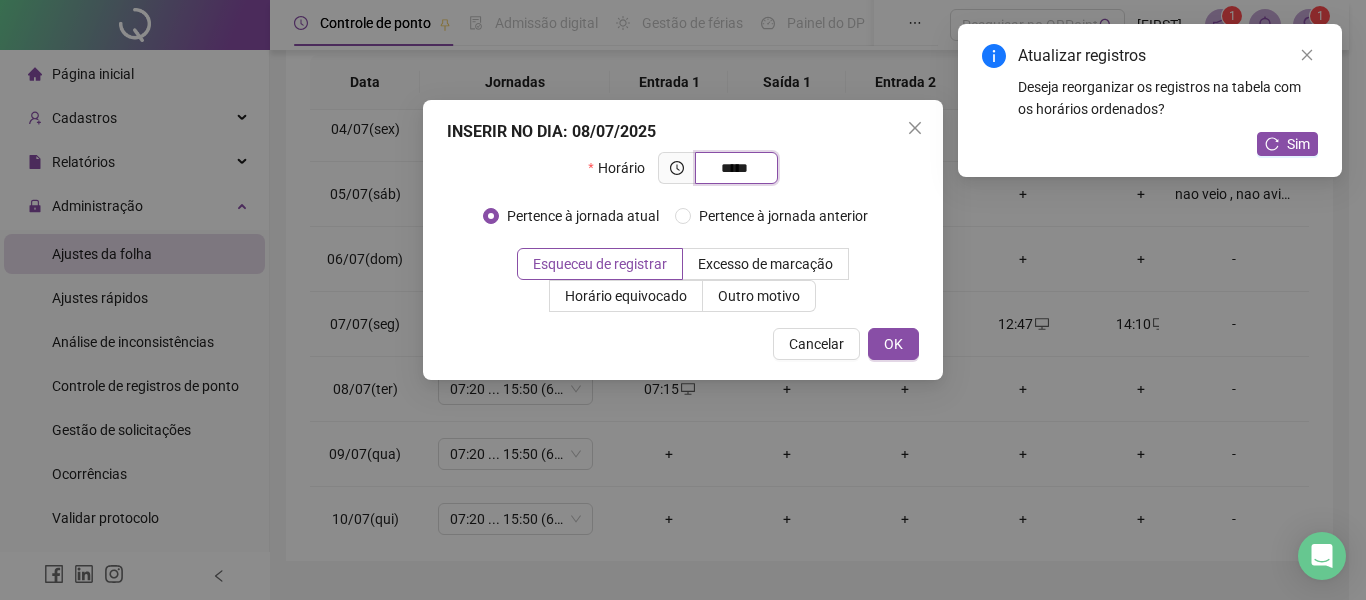 type on "*****" 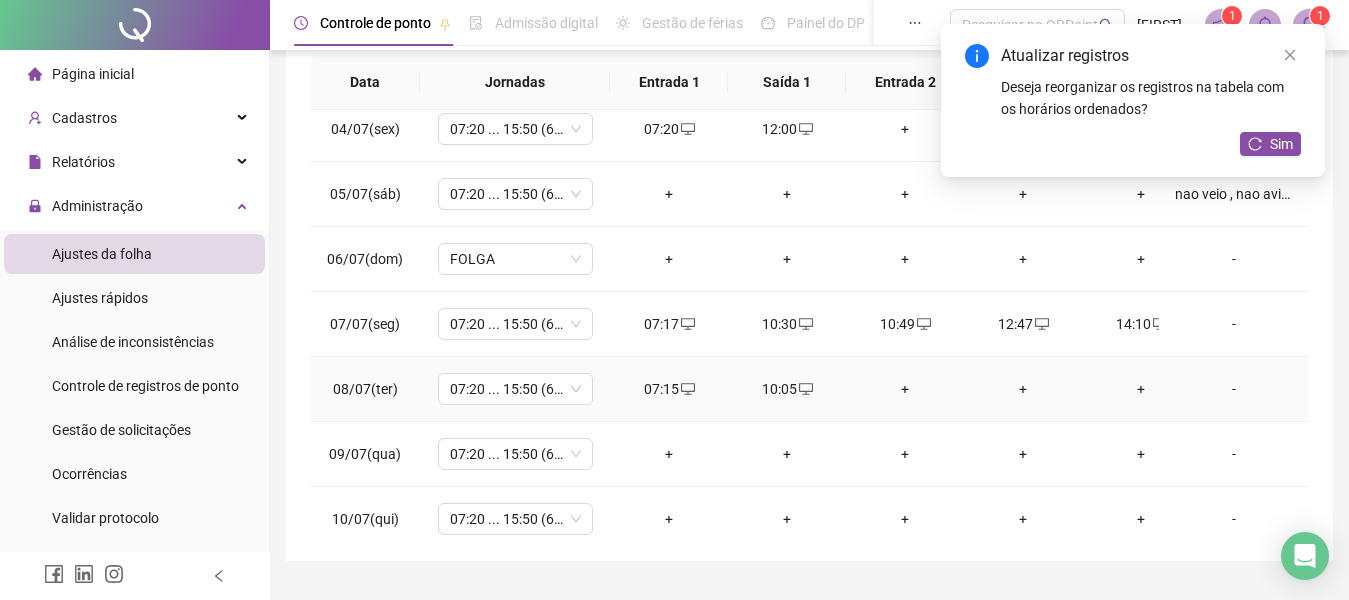 click on "+" at bounding box center [905, 389] 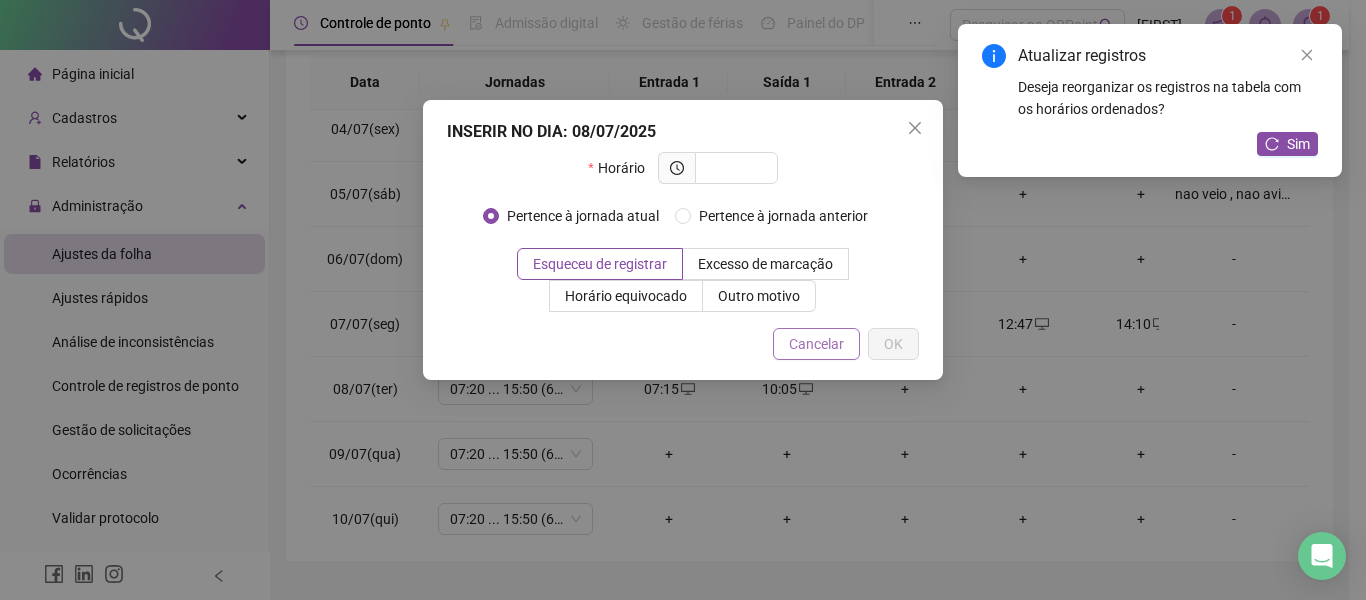 click on "Cancelar" at bounding box center (816, 344) 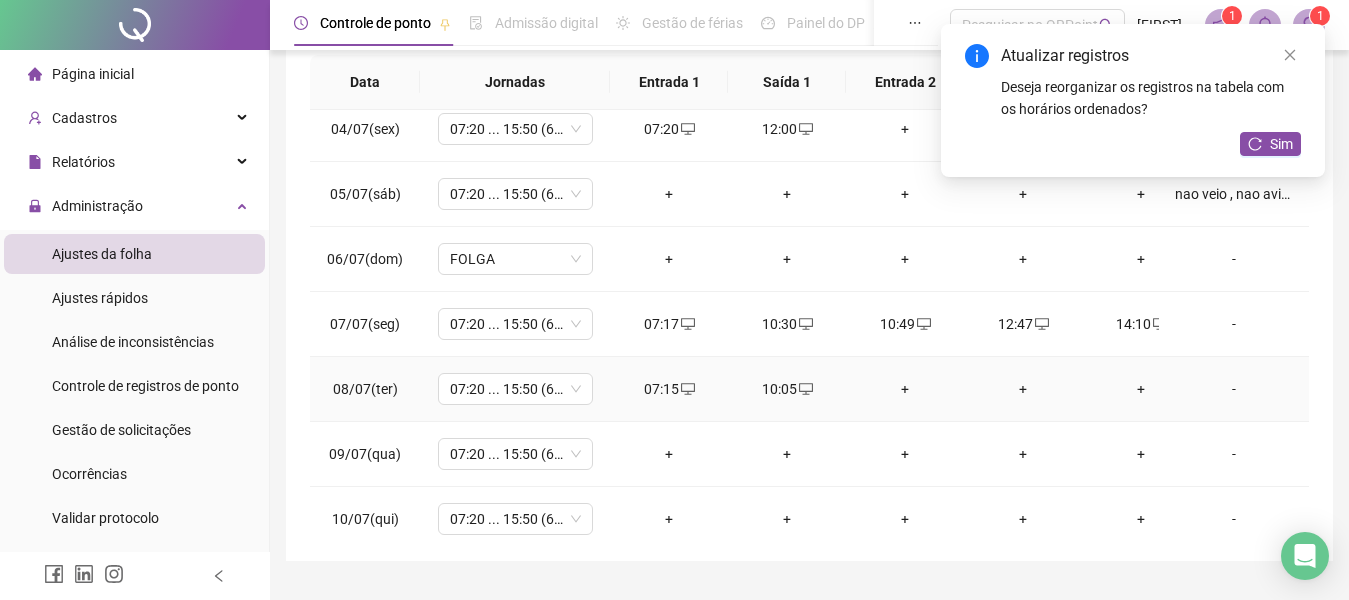 click on "+" at bounding box center (905, 389) 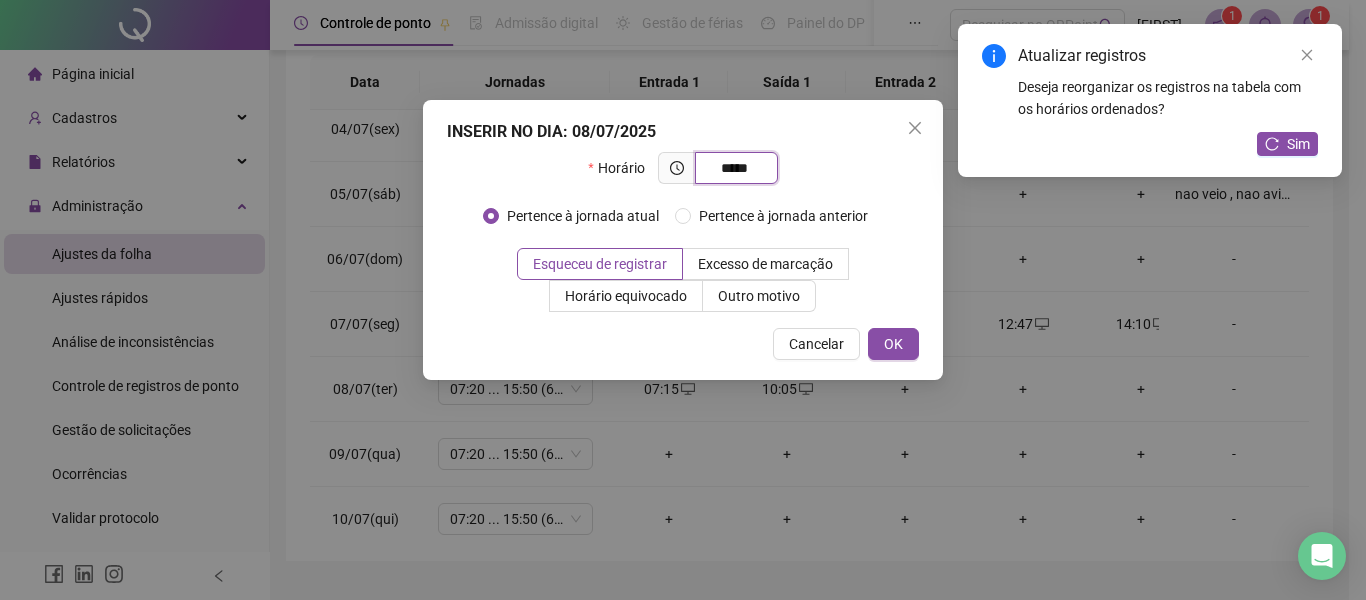 type on "*****" 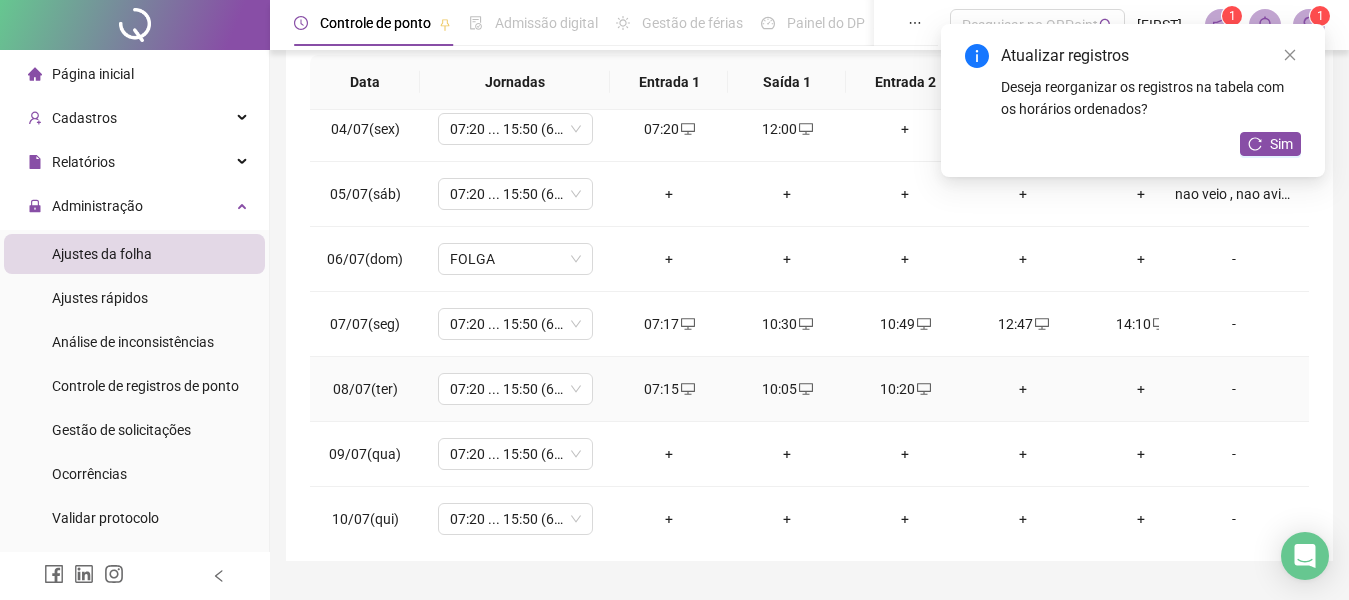 click on "+" at bounding box center (1023, 389) 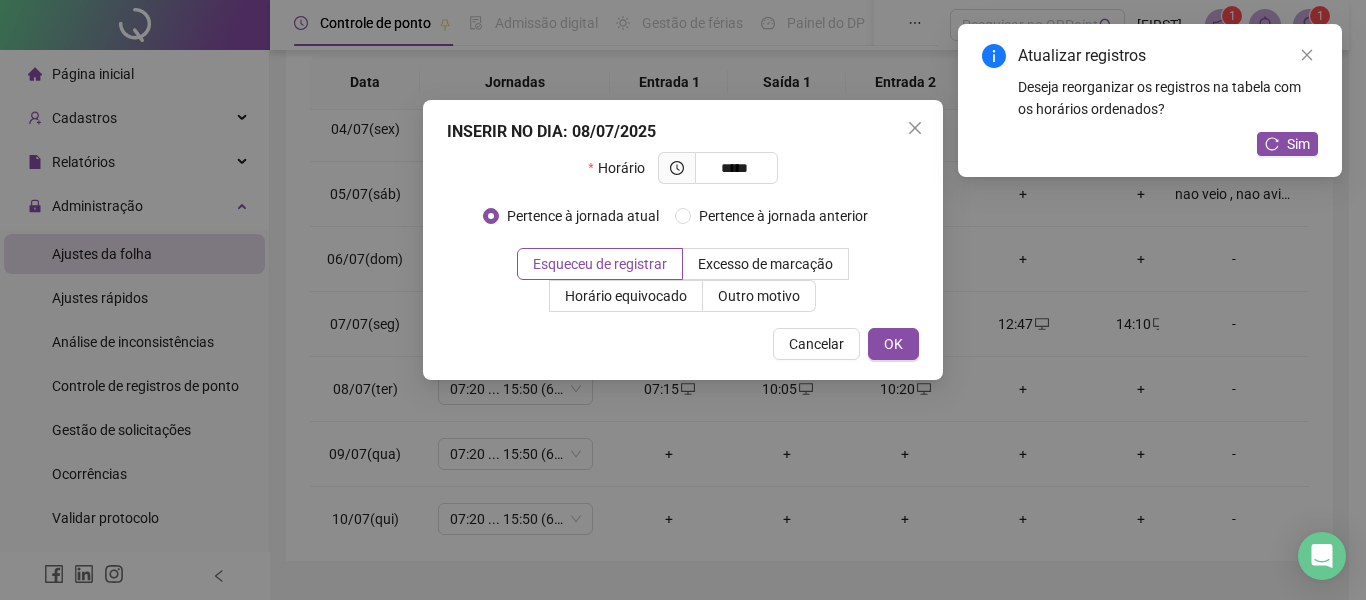 type on "*****" 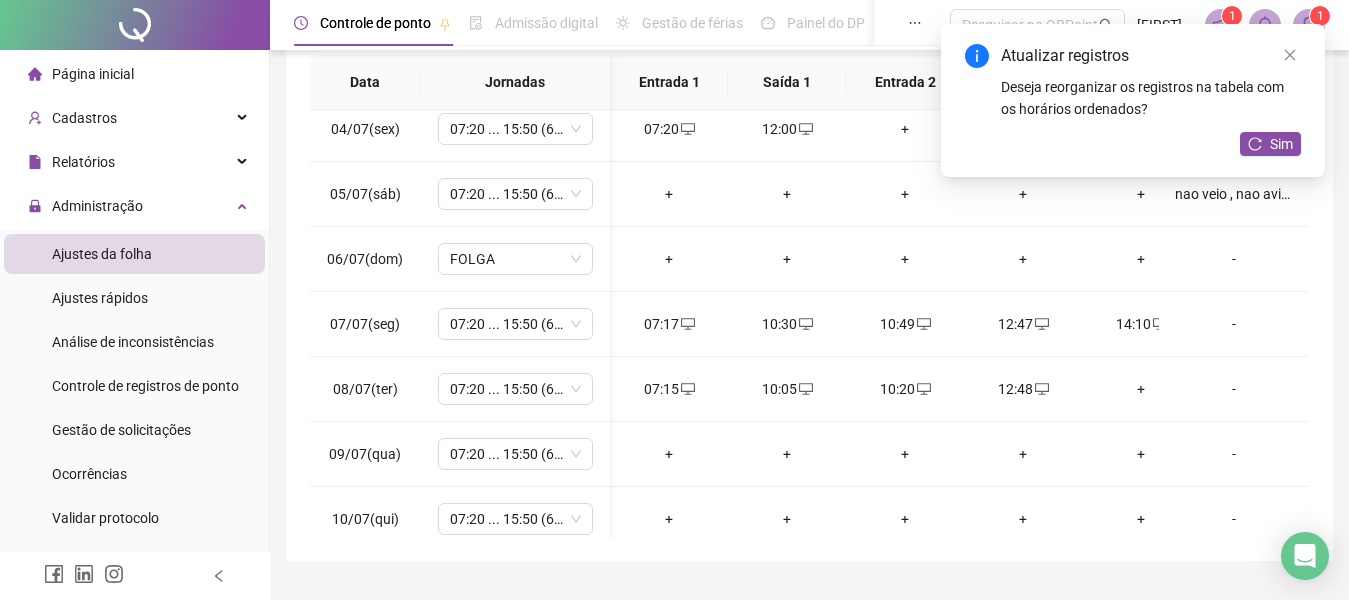 scroll, scrollTop: 208, scrollLeft: 176, axis: both 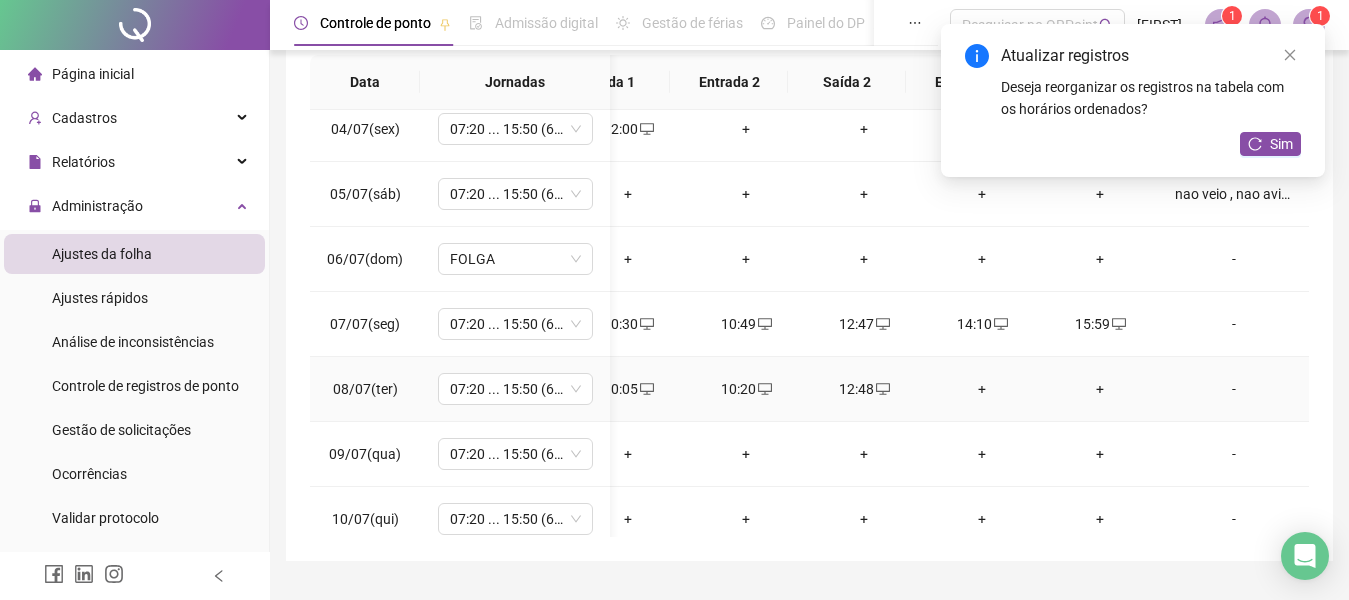 click on "+" at bounding box center (982, 389) 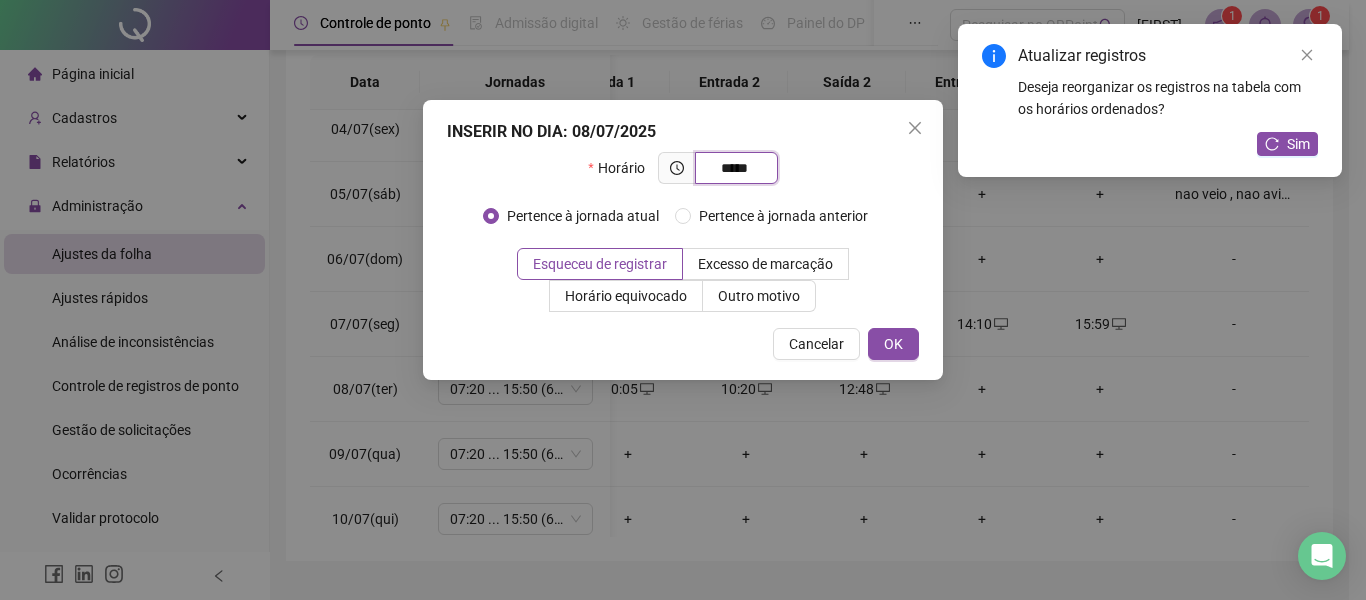 type on "*****" 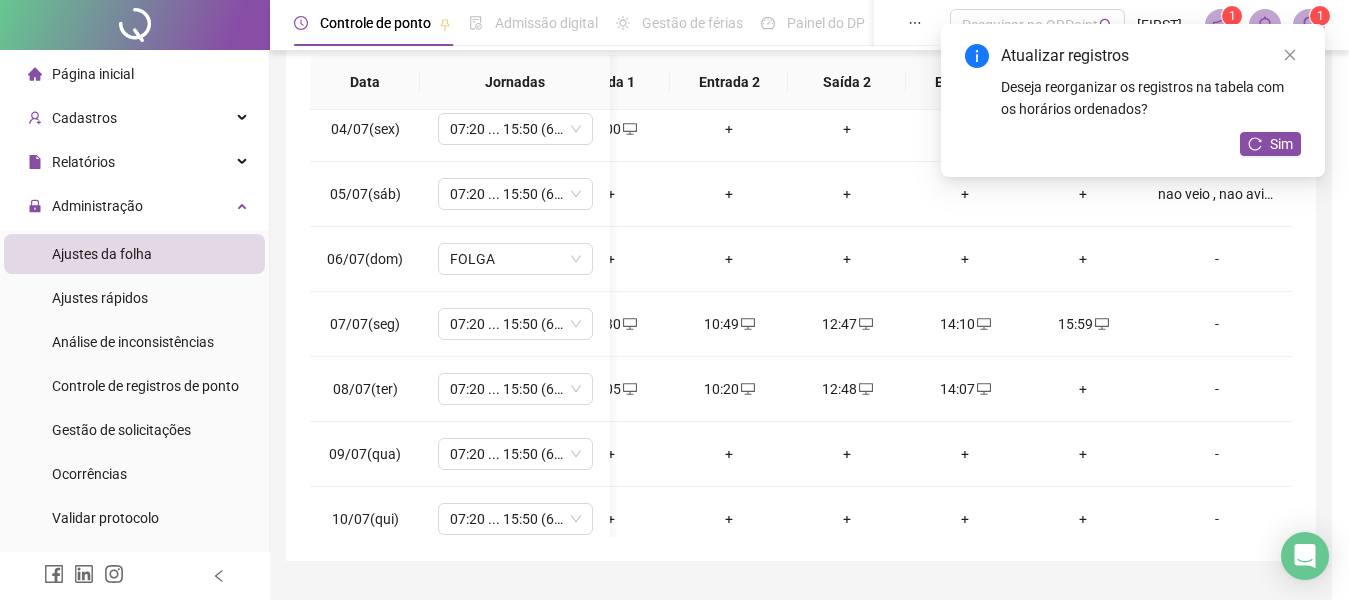 scroll, scrollTop: 0, scrollLeft: 159, axis: horizontal 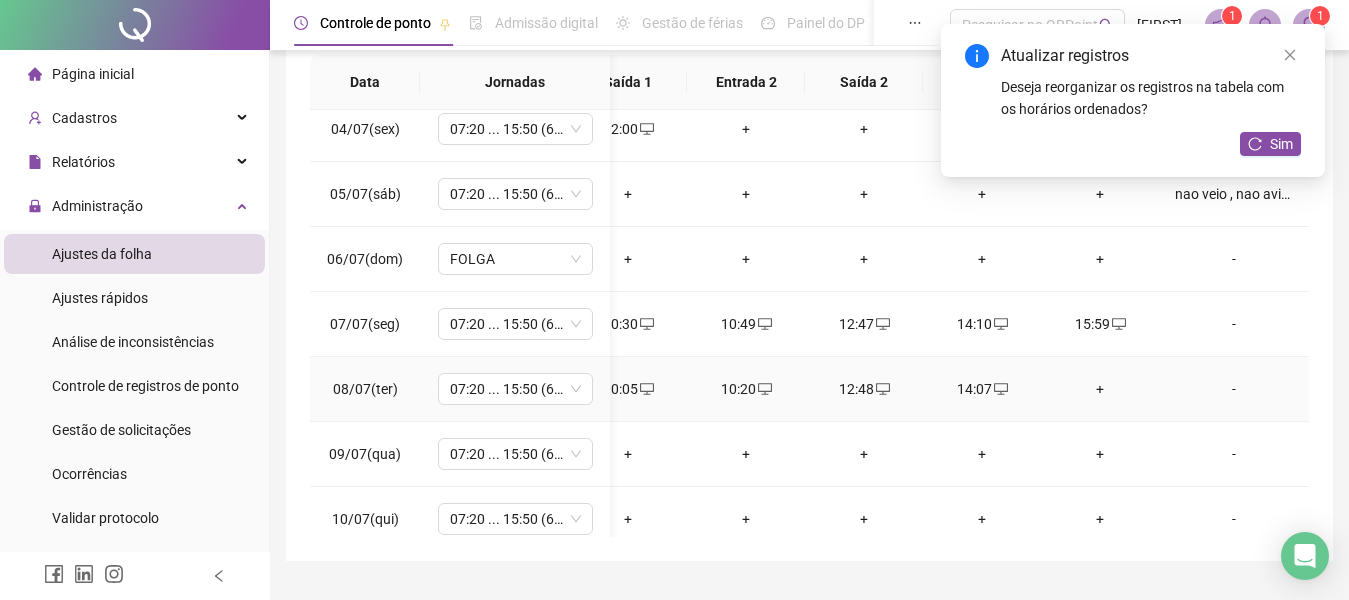 click on "+" at bounding box center (1100, 389) 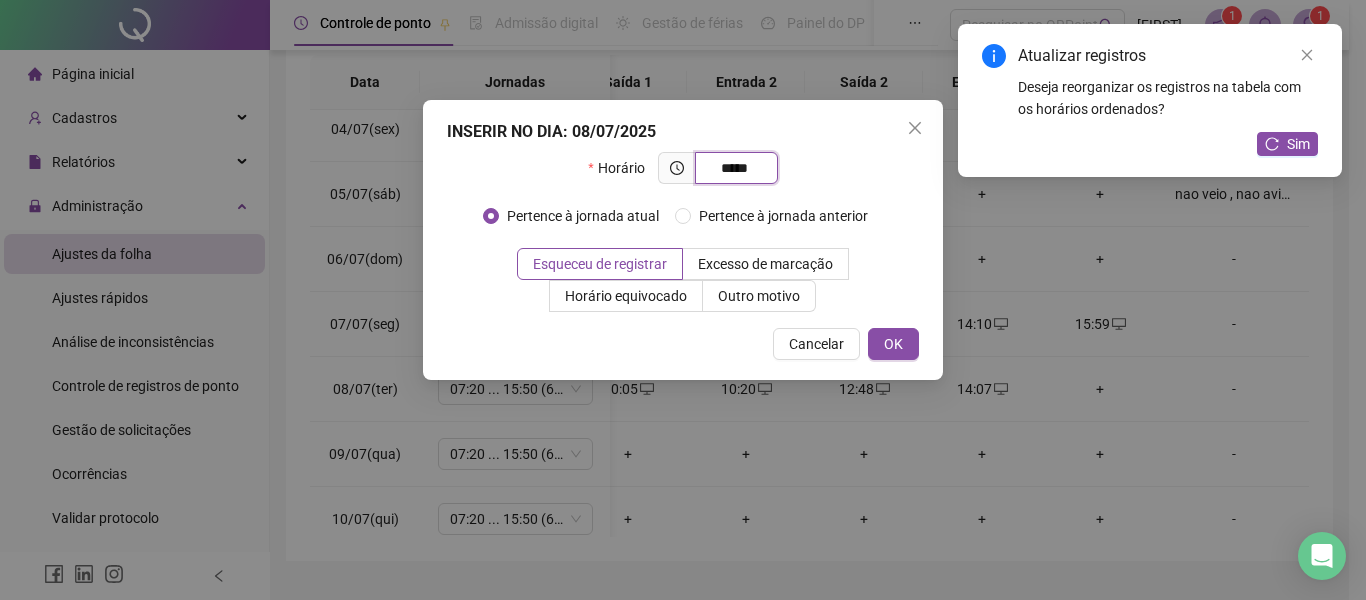 type on "*****" 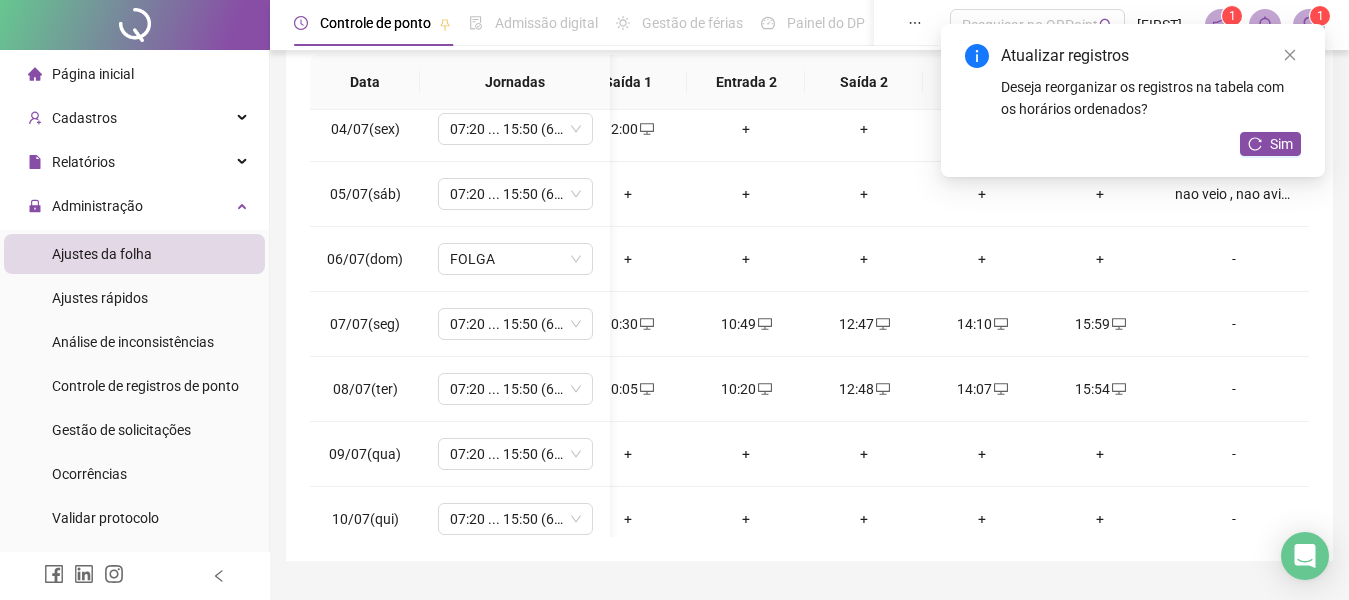 scroll, scrollTop: 208, scrollLeft: 0, axis: vertical 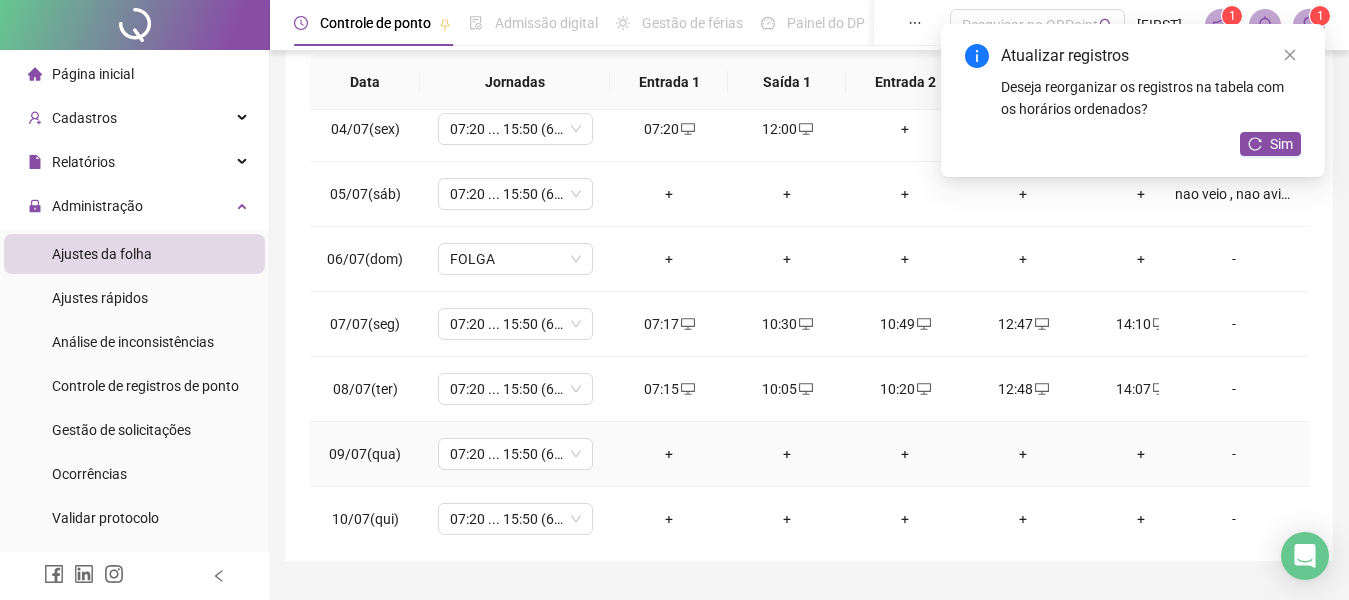 click on "+" at bounding box center [669, 454] 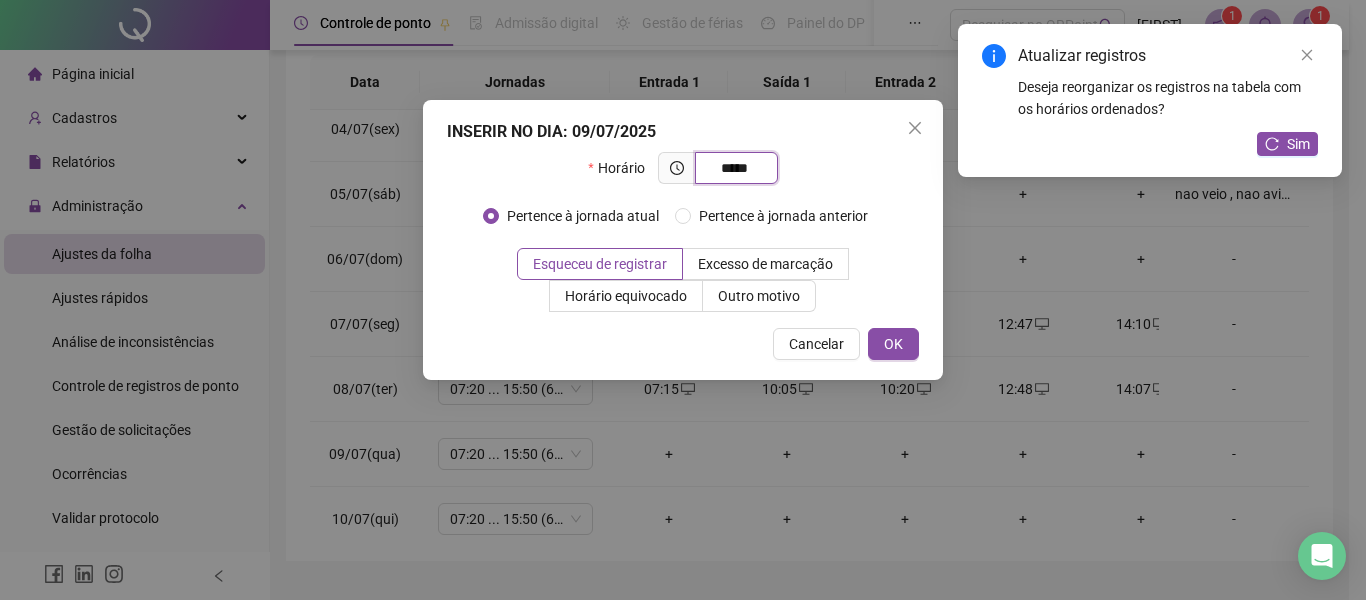 type on "*****" 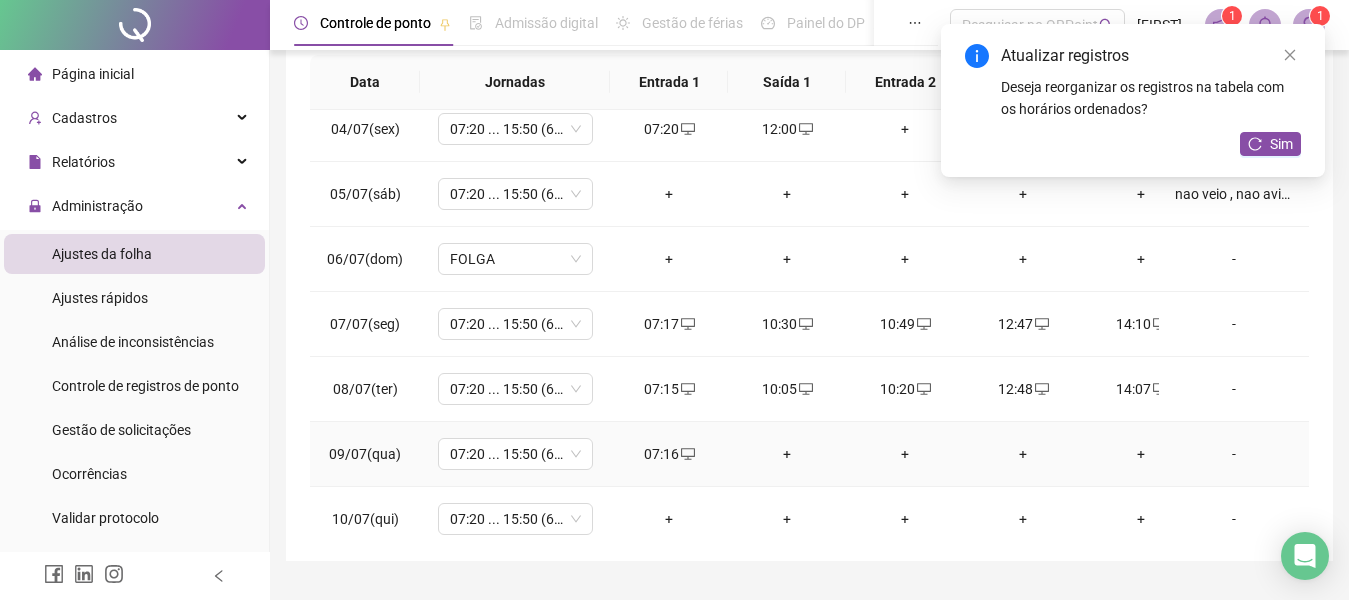 click on "+" at bounding box center (787, 454) 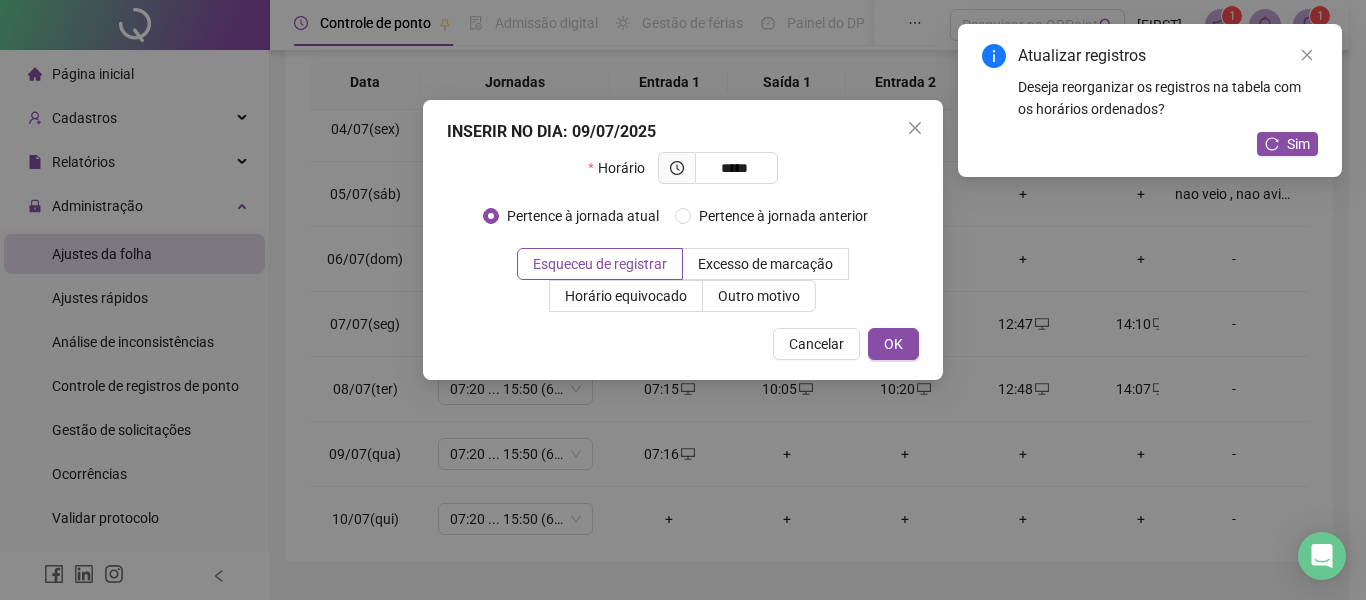 type on "*****" 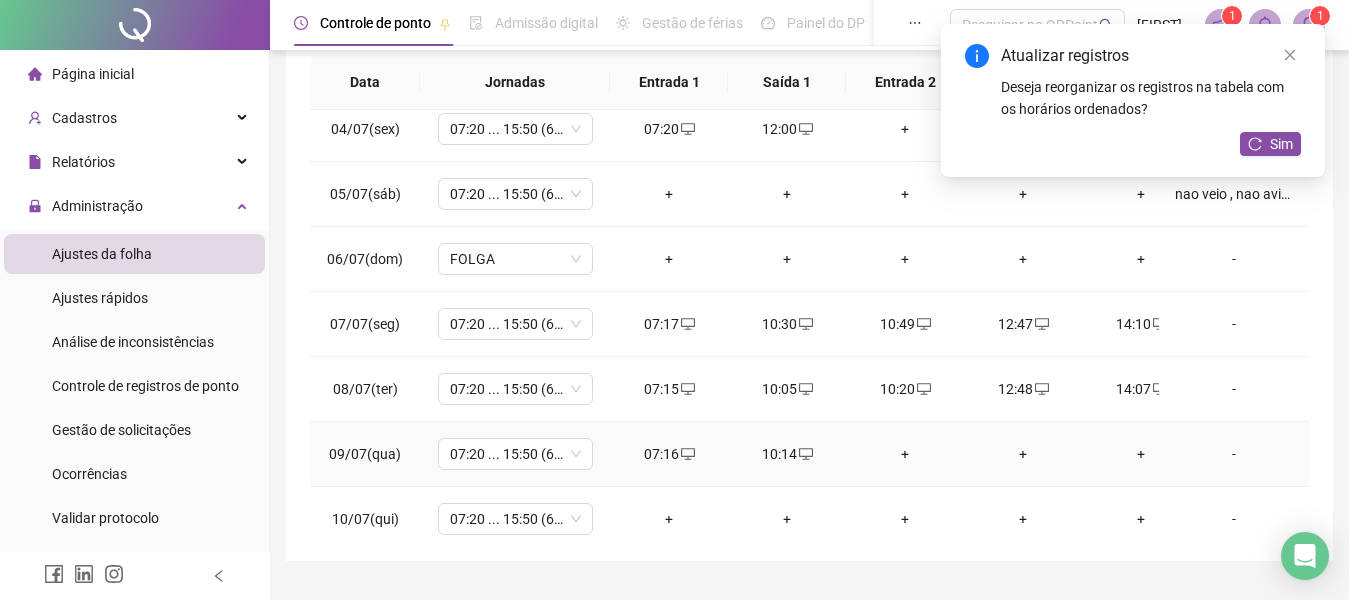click on "+" at bounding box center [905, 454] 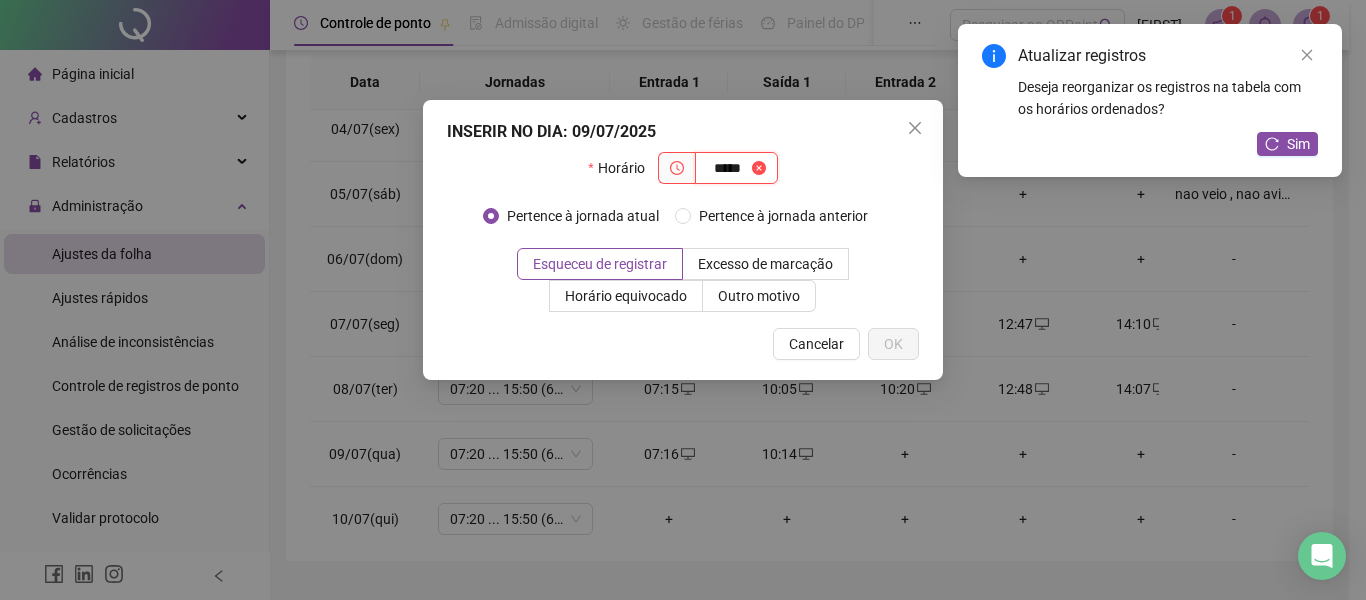 type on "*****" 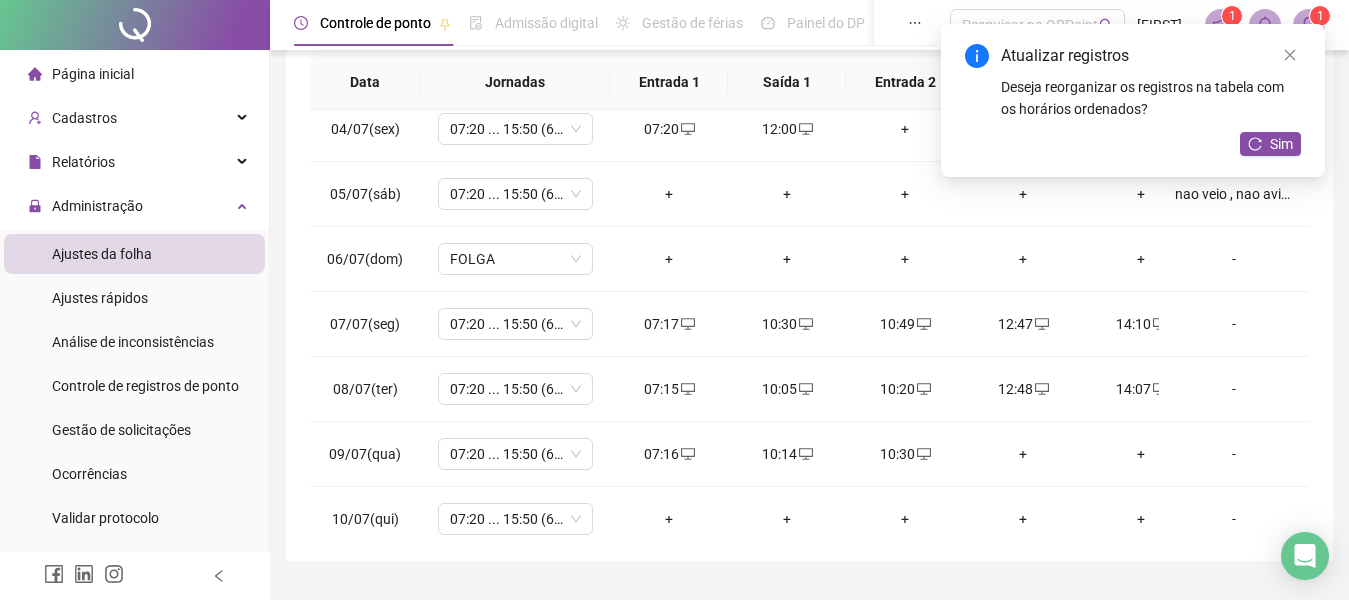 scroll, scrollTop: 208, scrollLeft: 119, axis: both 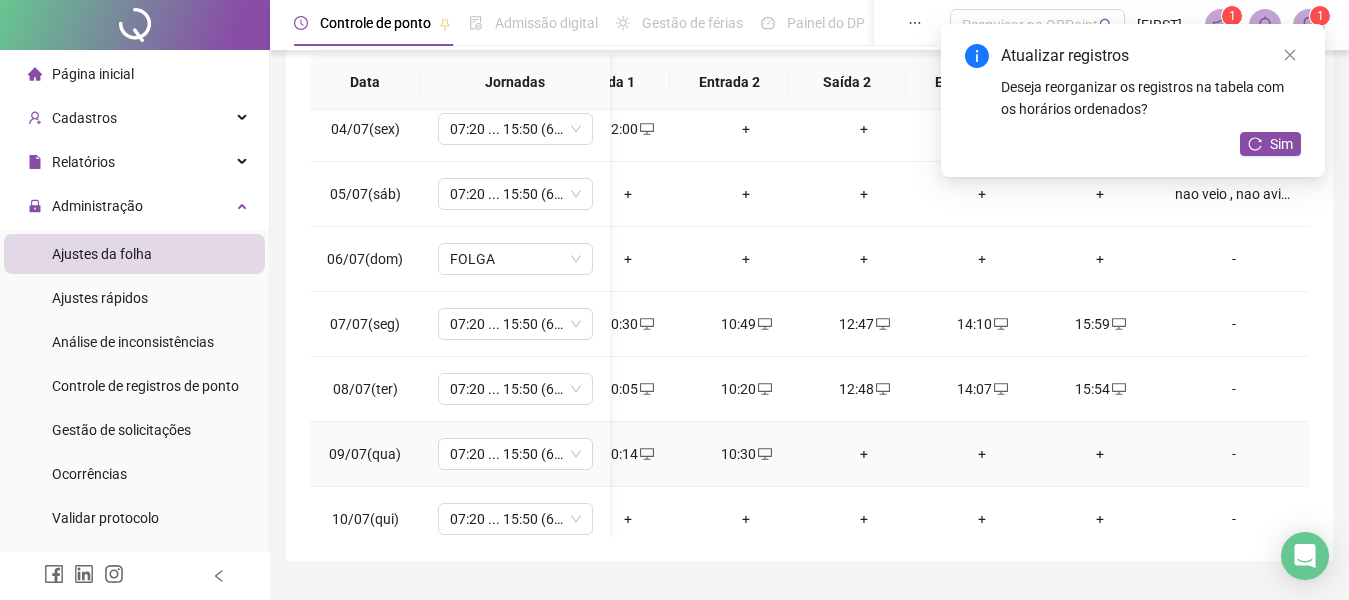 click on "-" at bounding box center (1234, 454) 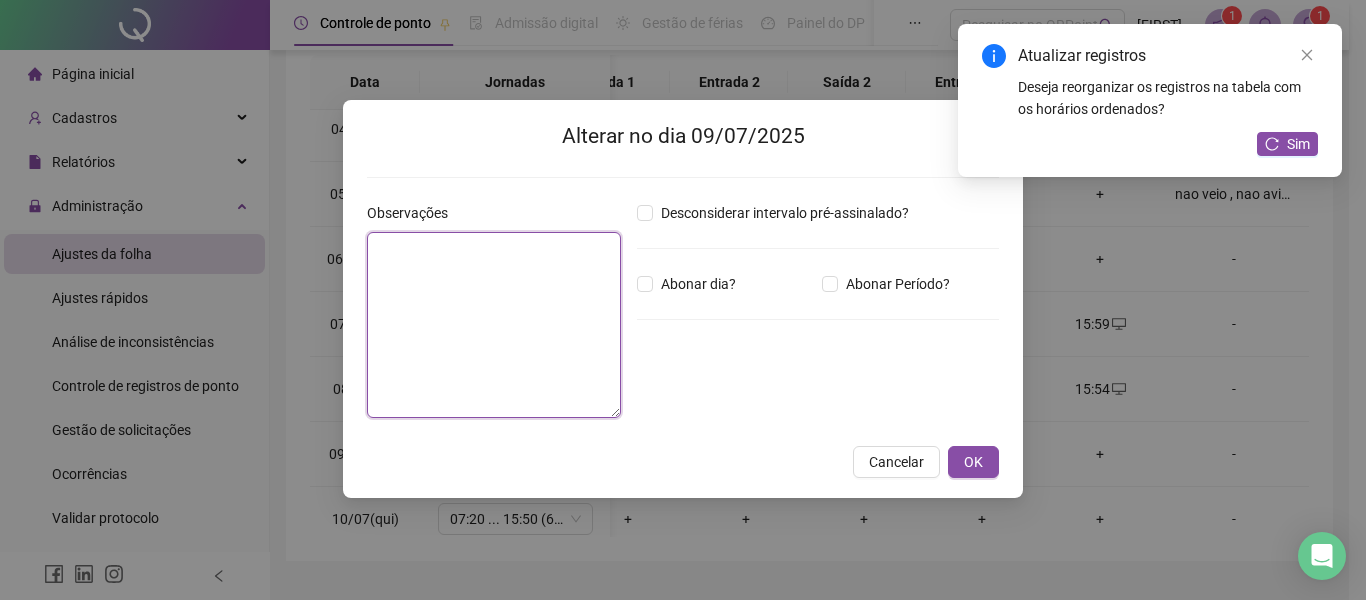 click at bounding box center [494, 325] 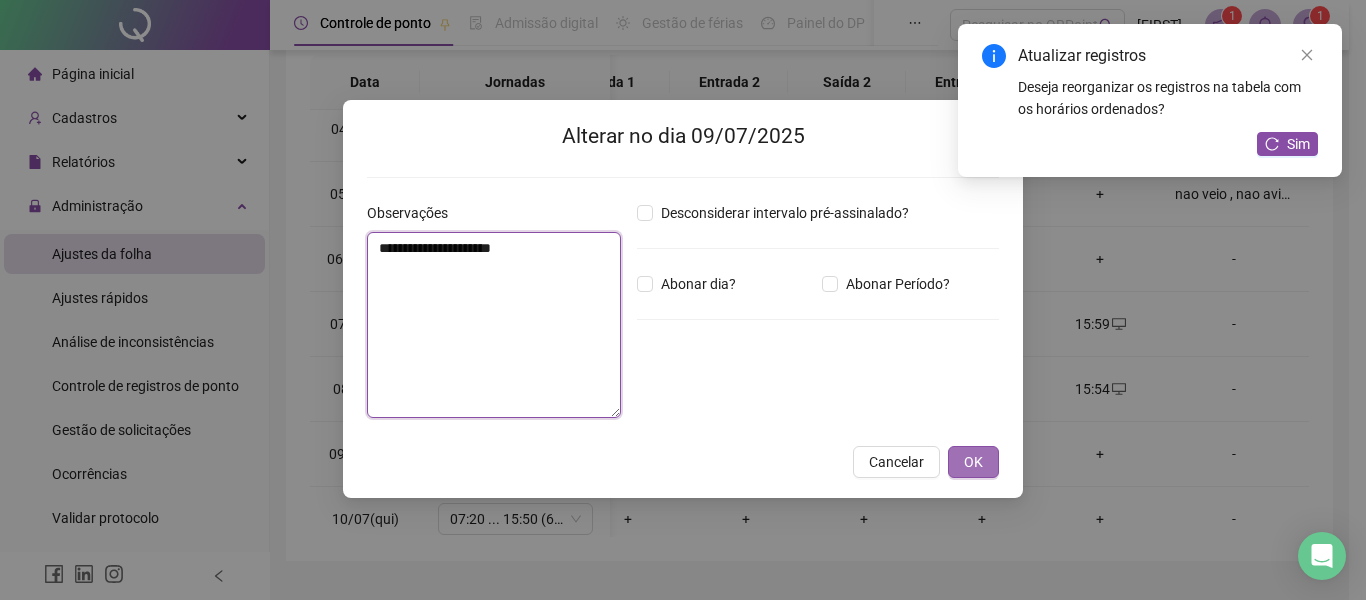 type on "**********" 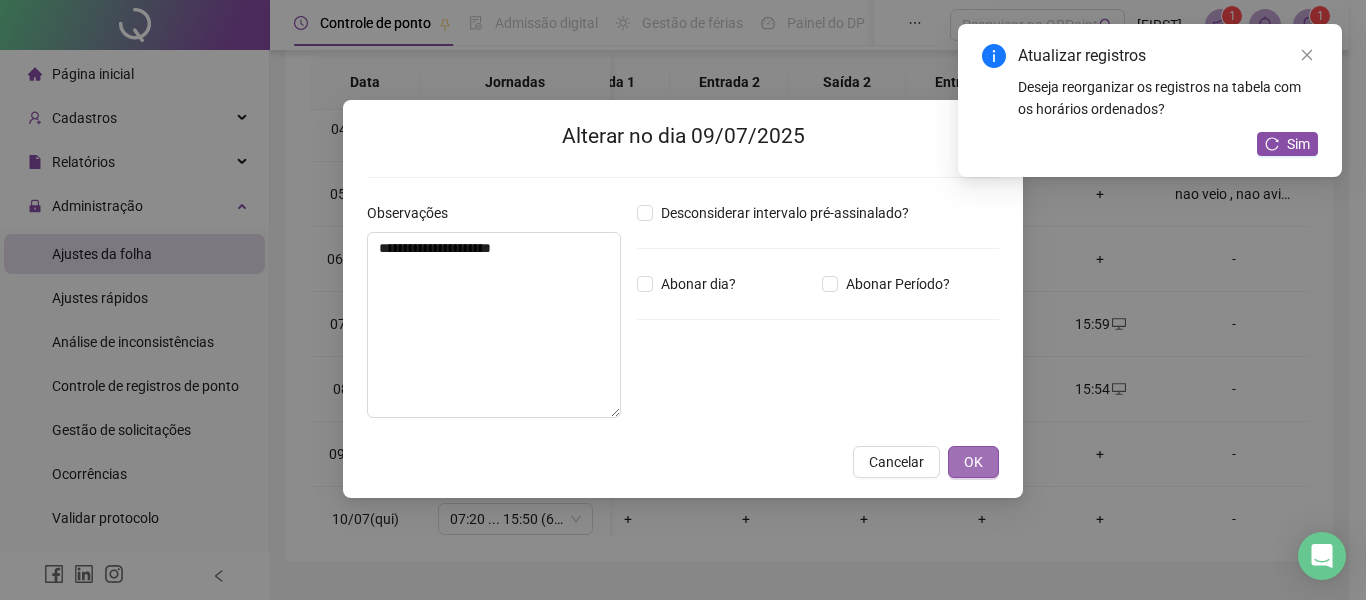 click on "OK" at bounding box center (973, 462) 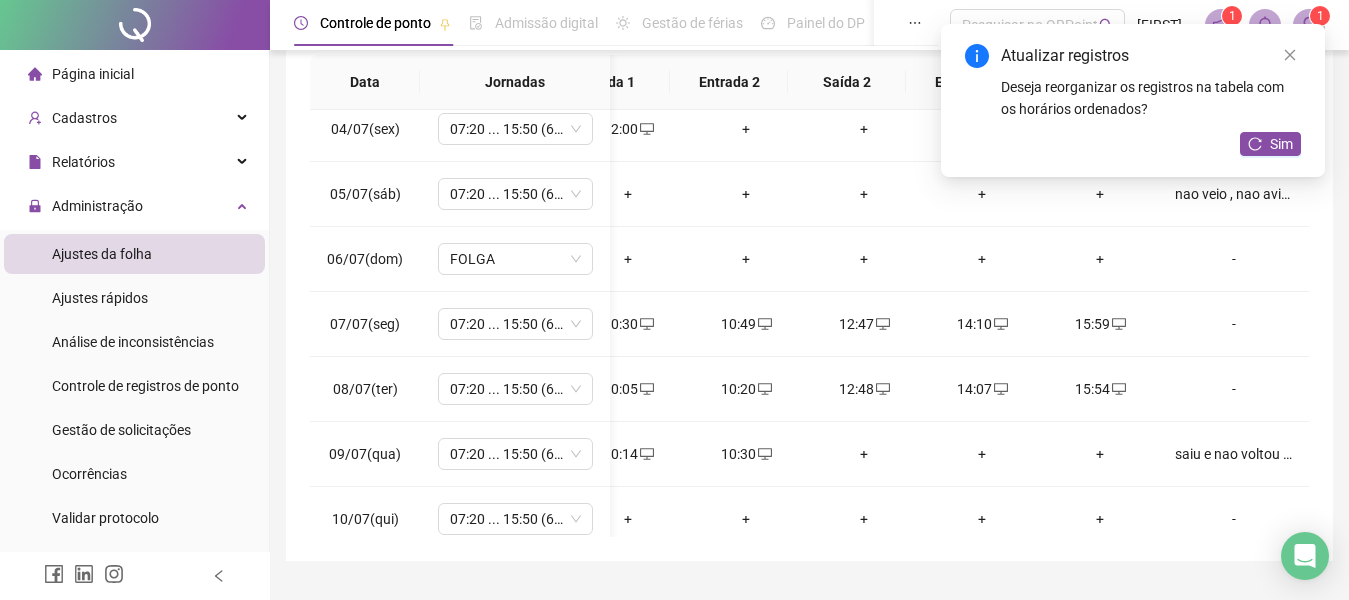 scroll, scrollTop: 0, scrollLeft: 159, axis: horizontal 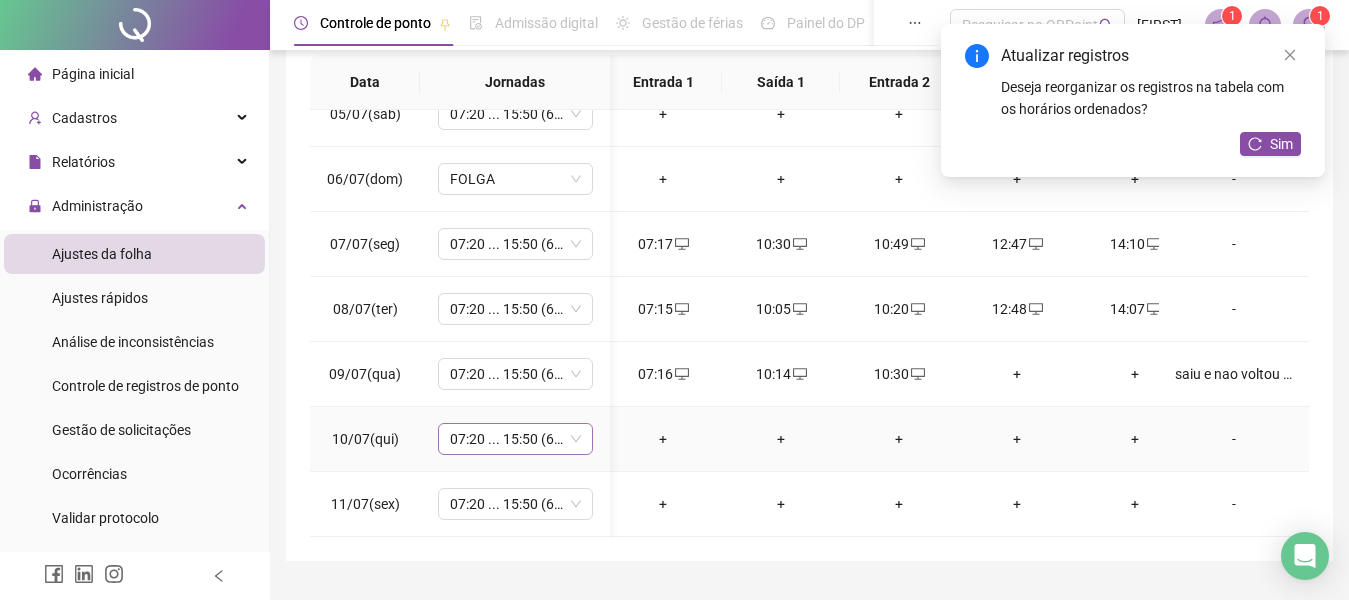 click on "07:20 ... 15:50 (6 HORAS)" at bounding box center (515, 439) 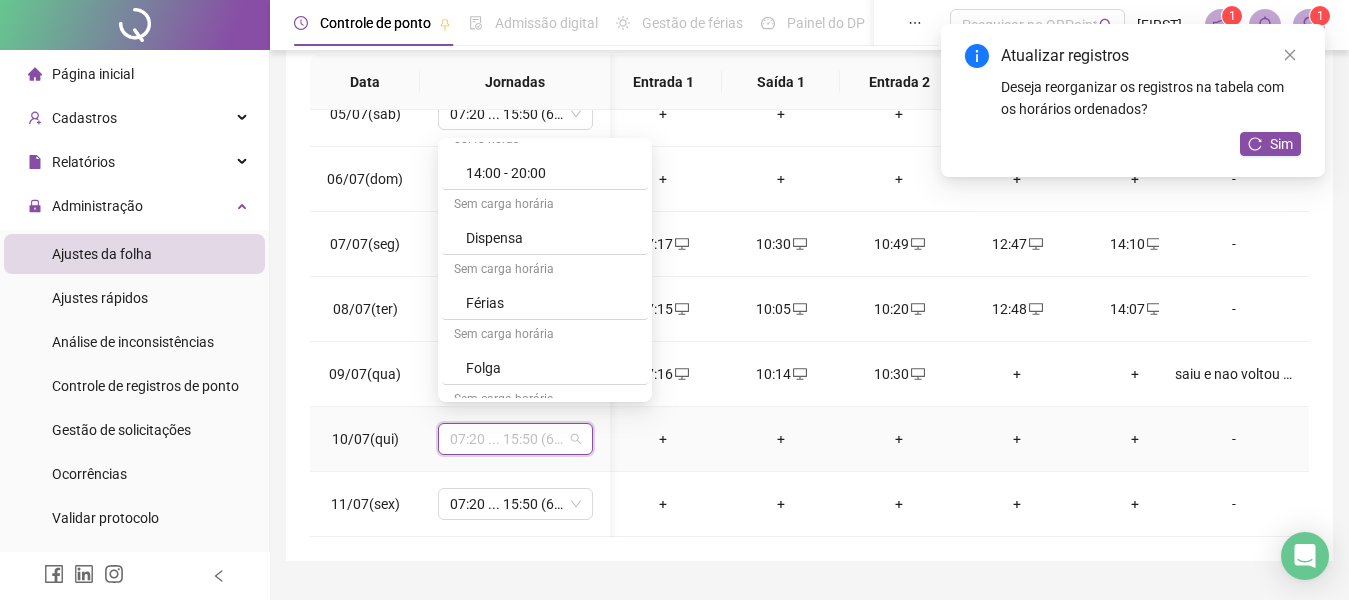 scroll, scrollTop: 1274, scrollLeft: 0, axis: vertical 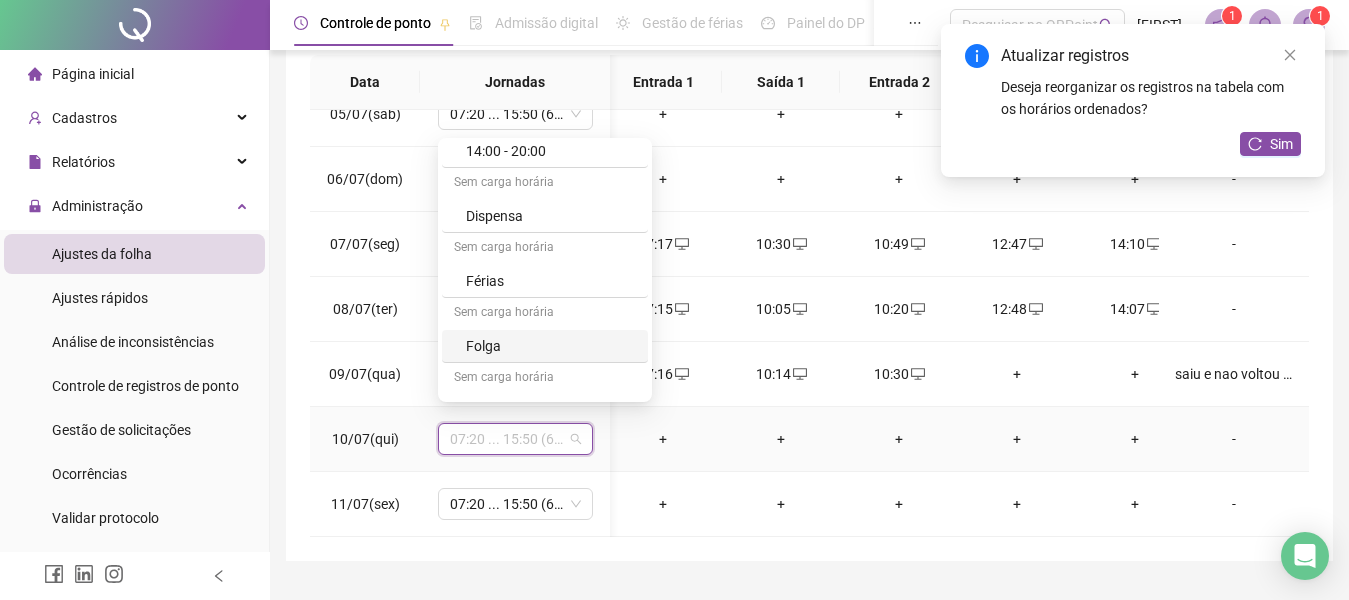 click on "Folga" at bounding box center [551, 346] 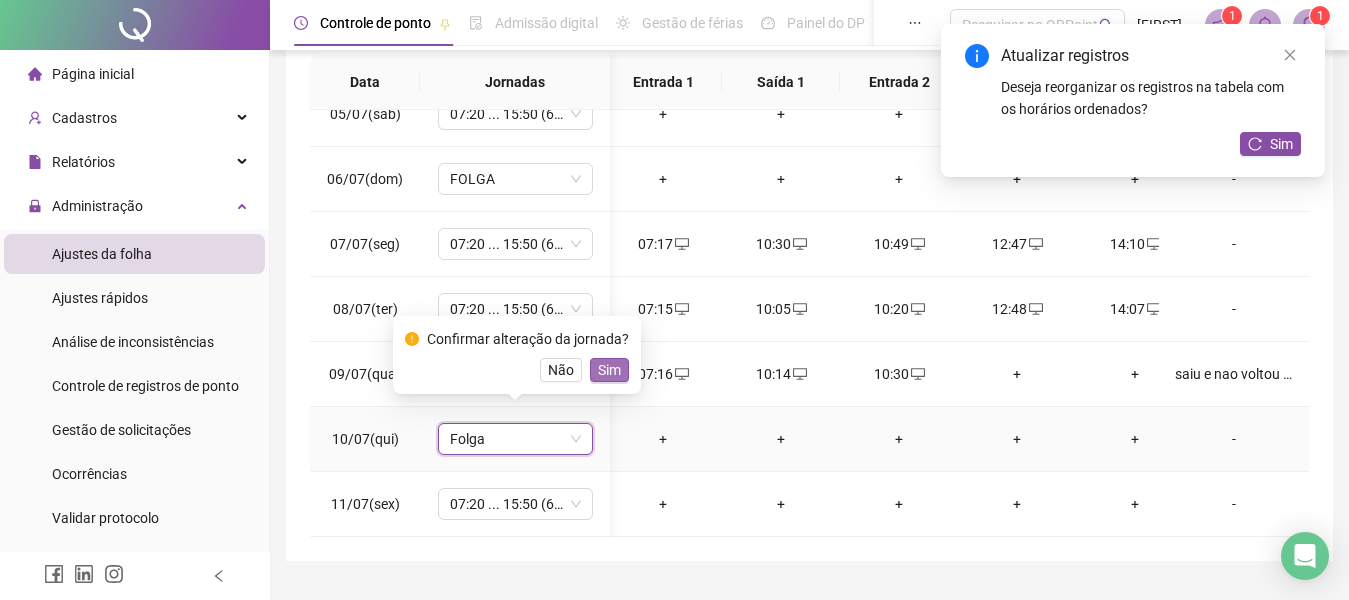 click on "Sim" at bounding box center (609, 370) 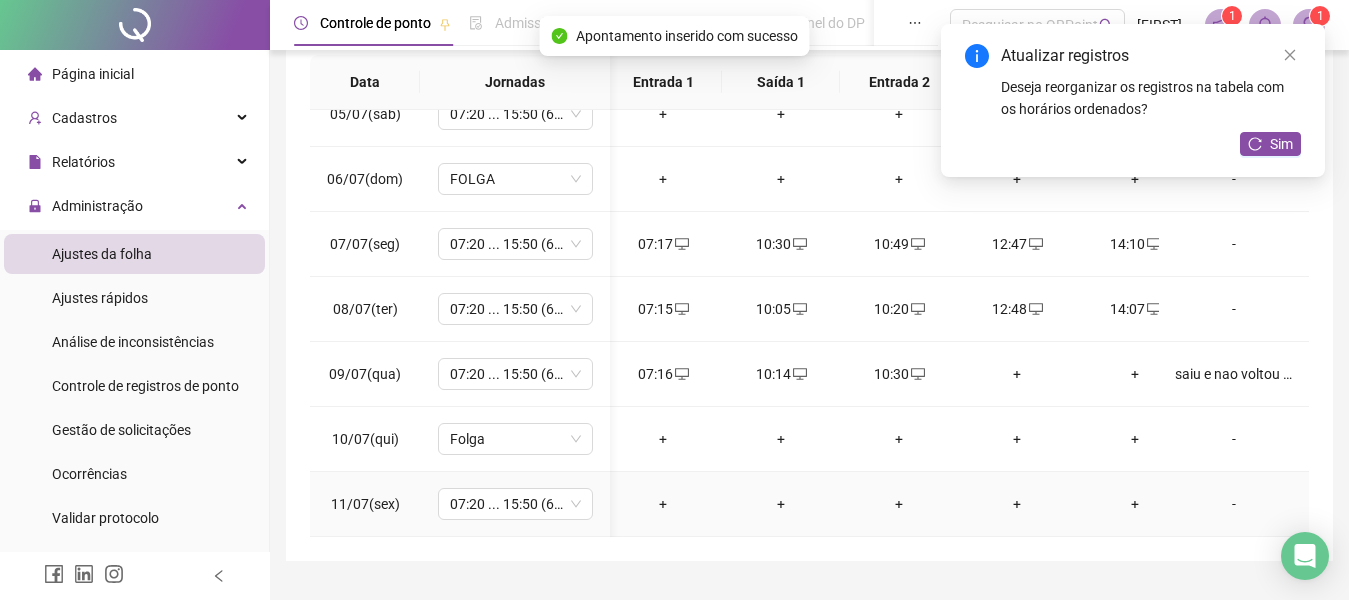 click on "+" at bounding box center (663, 504) 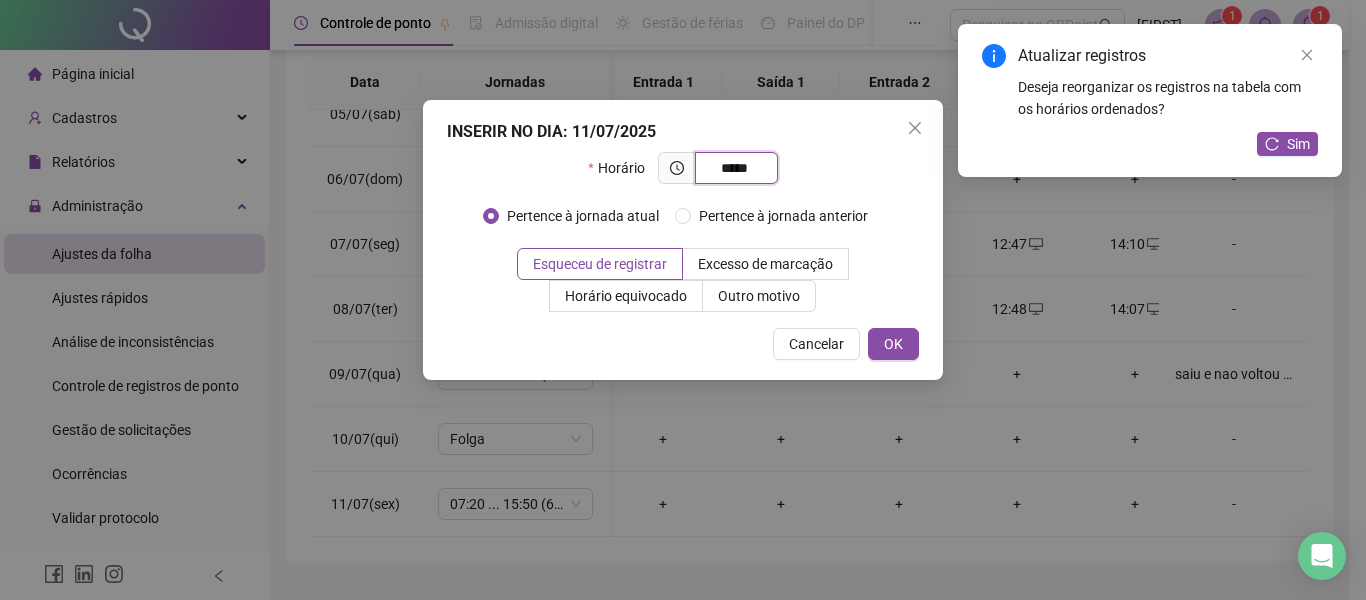 type on "*****" 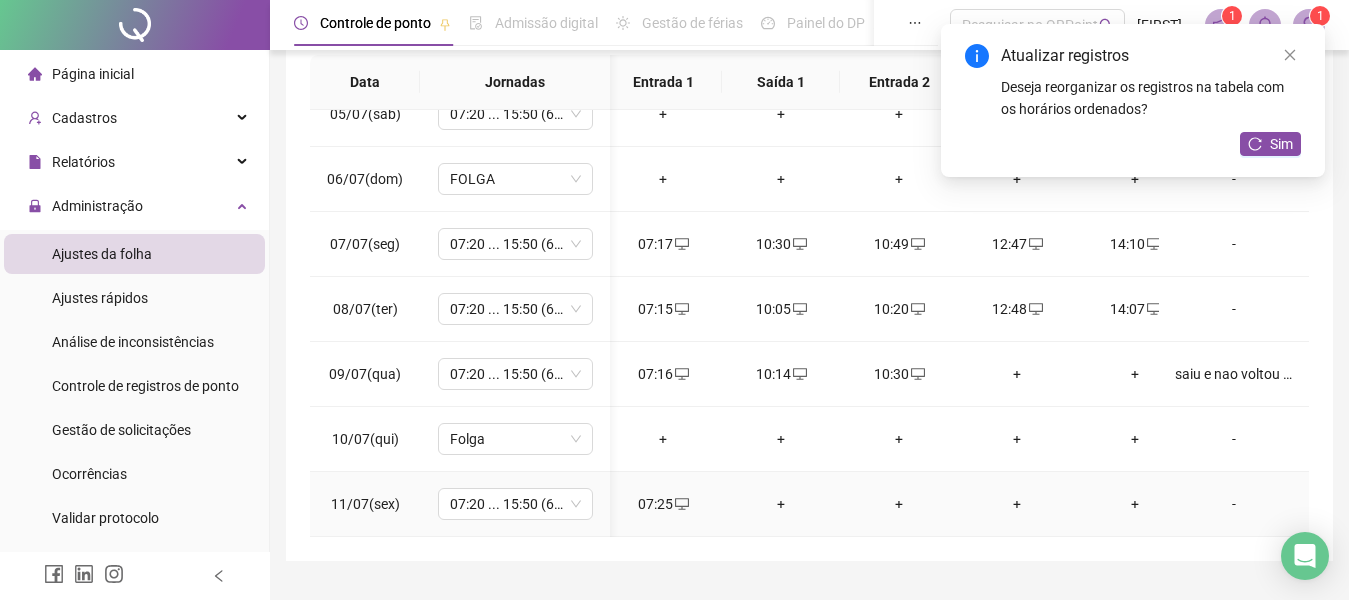 click on "+" at bounding box center [781, 504] 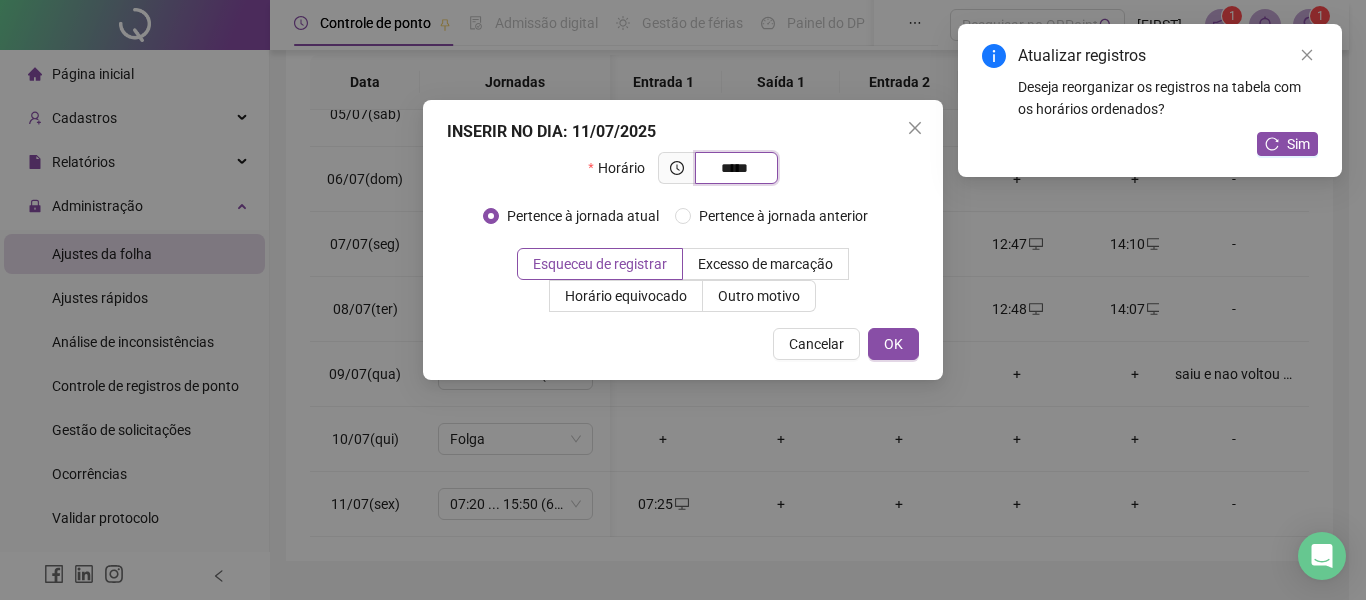 type on "*****" 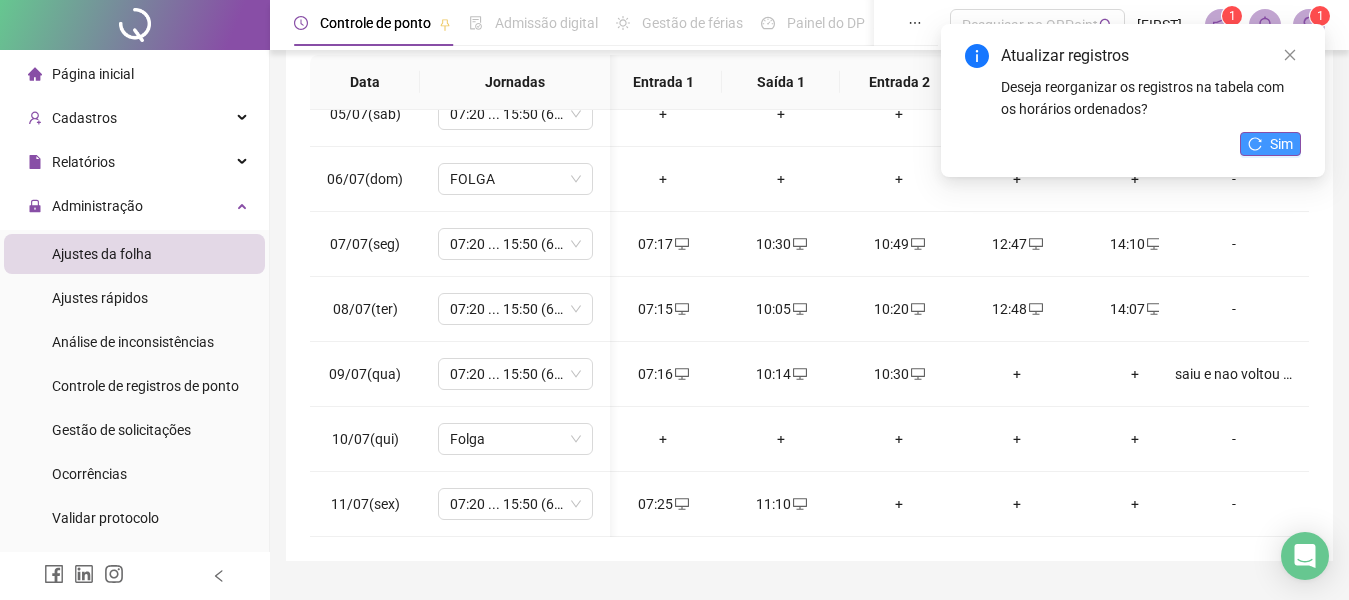 click 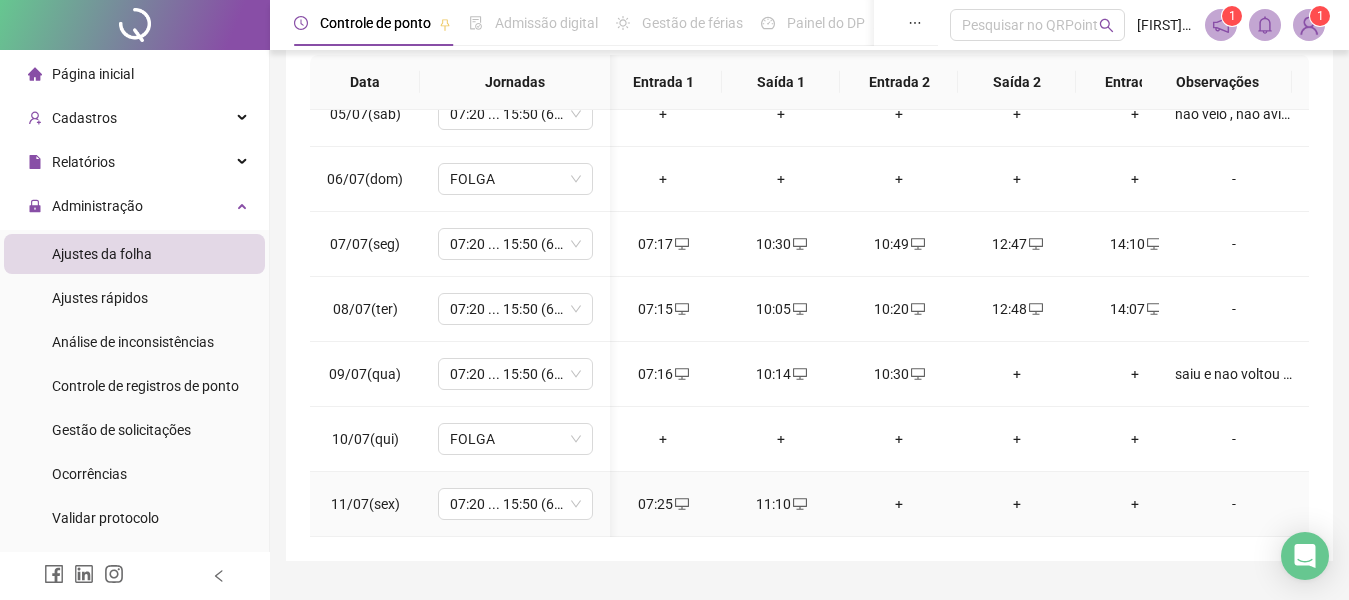 click on "-" at bounding box center (1234, 504) 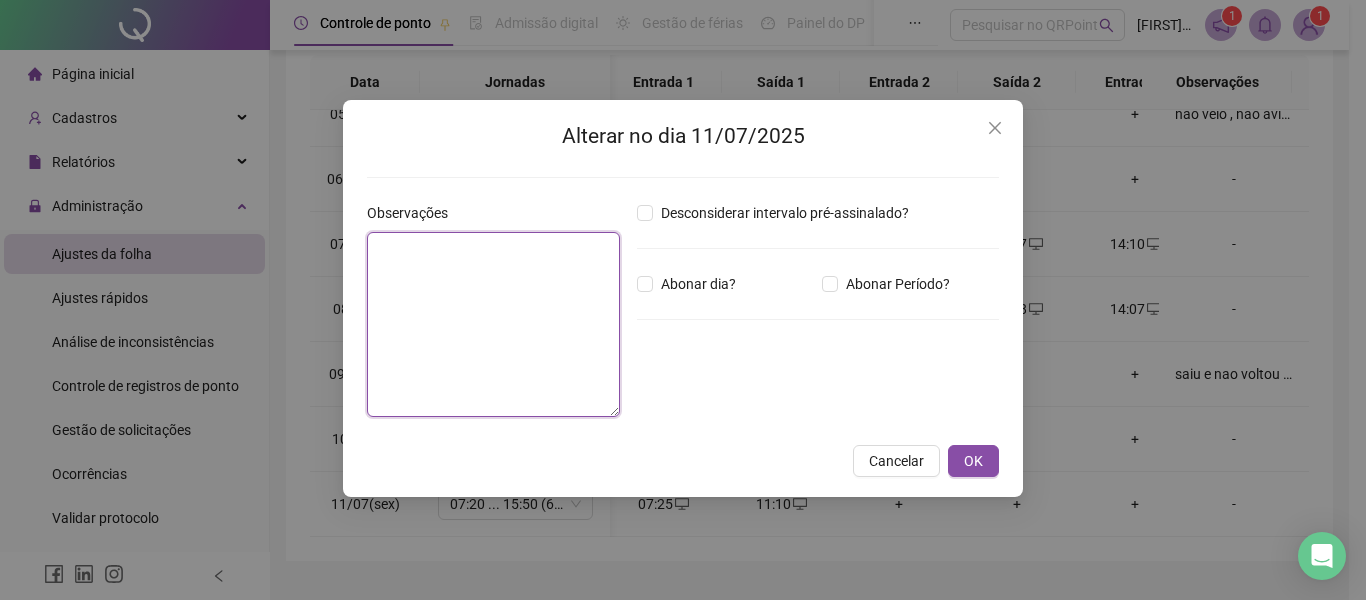 click at bounding box center (493, 324) 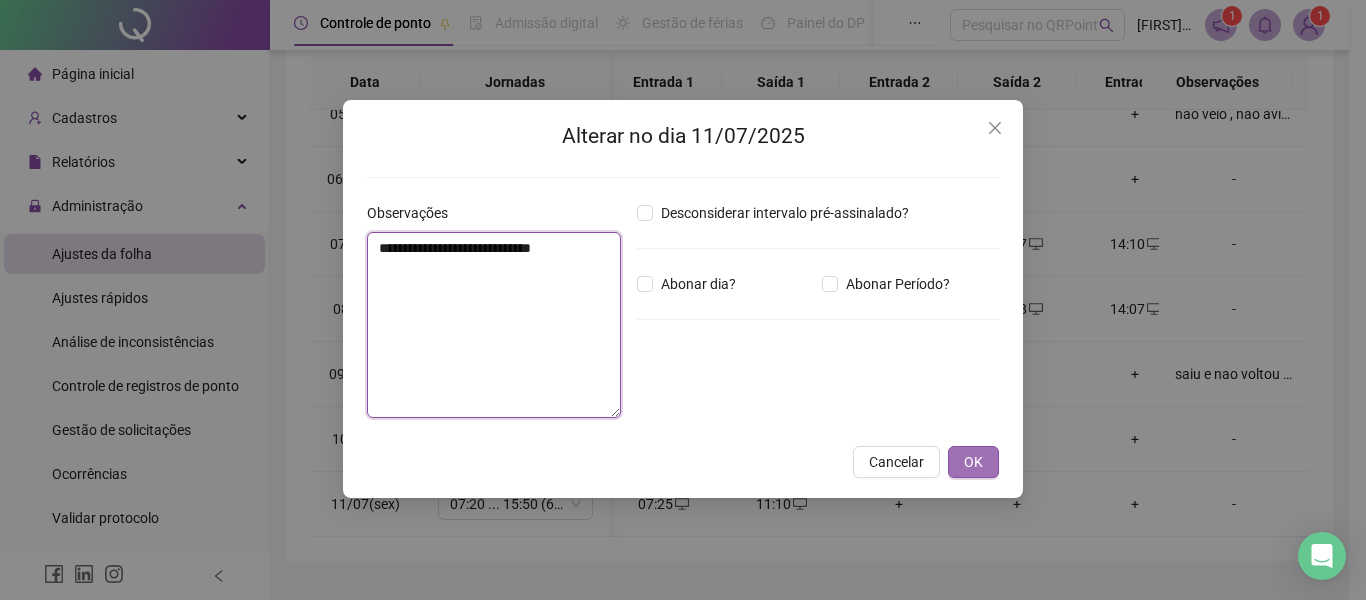 type on "**********" 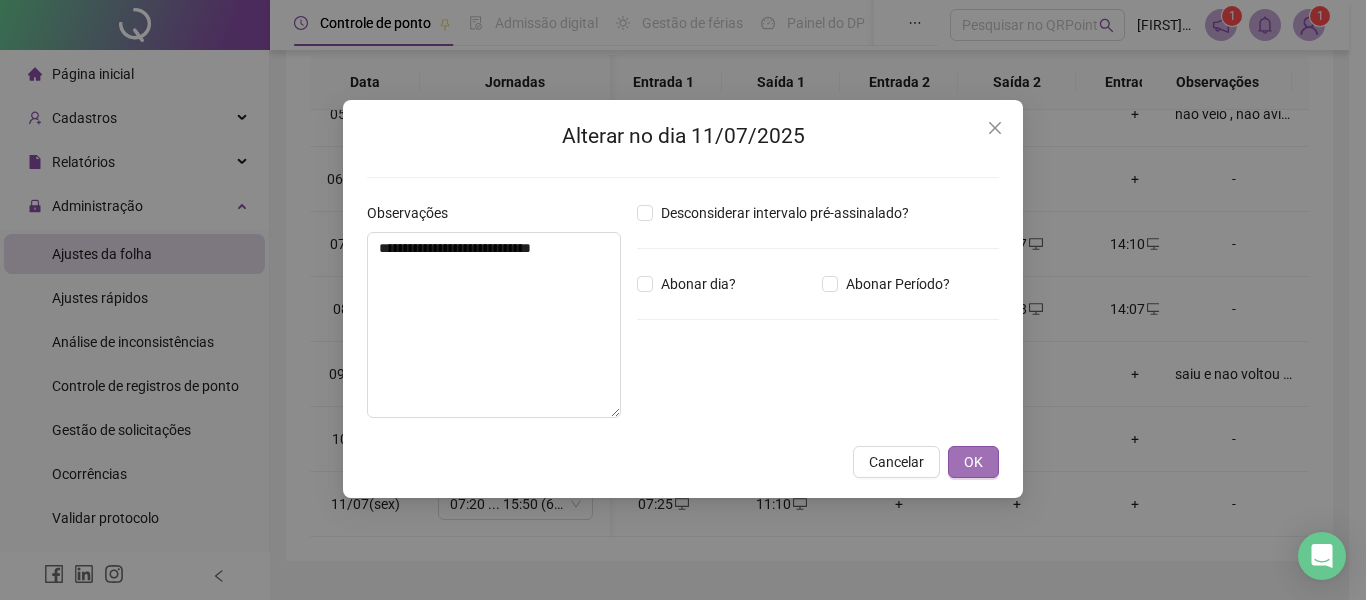 click on "OK" at bounding box center (973, 462) 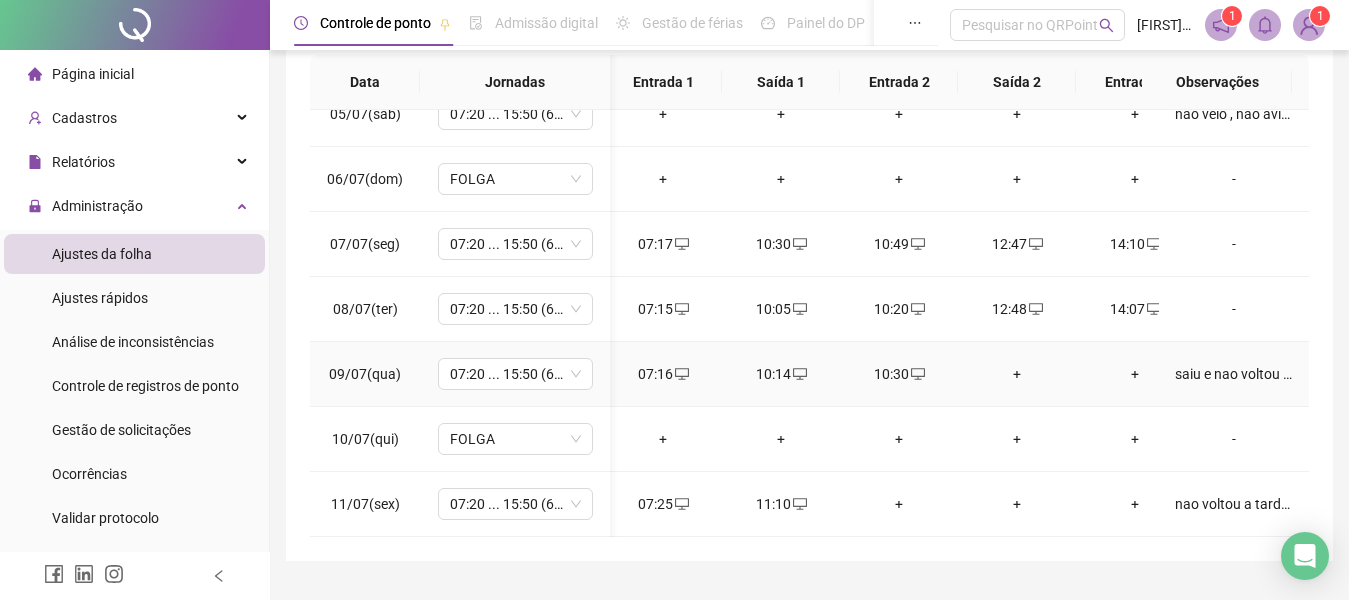 click on "saiu e nao voltou mais" at bounding box center [1234, 374] 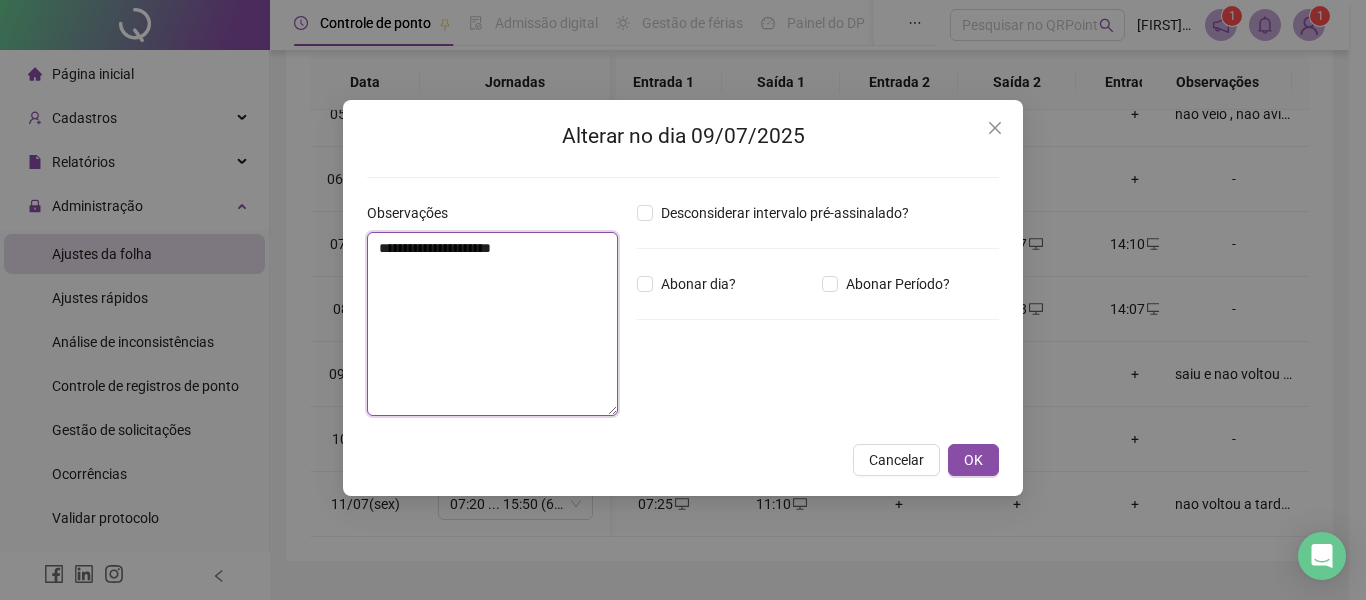 click on "**********" at bounding box center (492, 324) 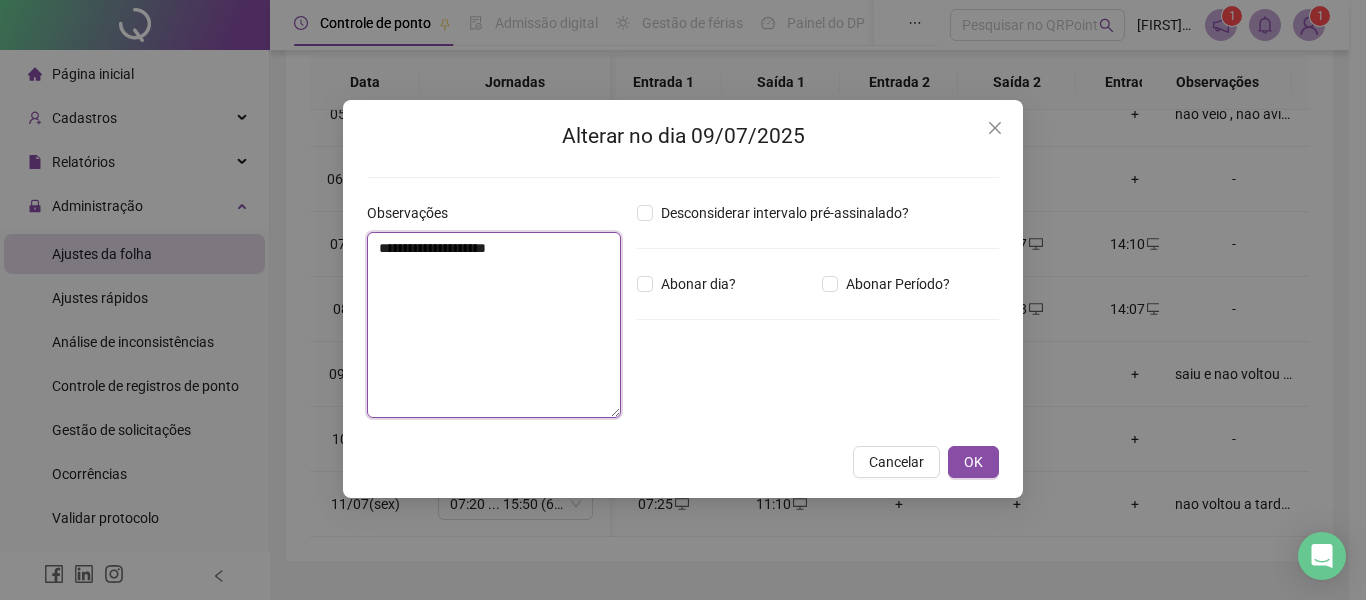 type on "**********" 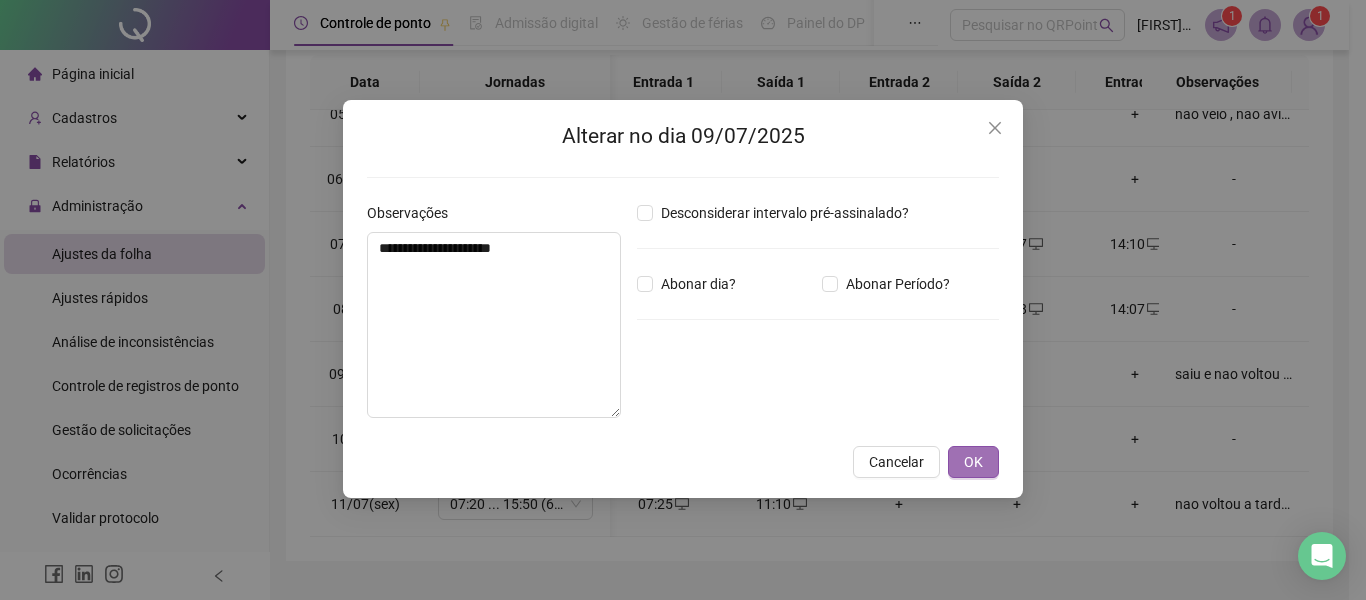 click on "OK" at bounding box center (973, 462) 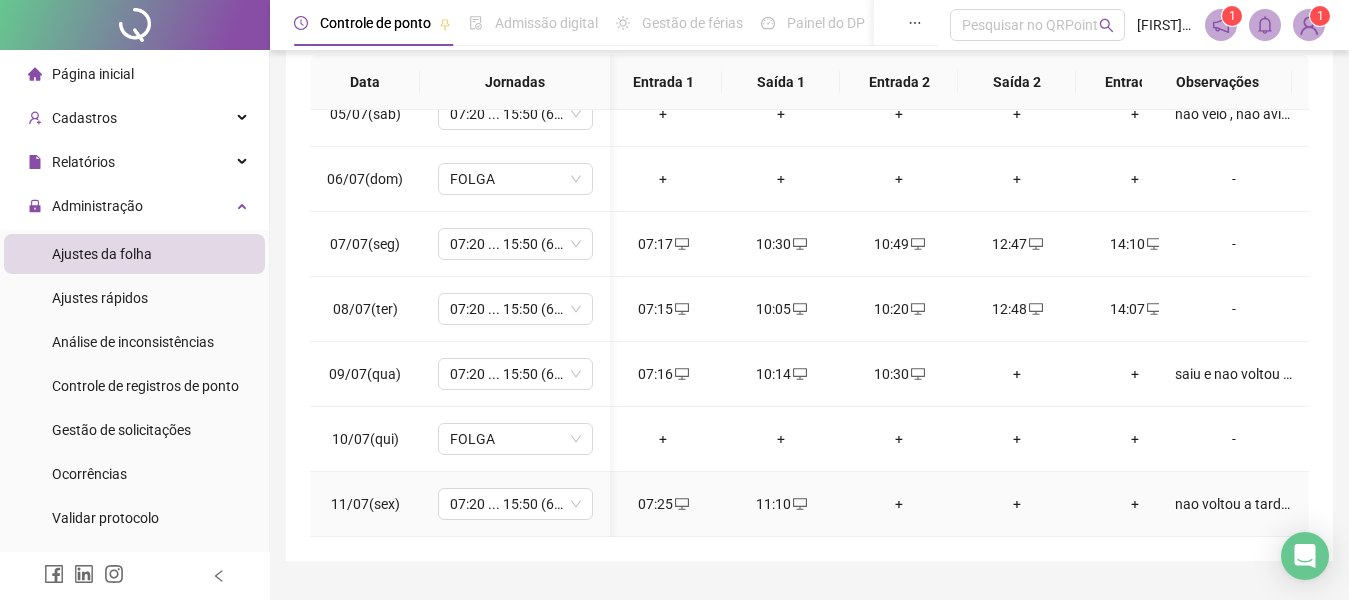 click on "nao voltou a tarde, nao avisou" at bounding box center [1234, 504] 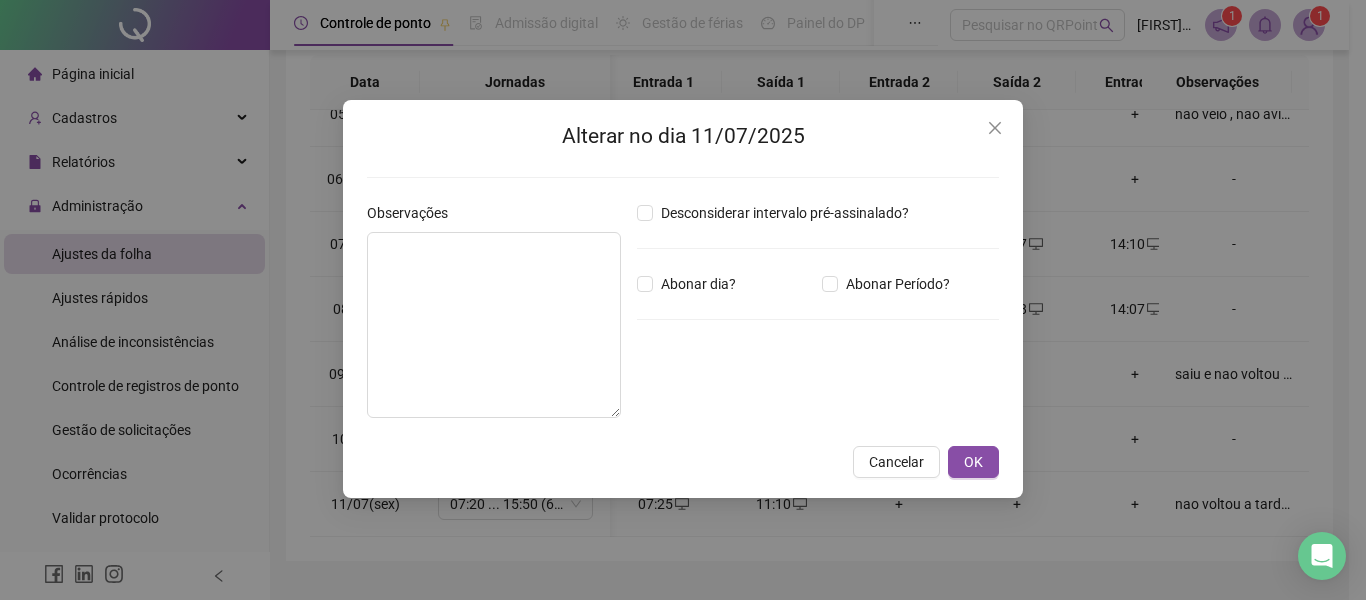 type on "**********" 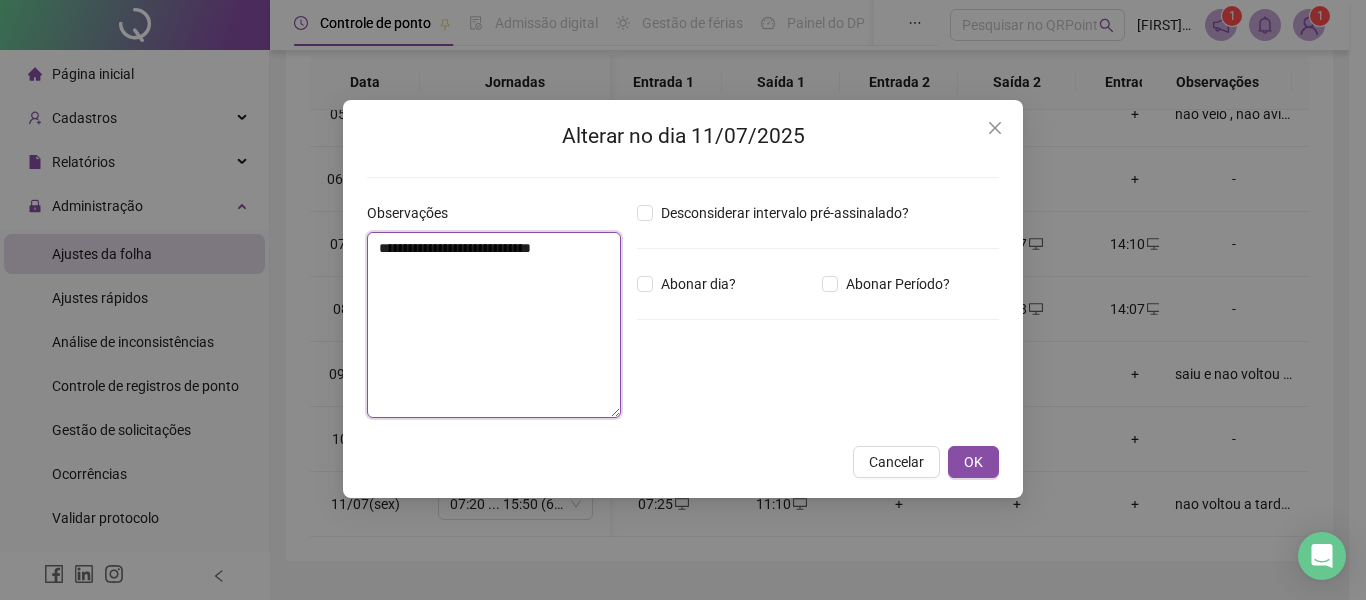 click on "**********" at bounding box center (494, 325) 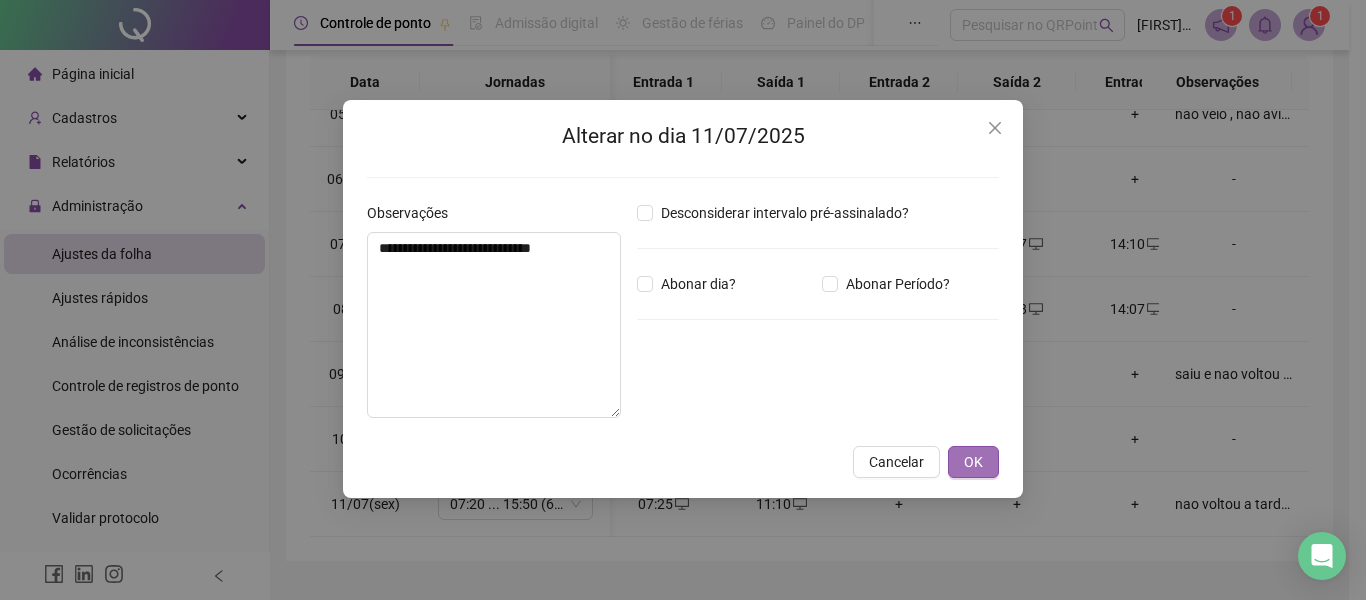 click on "OK" at bounding box center (973, 462) 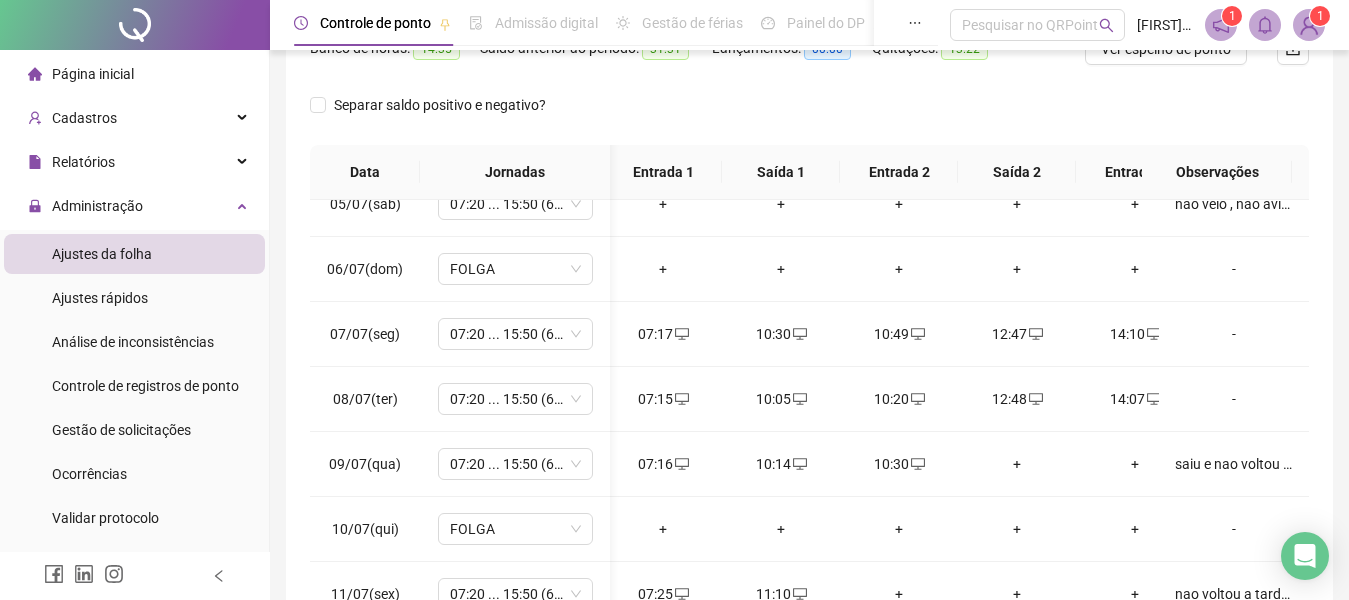 scroll, scrollTop: 0, scrollLeft: 0, axis: both 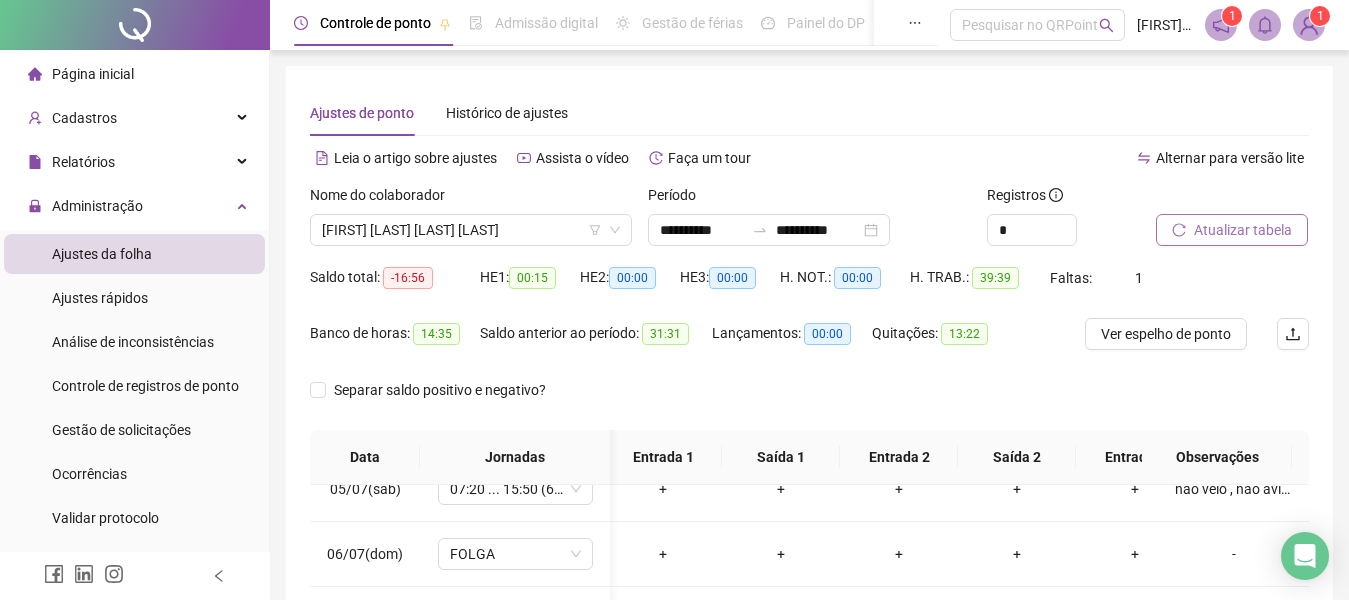 click on "Atualizar tabela" at bounding box center (1243, 230) 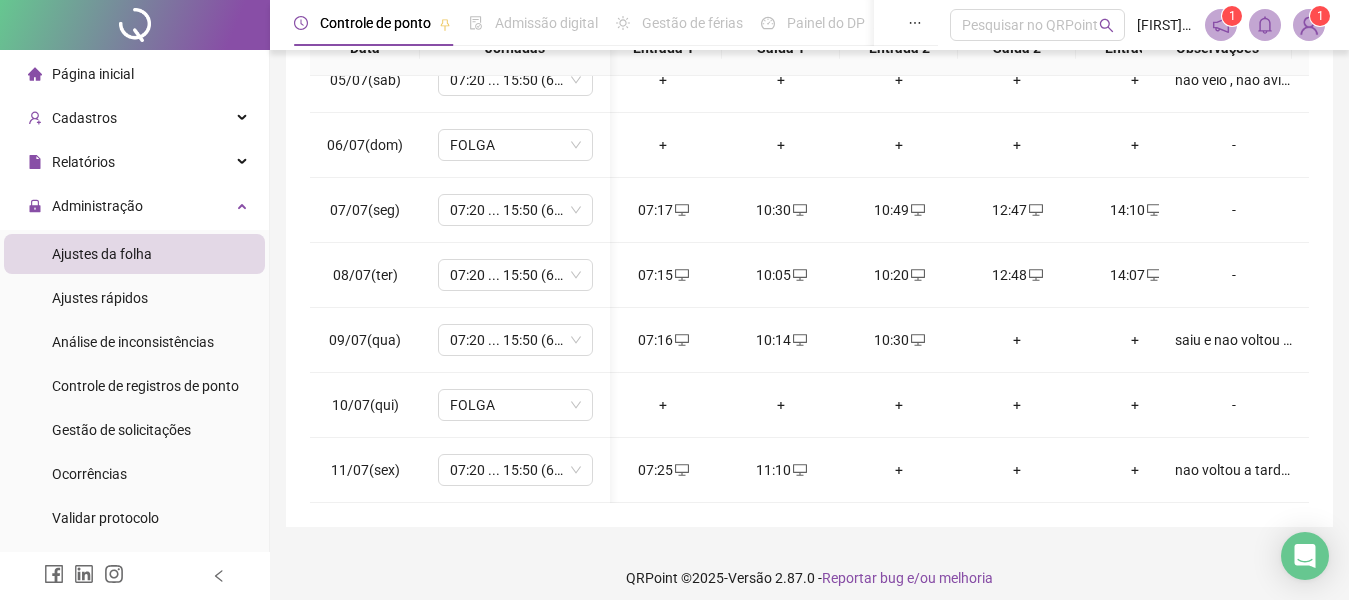 scroll, scrollTop: 422, scrollLeft: 0, axis: vertical 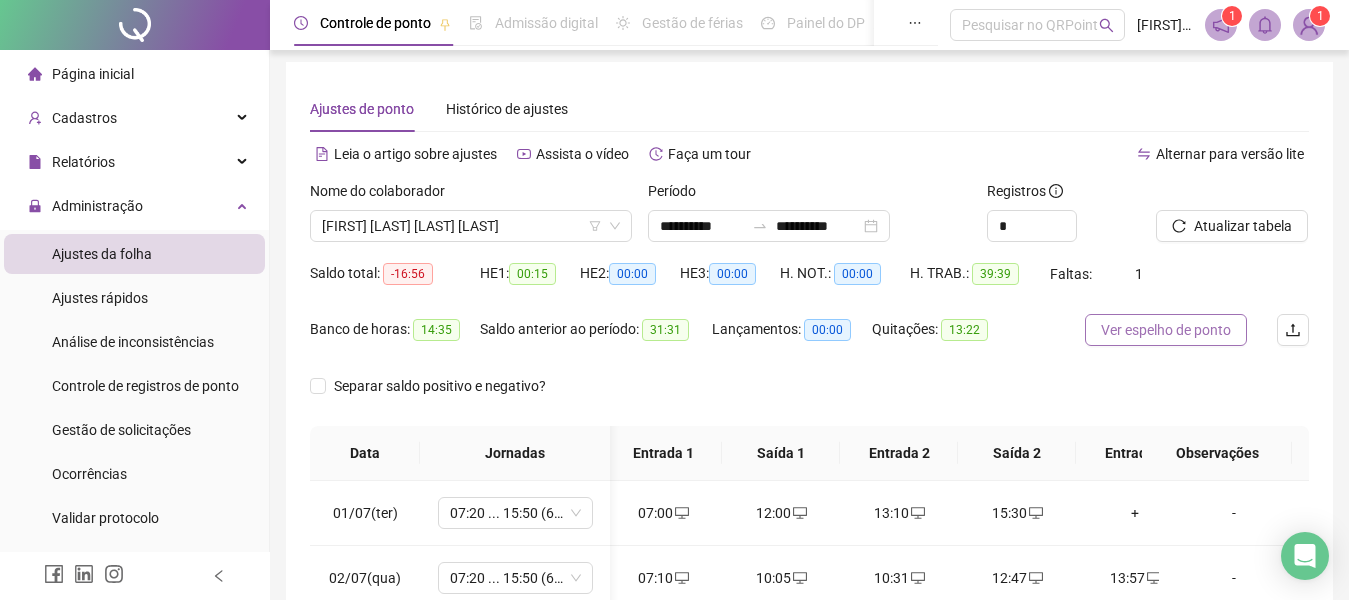 click on "Ver espelho de ponto" at bounding box center (1166, 330) 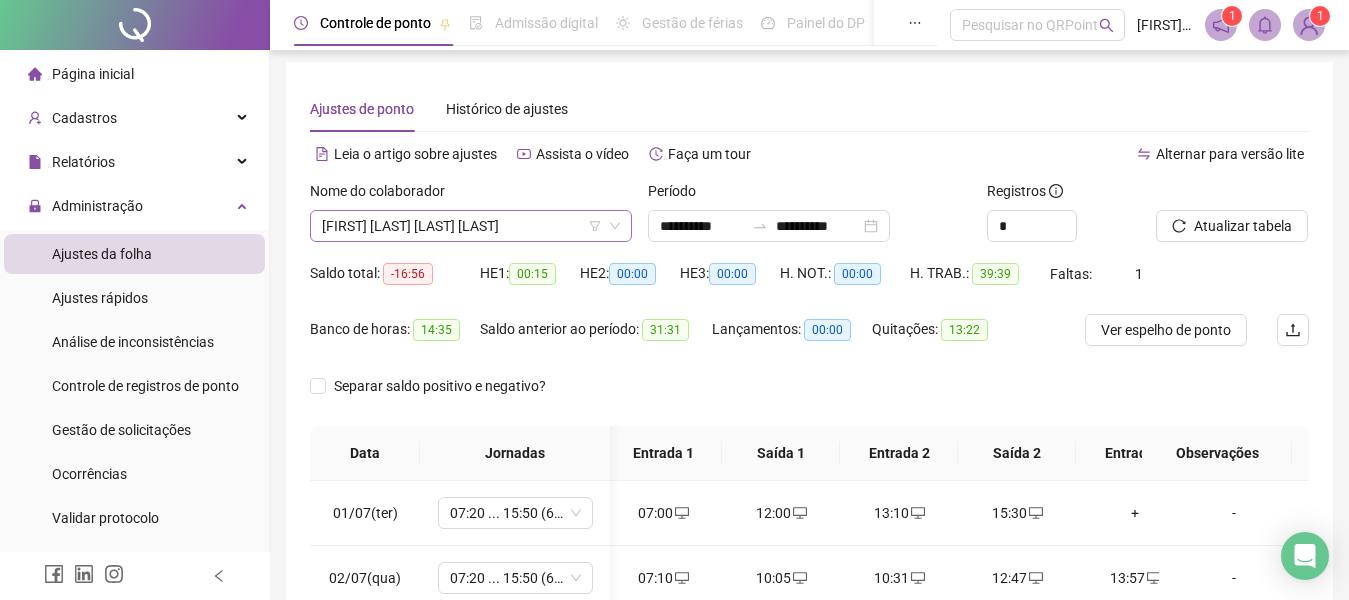 click on "[FIRST] [LAST] [LAST] [LAST]" at bounding box center (471, 226) 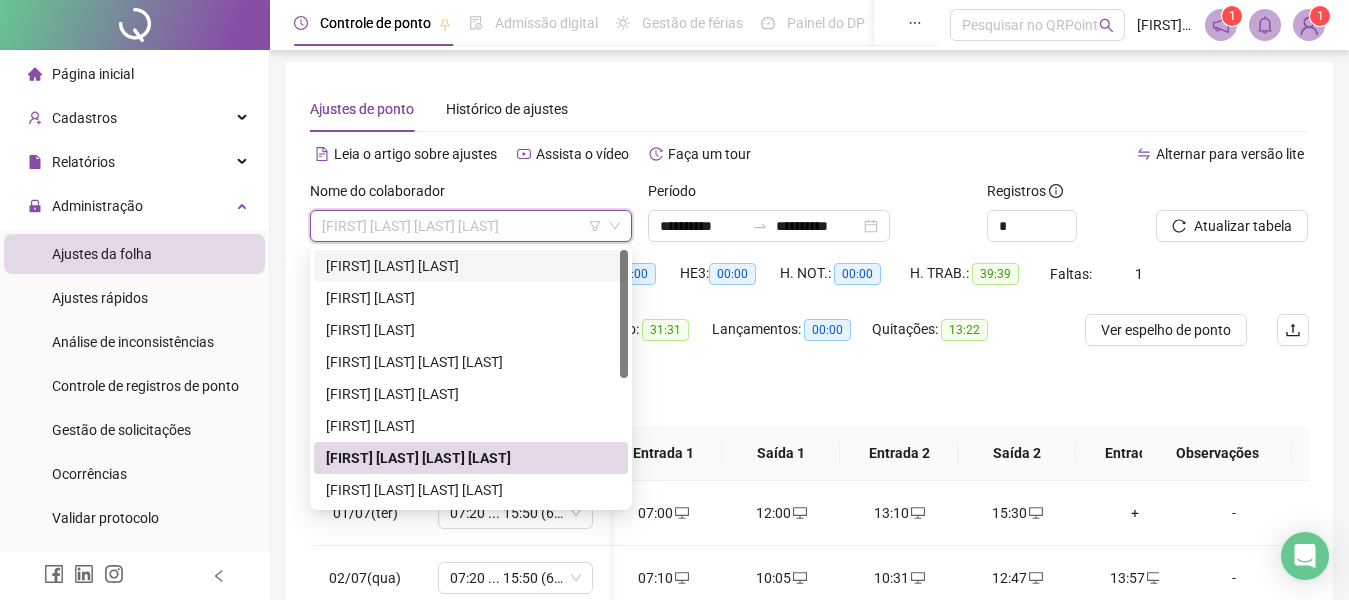 click on "[FIRST] [LAST] [LAST]" at bounding box center [471, 266] 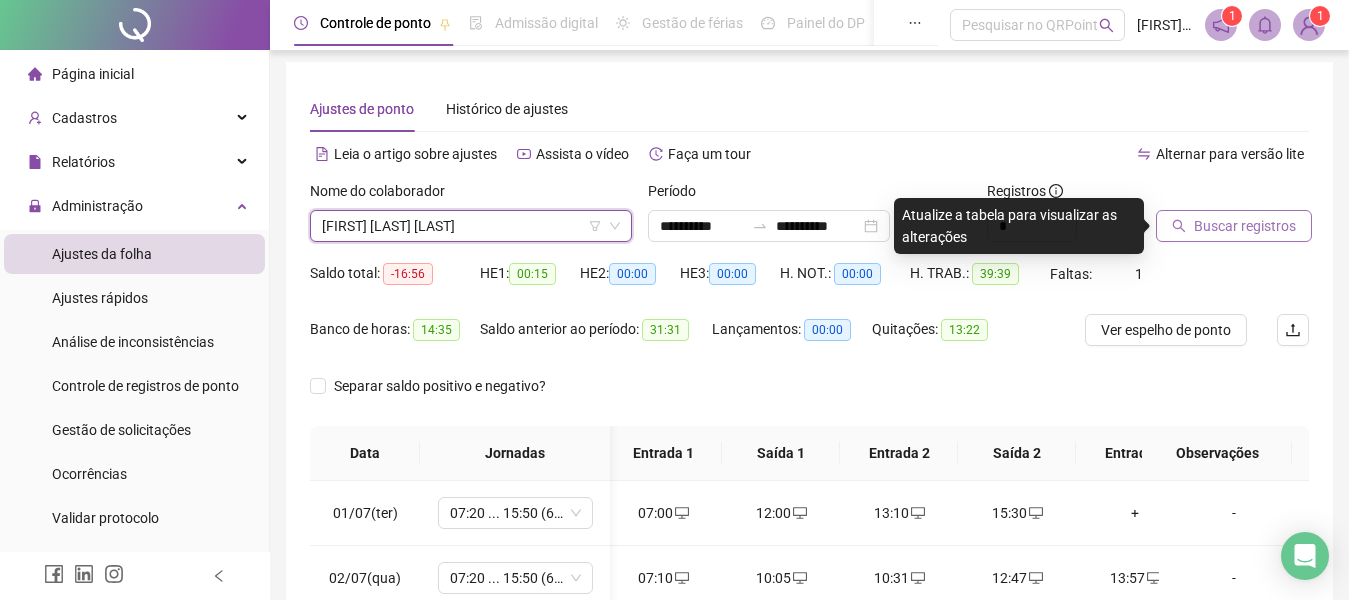 click on "Buscar registros" at bounding box center (1245, 226) 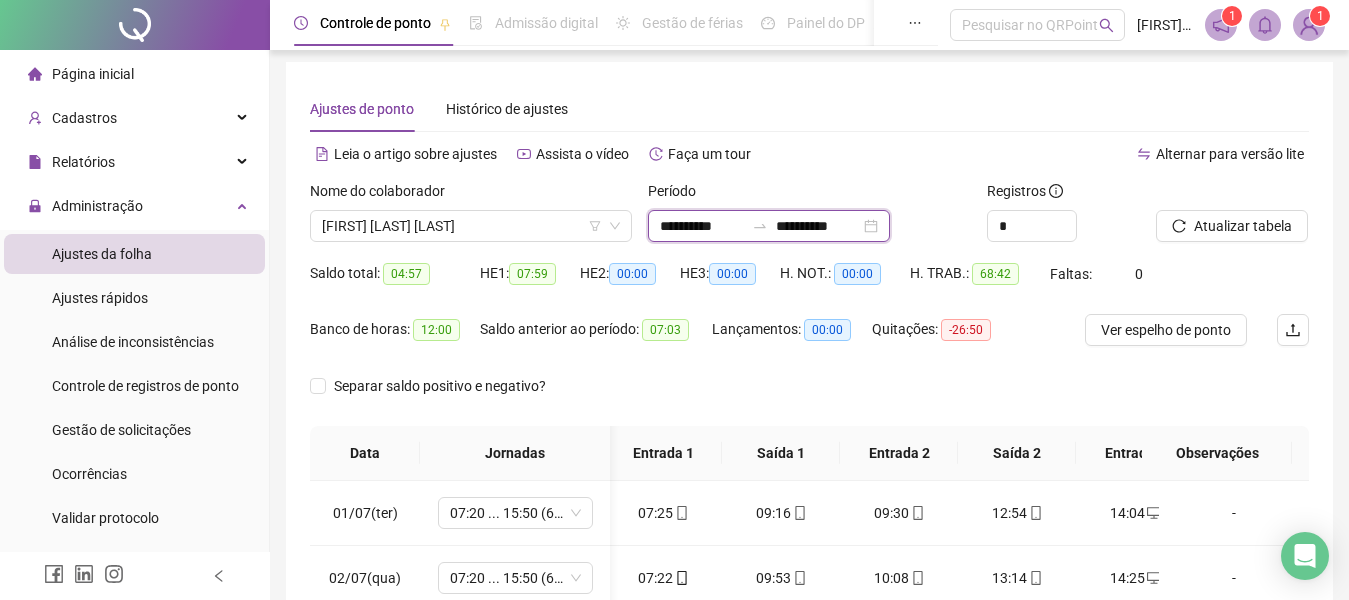 click on "**********" at bounding box center [818, 226] 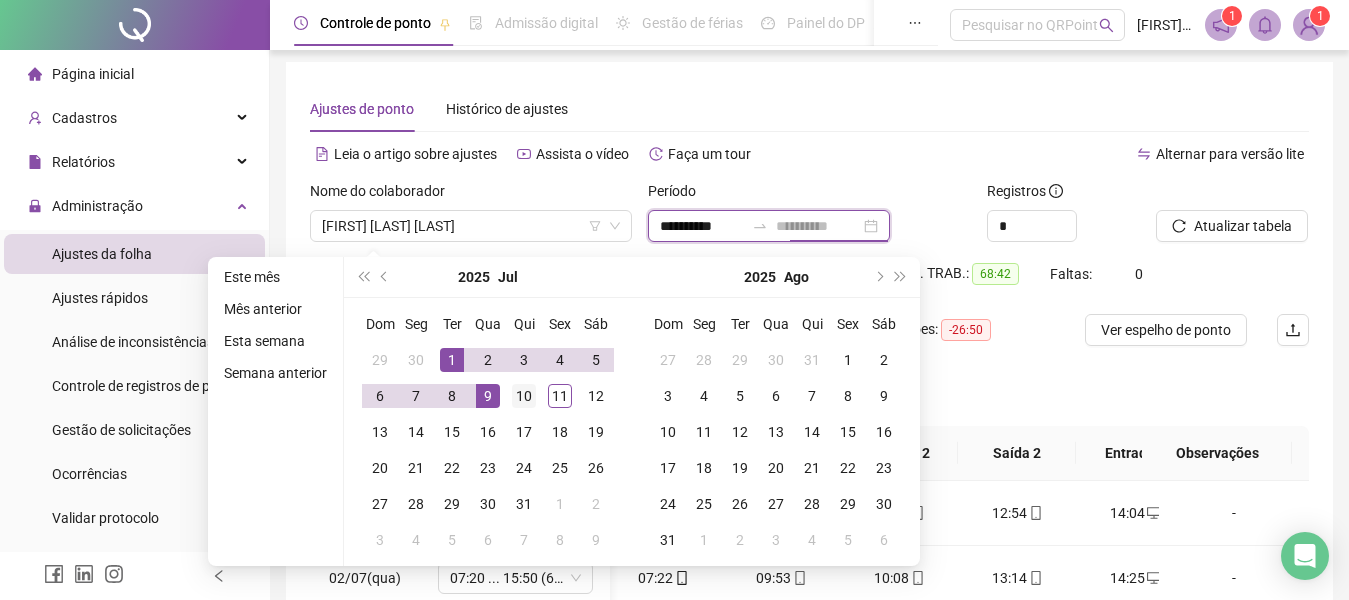 type on "**********" 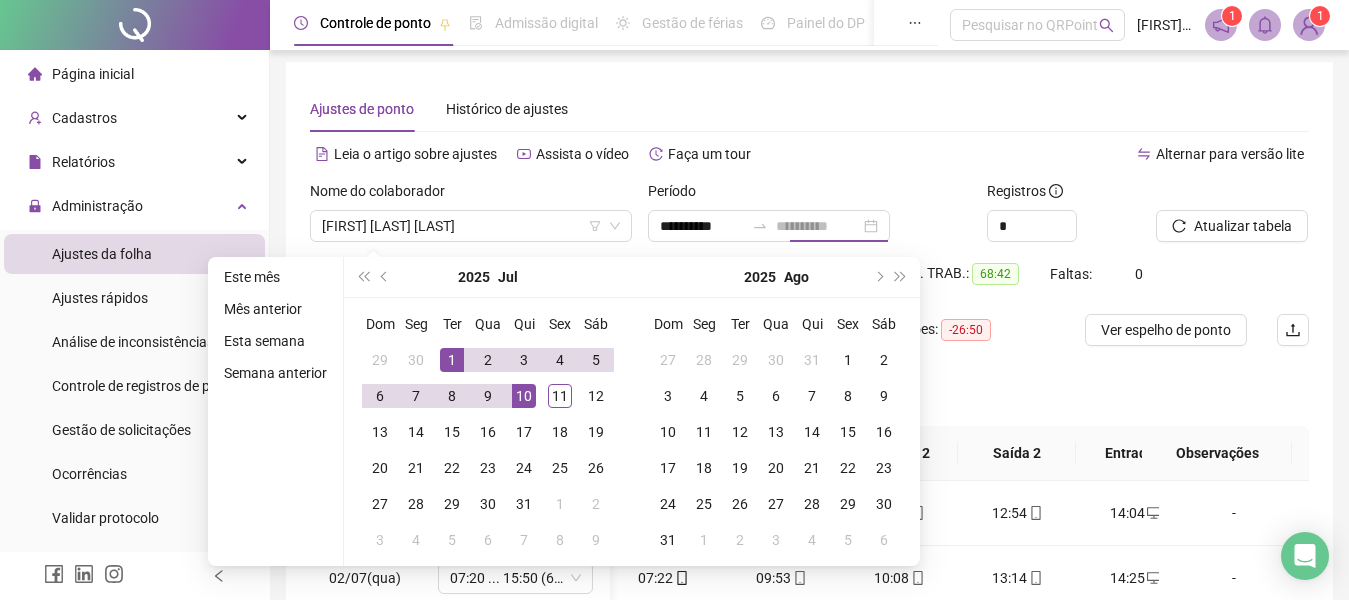 click on "10" at bounding box center [524, 396] 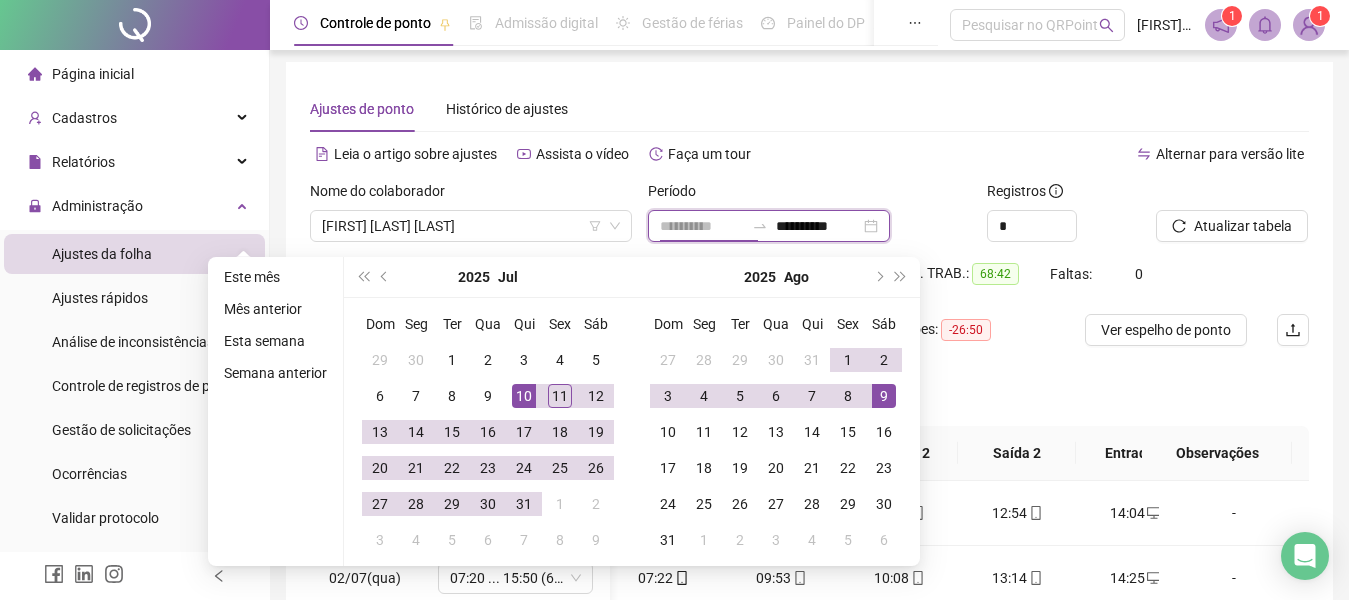 type on "**********" 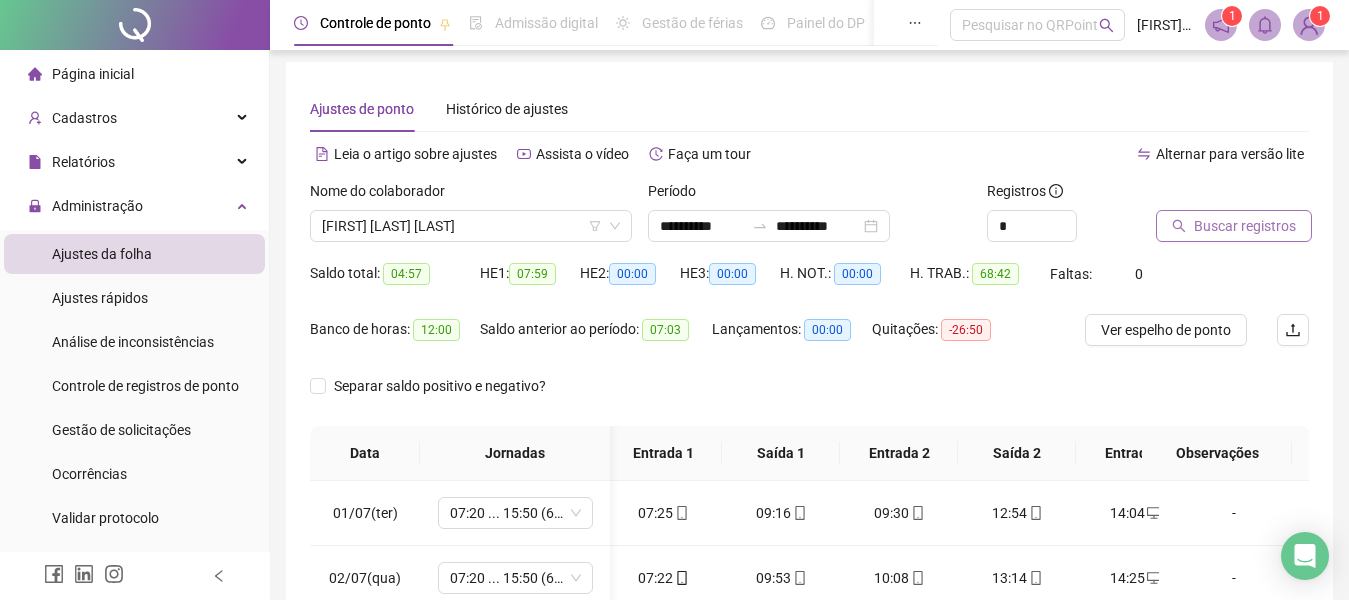 click on "Buscar registros" at bounding box center (1245, 226) 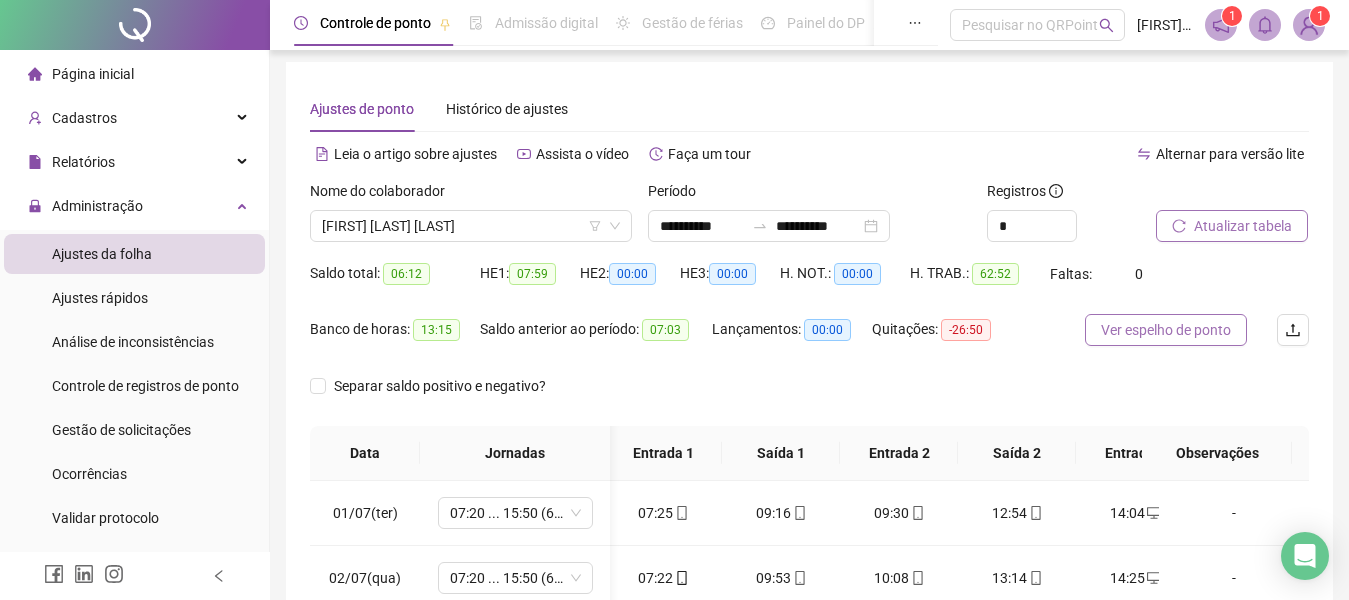 click on "Ver espelho de ponto" at bounding box center [1166, 330] 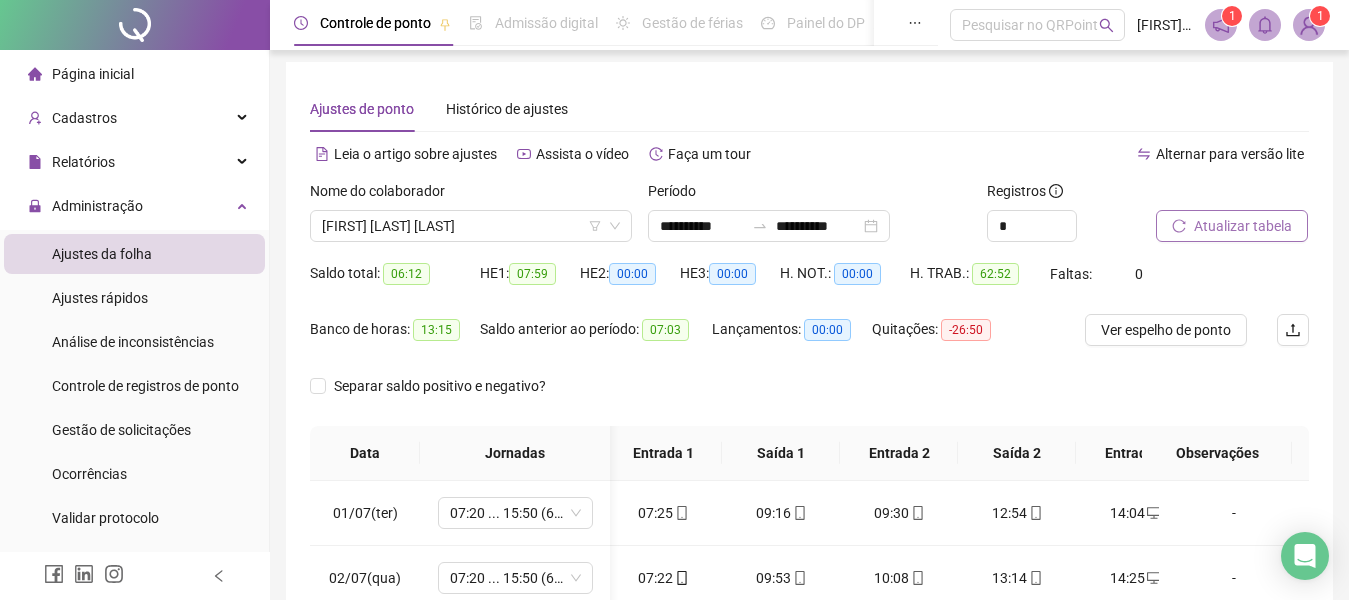 scroll, scrollTop: 422, scrollLeft: 0, axis: vertical 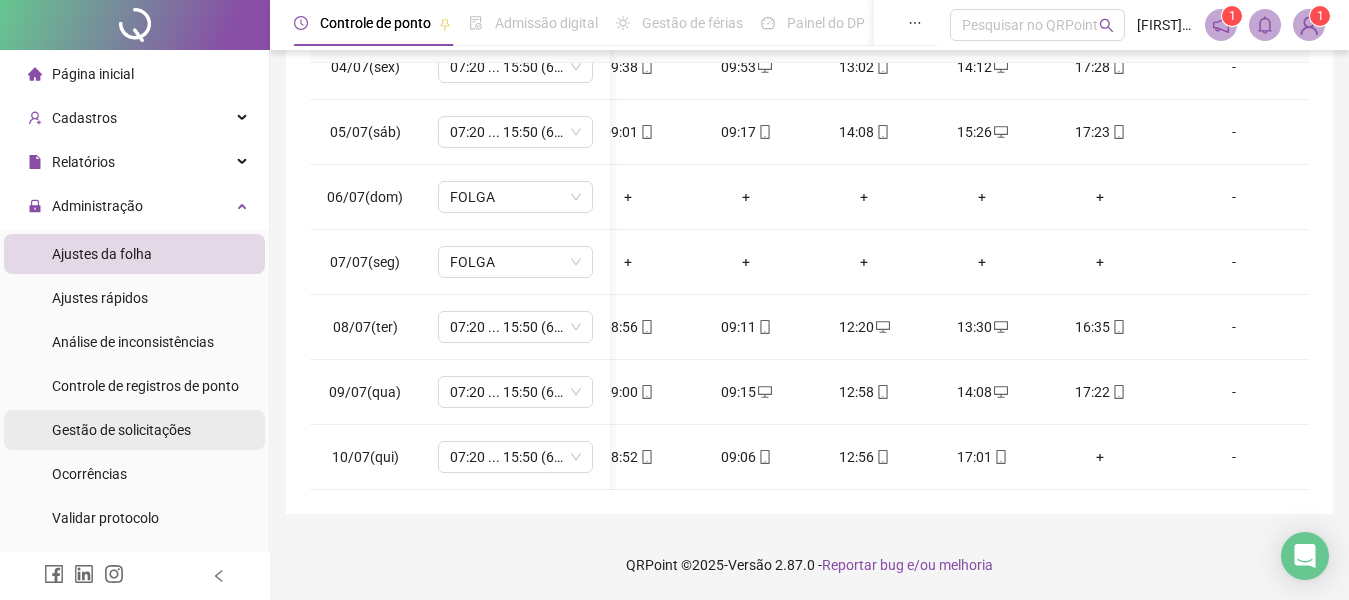 click on "Gestão de solicitações" at bounding box center [121, 430] 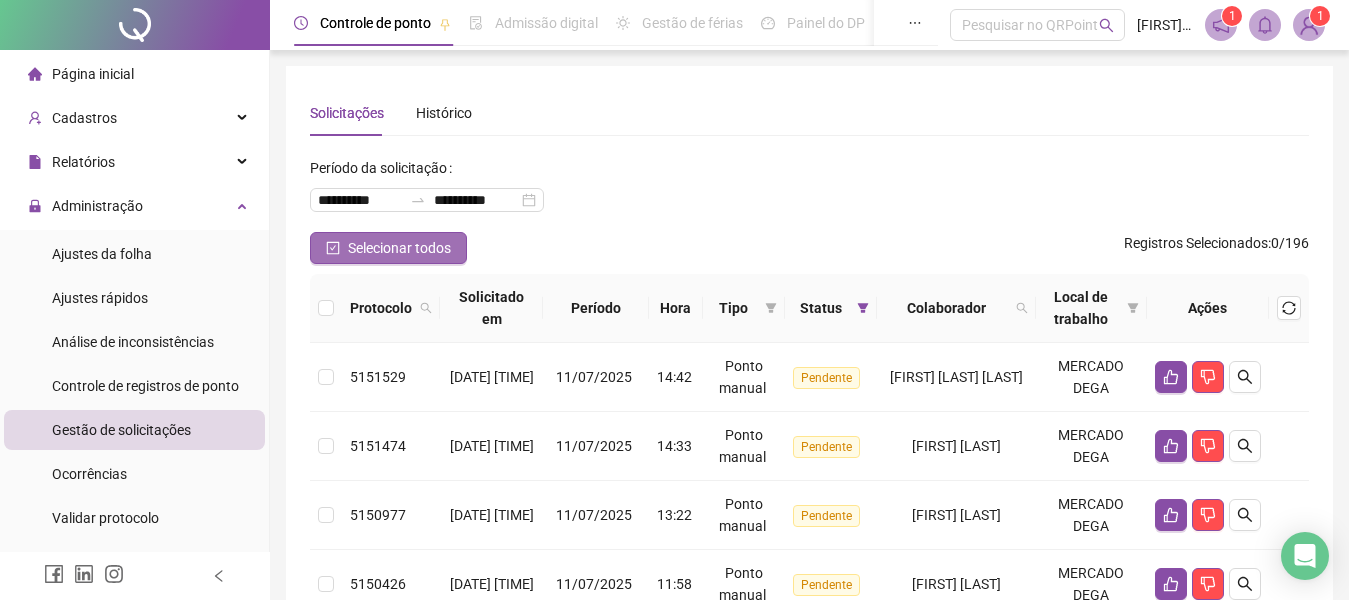 click on "Selecionar todos" at bounding box center [399, 248] 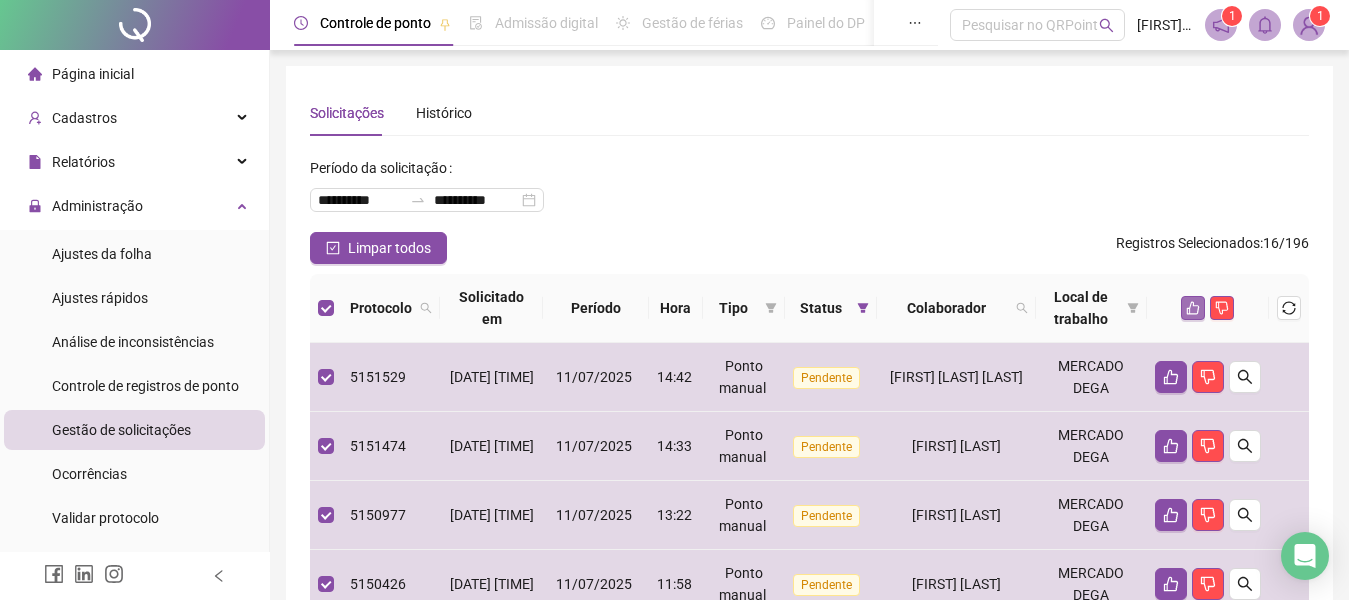 click 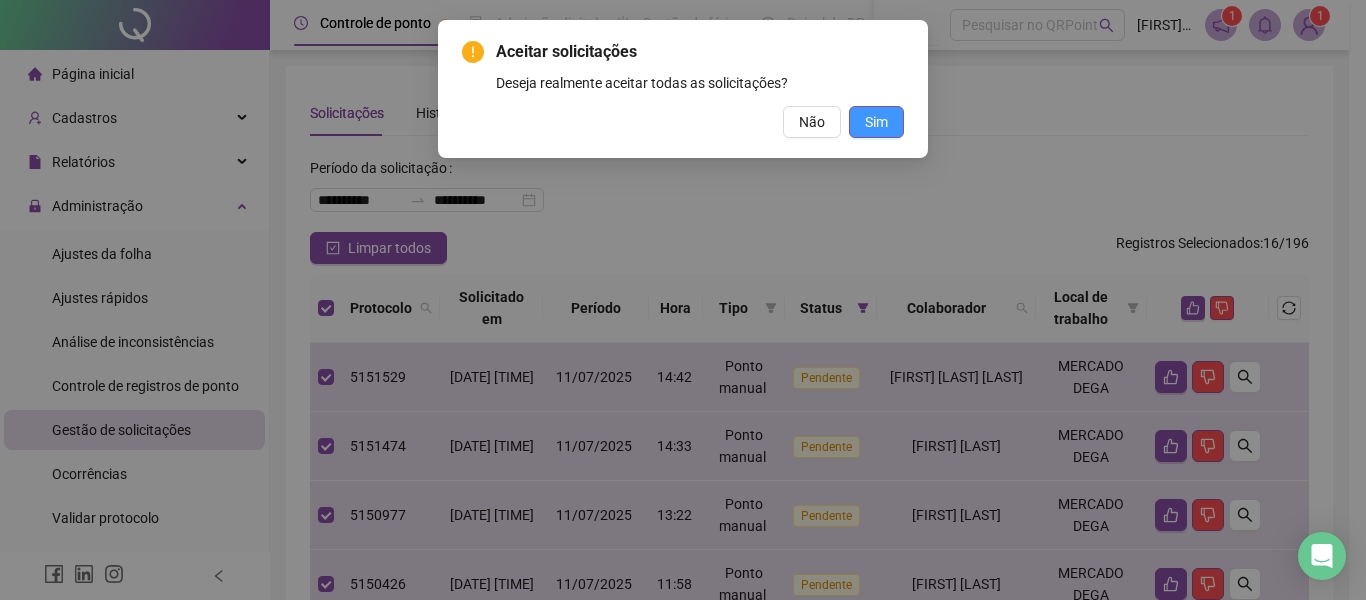 click on "Sim" at bounding box center [876, 122] 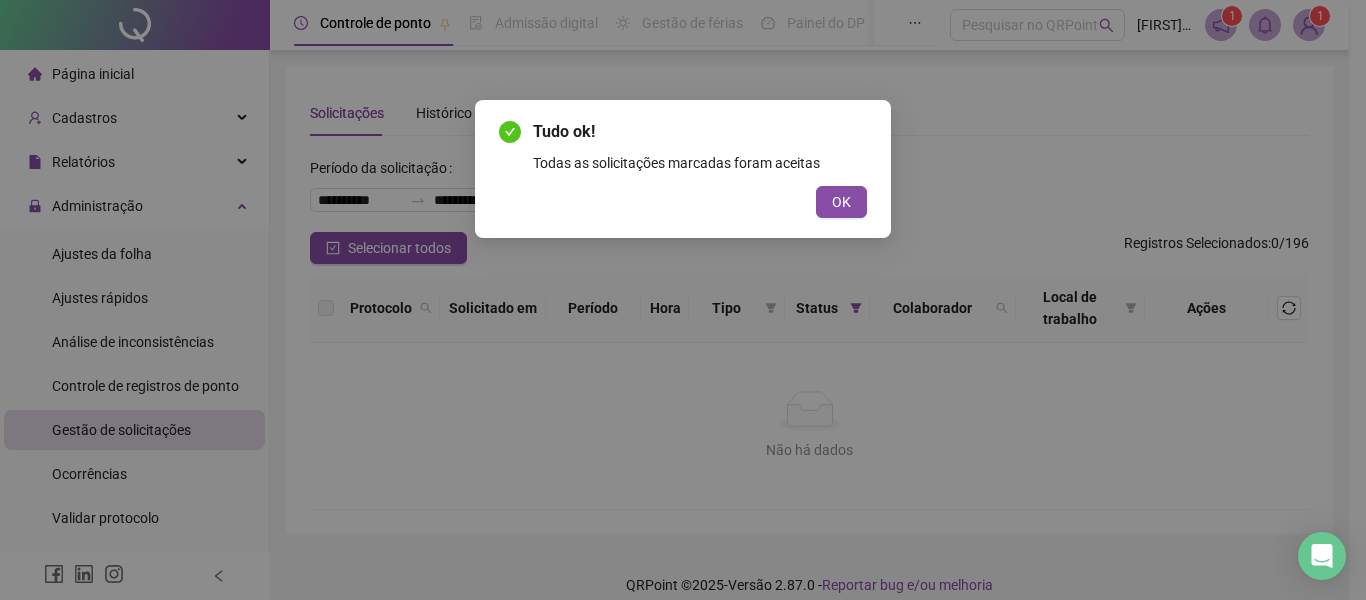 click on "OK" at bounding box center (841, 202) 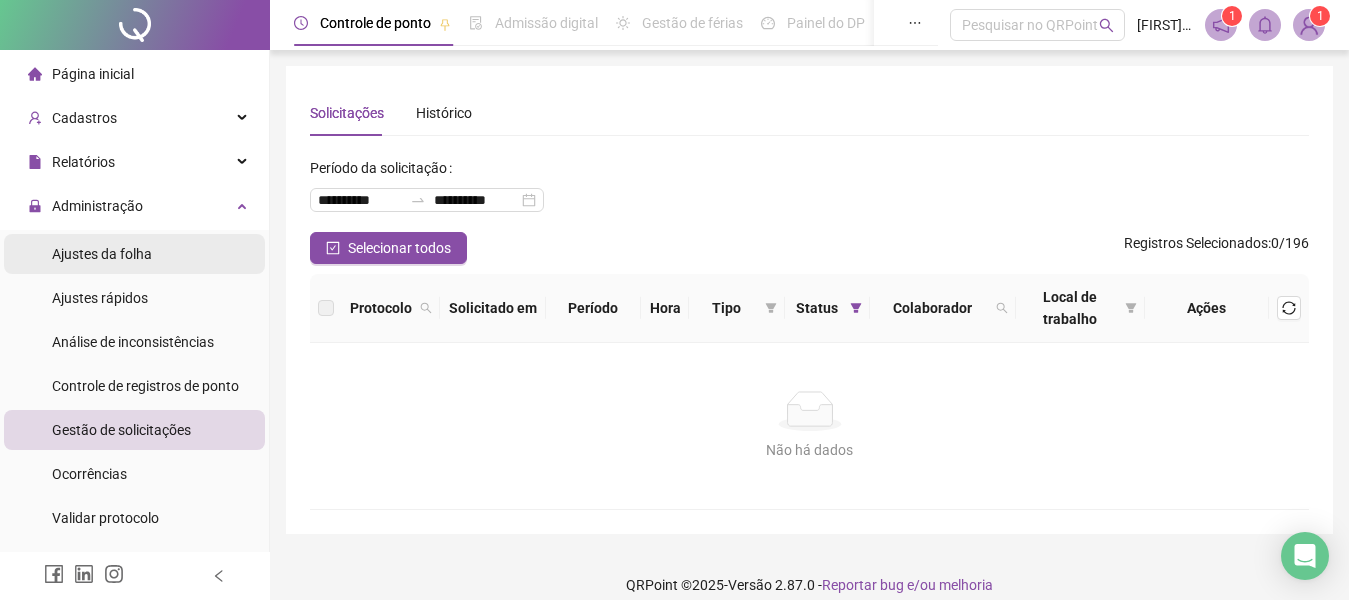 click on "Ajustes da folha" at bounding box center [102, 254] 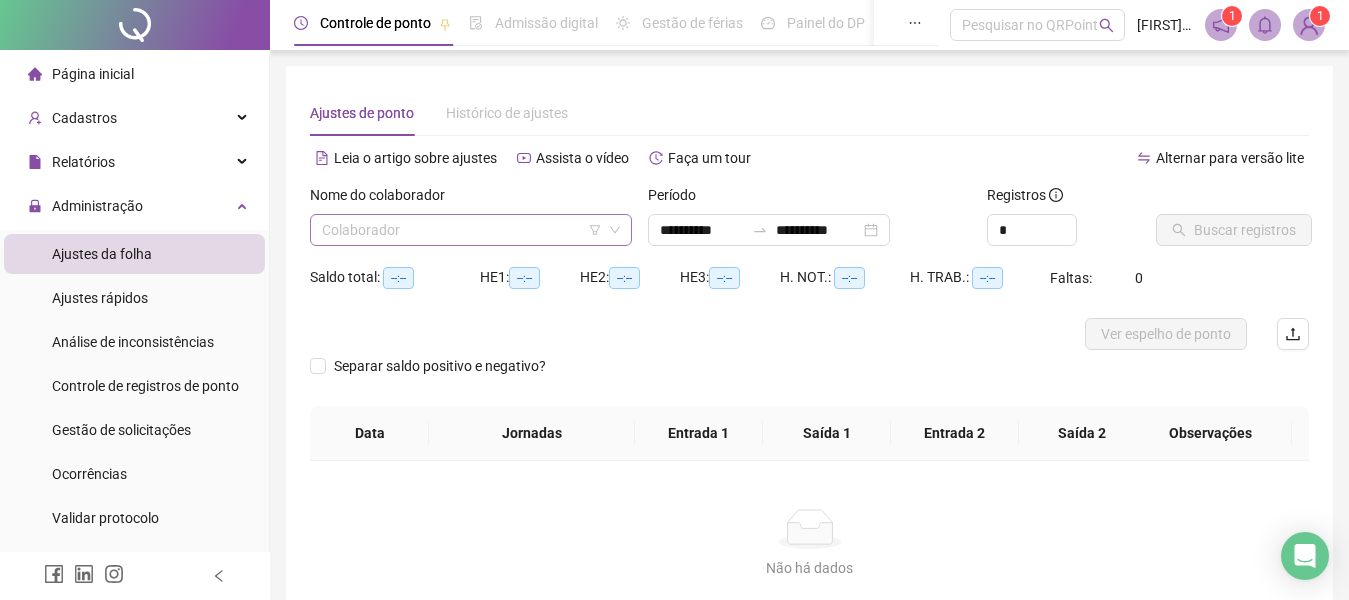click at bounding box center (465, 230) 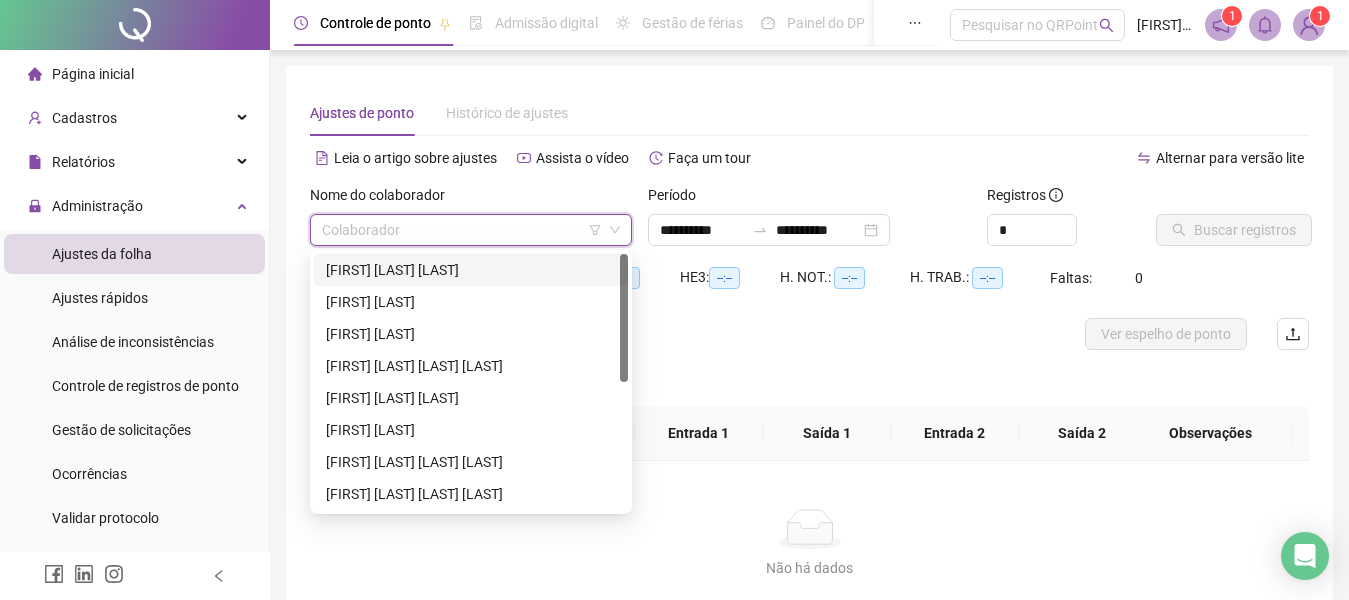 click on "[FIRST] [LAST] [LAST]" at bounding box center [471, 270] 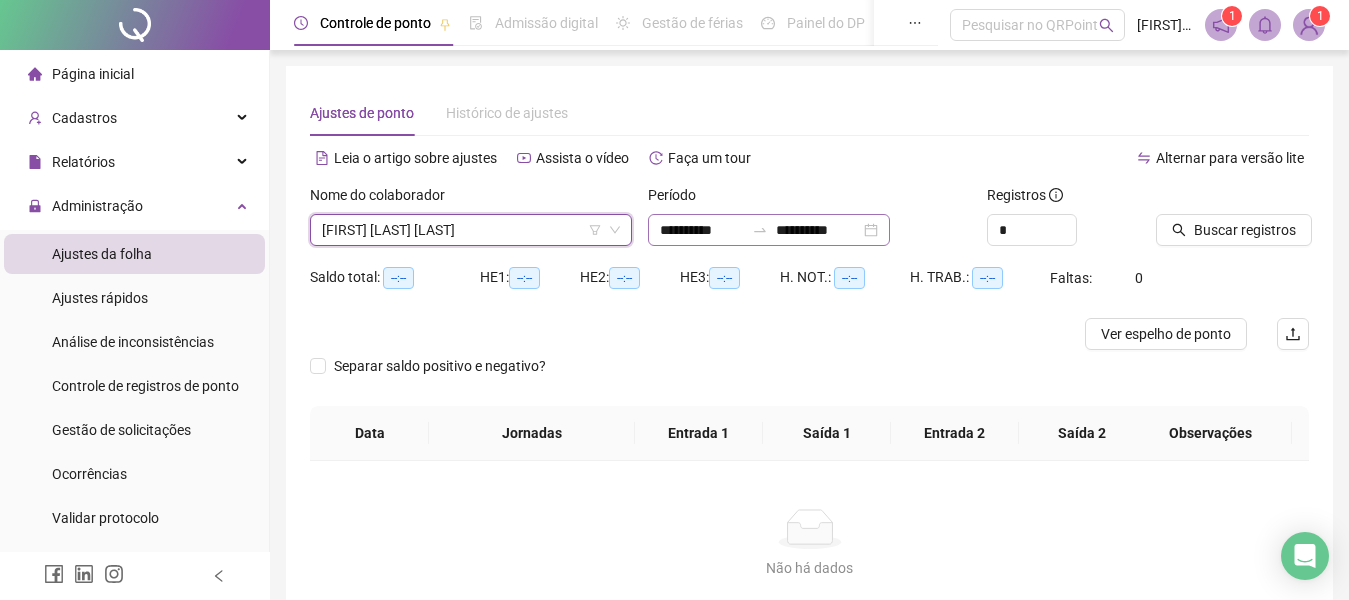 click on "**********" at bounding box center [769, 230] 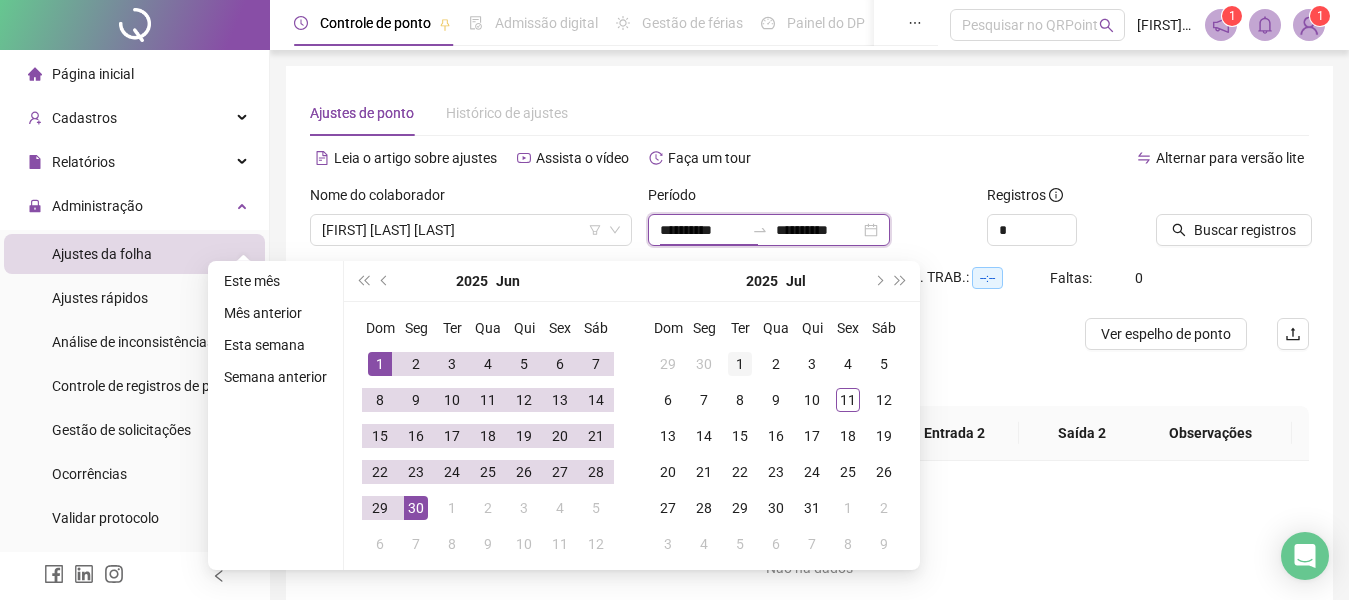 type on "**********" 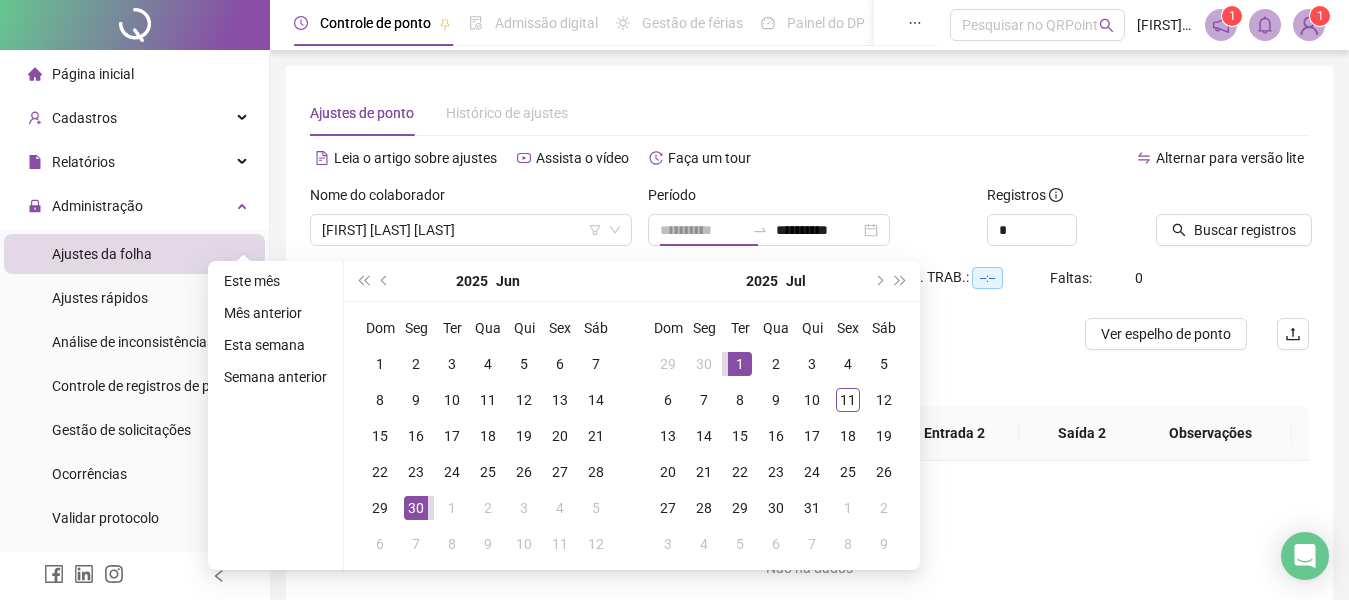 click on "1" at bounding box center (740, 364) 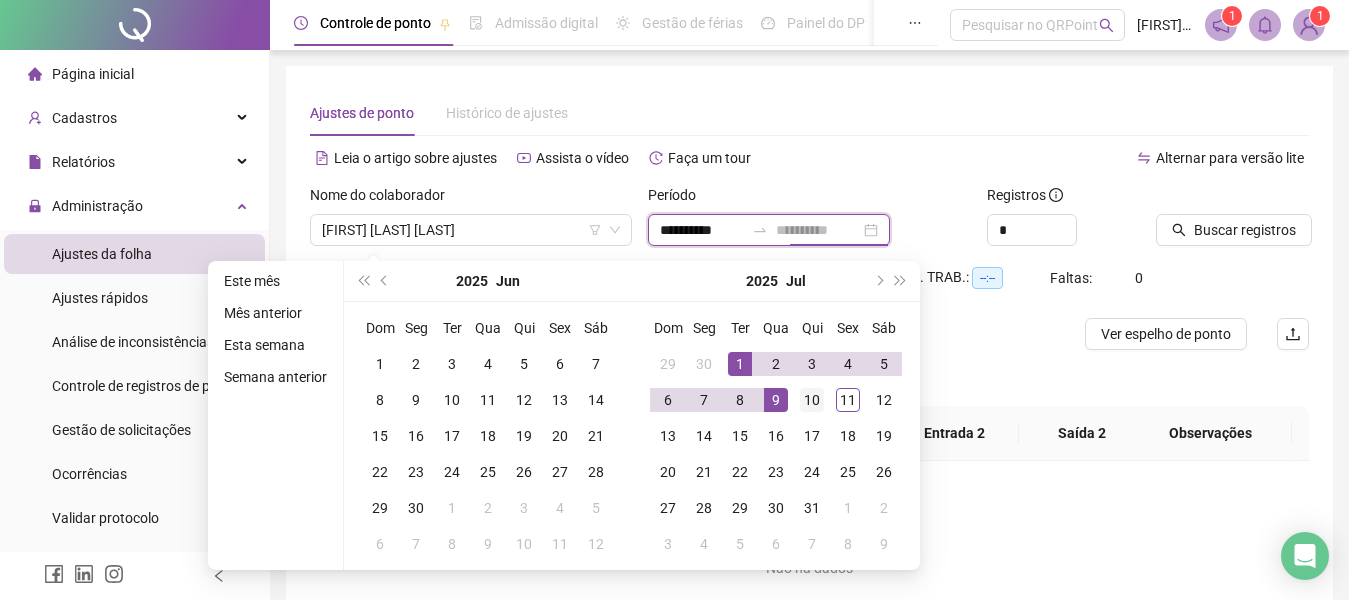 type on "**********" 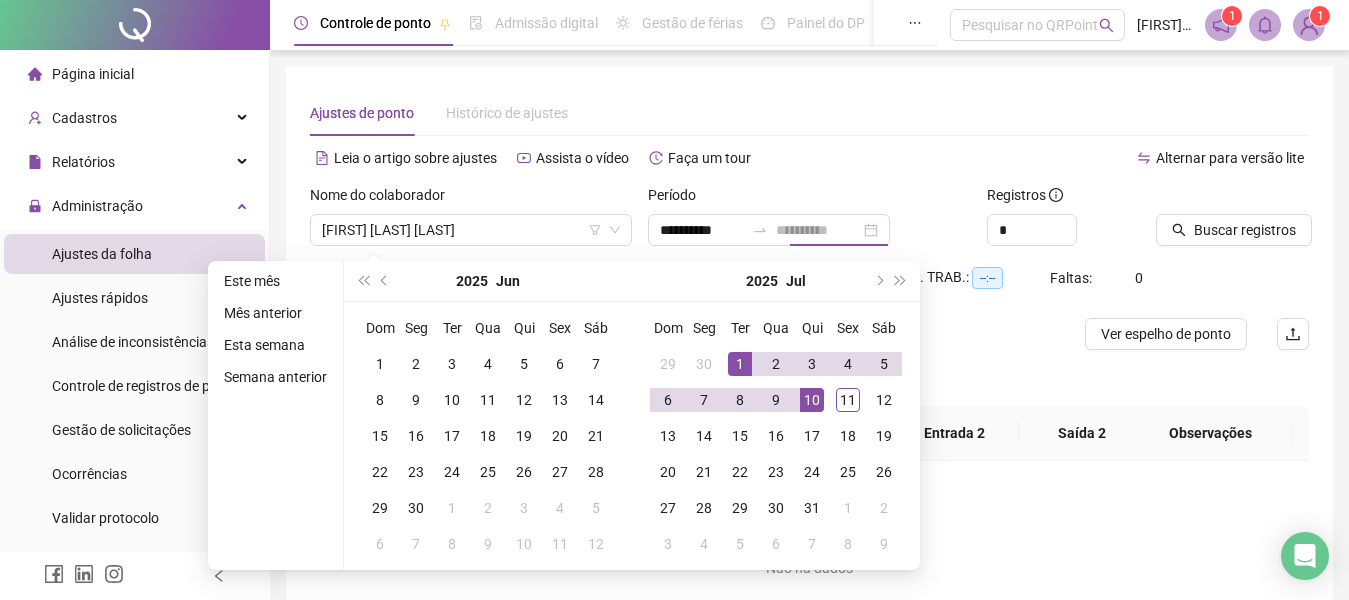 click on "10" at bounding box center (812, 400) 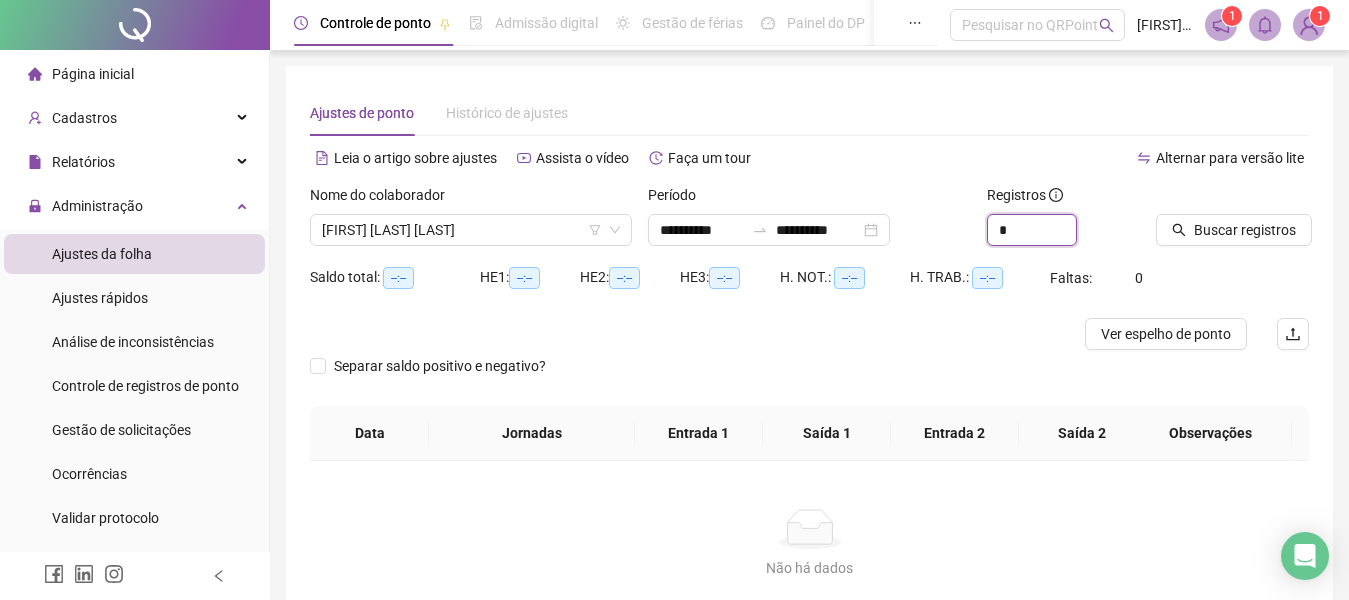 drag, startPoint x: 1021, startPoint y: 238, endPoint x: 973, endPoint y: 235, distance: 48.09366 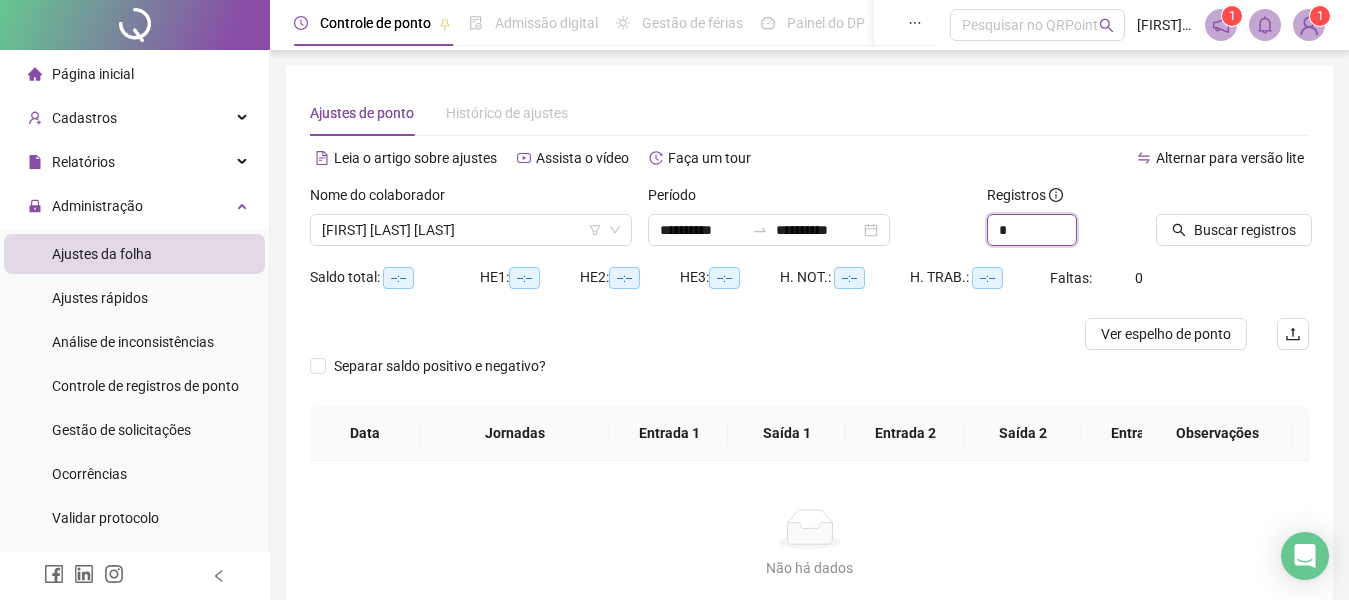 type on "*" 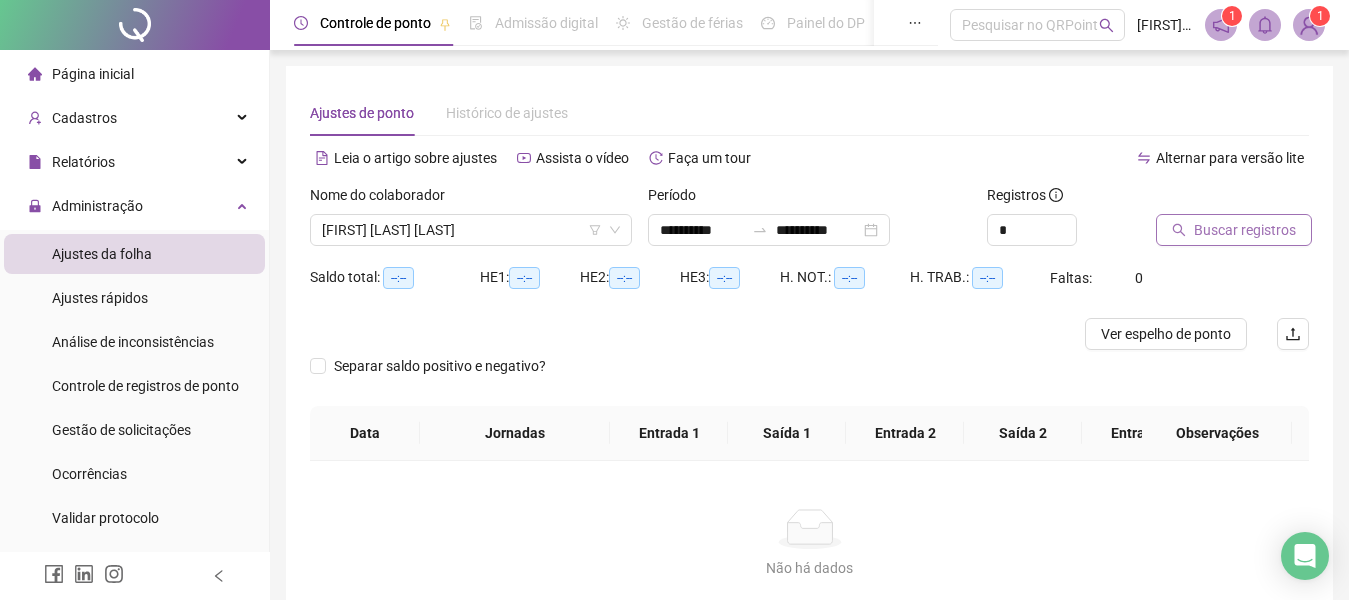 click on "Buscar registros" at bounding box center [1245, 230] 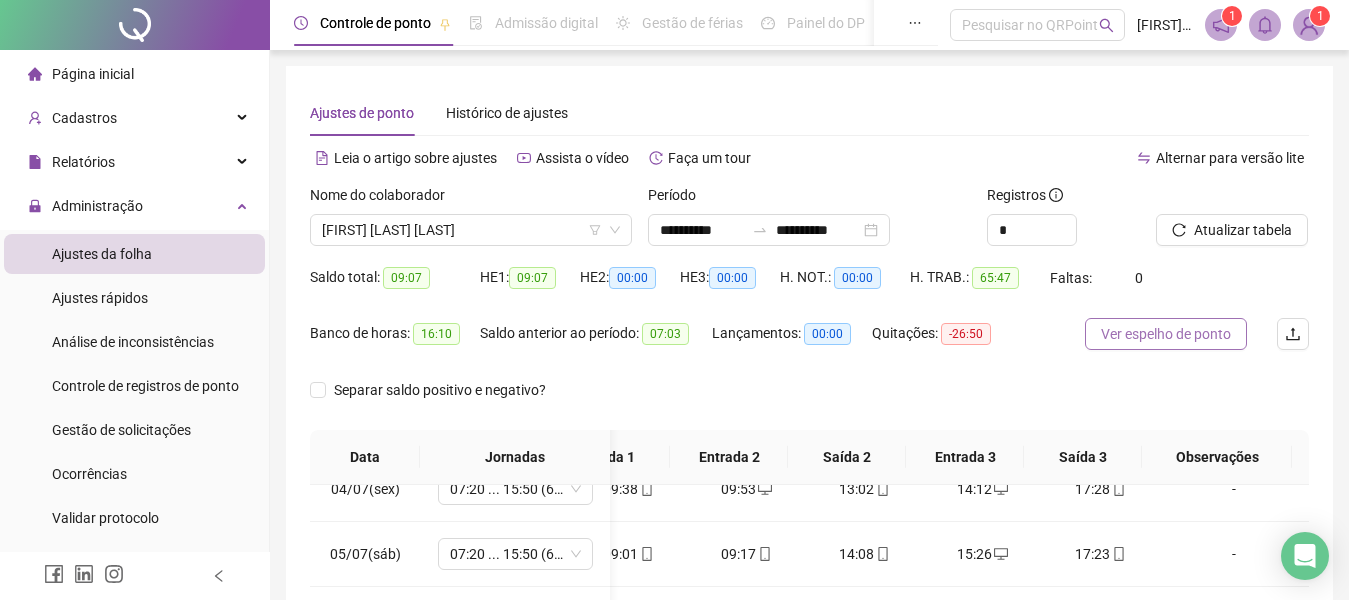 click on "Ver espelho de ponto" at bounding box center (1166, 334) 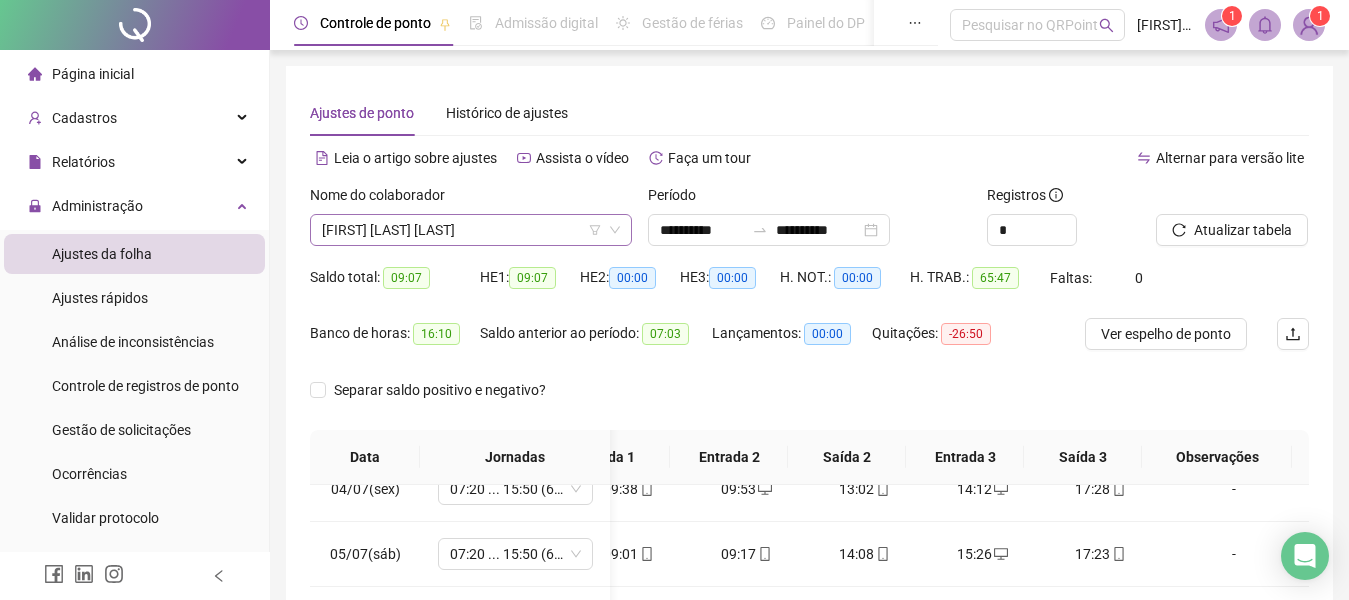 click on "[FIRST] [LAST] [LAST]" at bounding box center [471, 230] 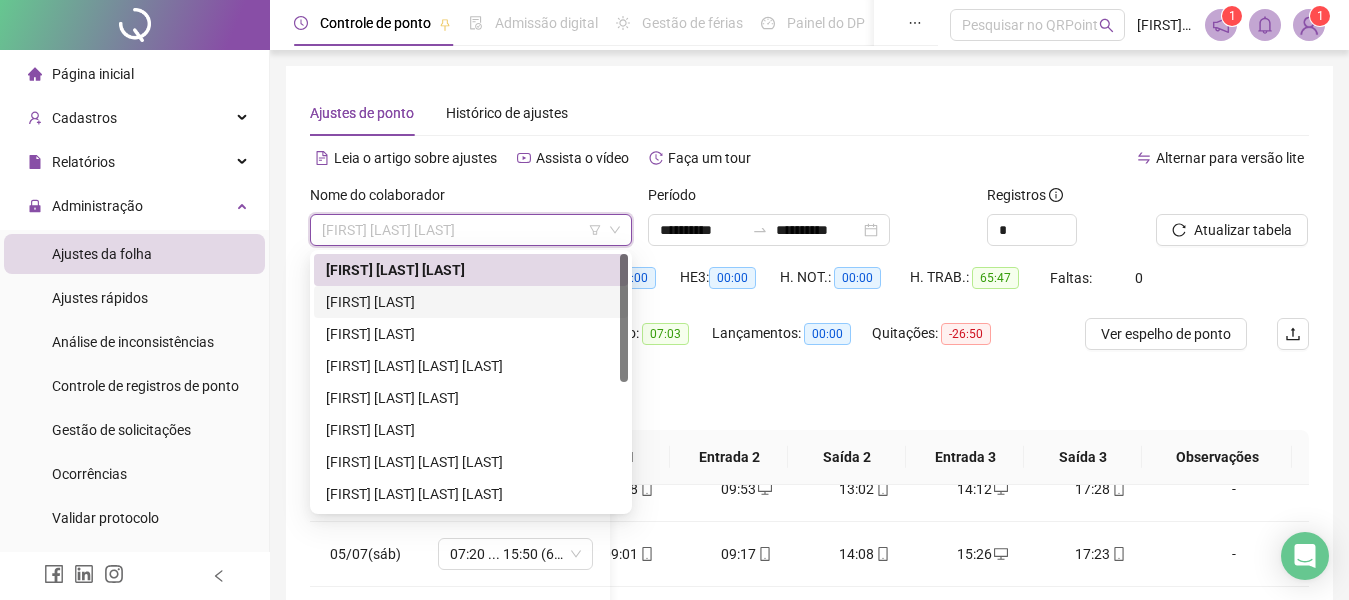 click on "[FIRST] [LAST]" at bounding box center (471, 302) 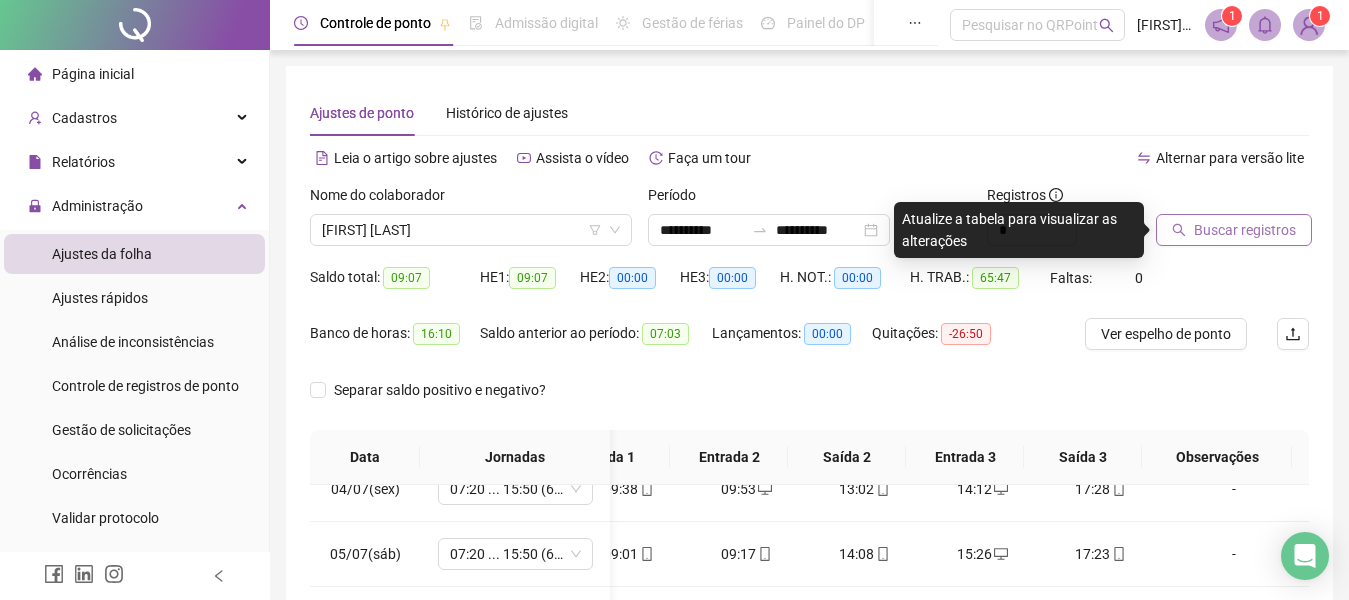 click on "Buscar registros" at bounding box center (1245, 230) 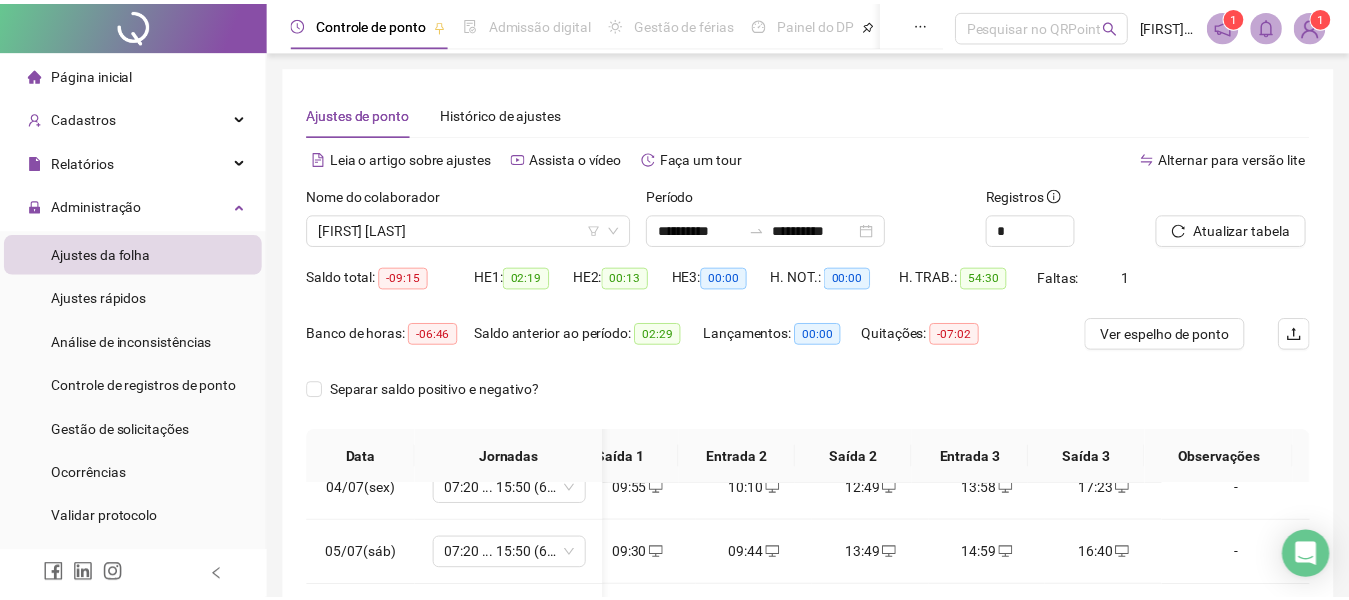 scroll, scrollTop: 0, scrollLeft: 159, axis: horizontal 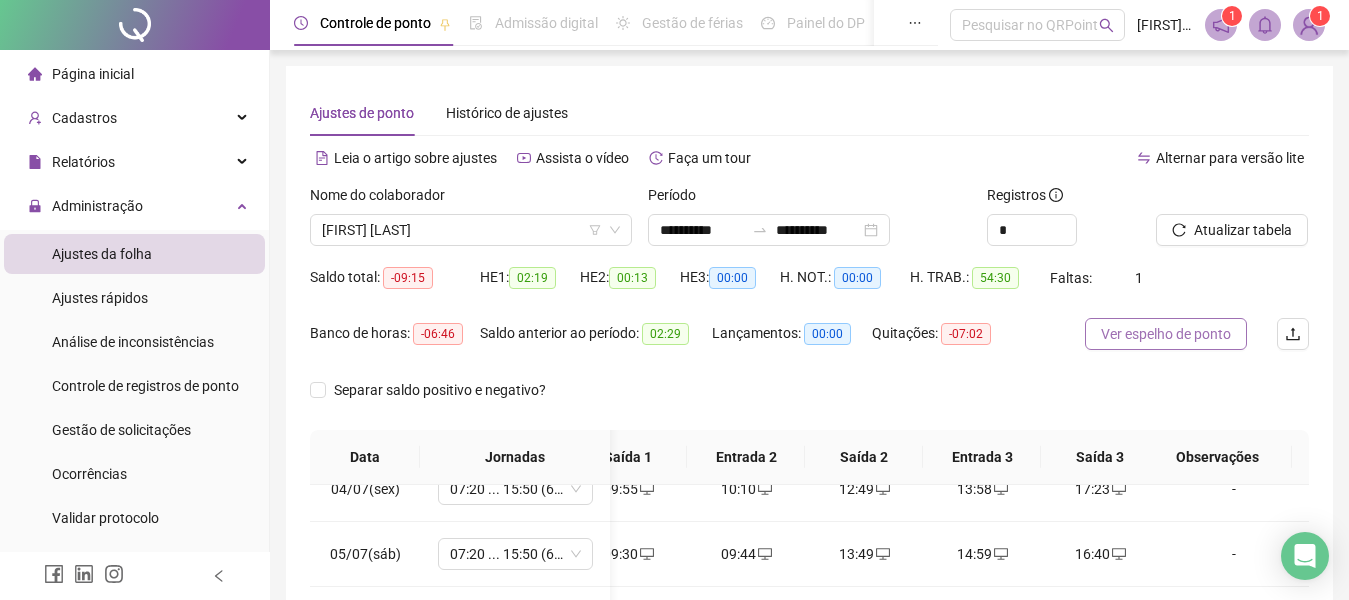 click on "Ver espelho de ponto" at bounding box center [1166, 334] 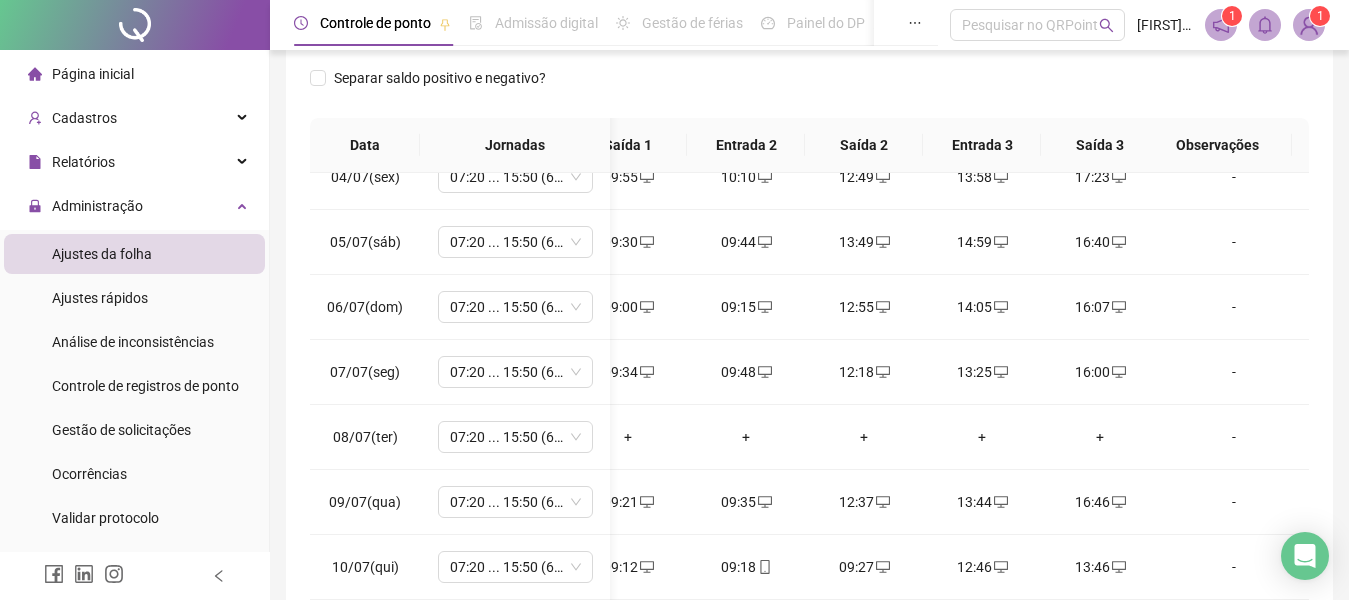 scroll, scrollTop: 330, scrollLeft: 0, axis: vertical 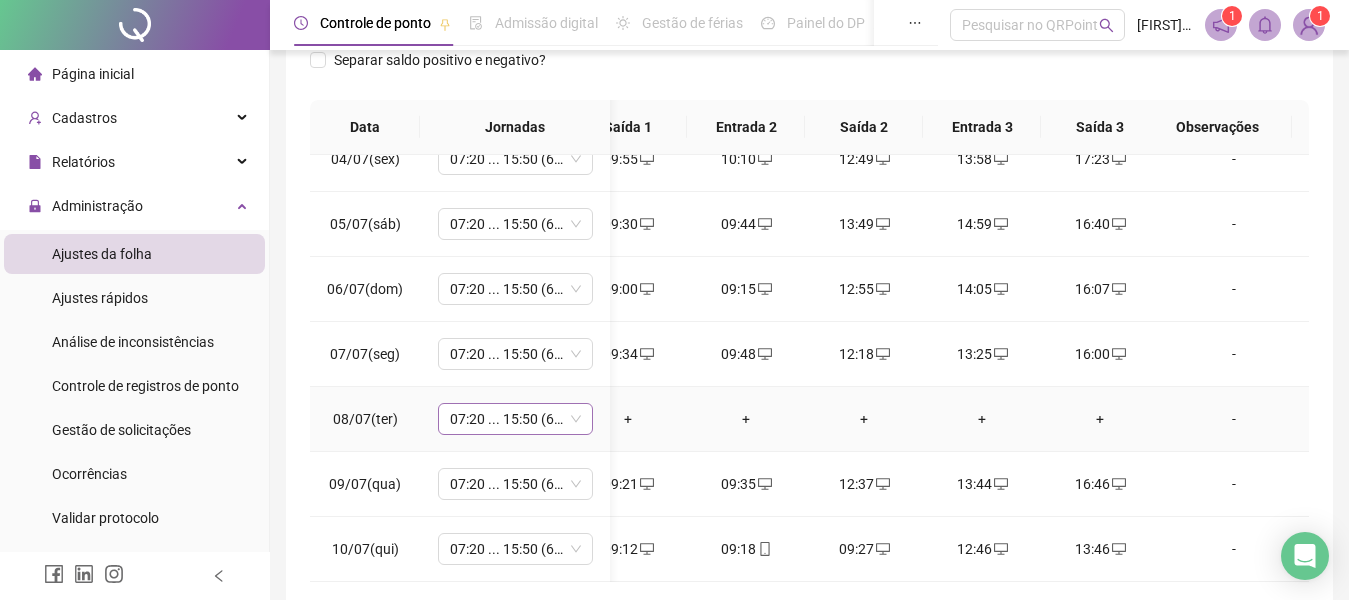click on "07:20 ... 15:50 (6 HORAS)" at bounding box center (515, 419) 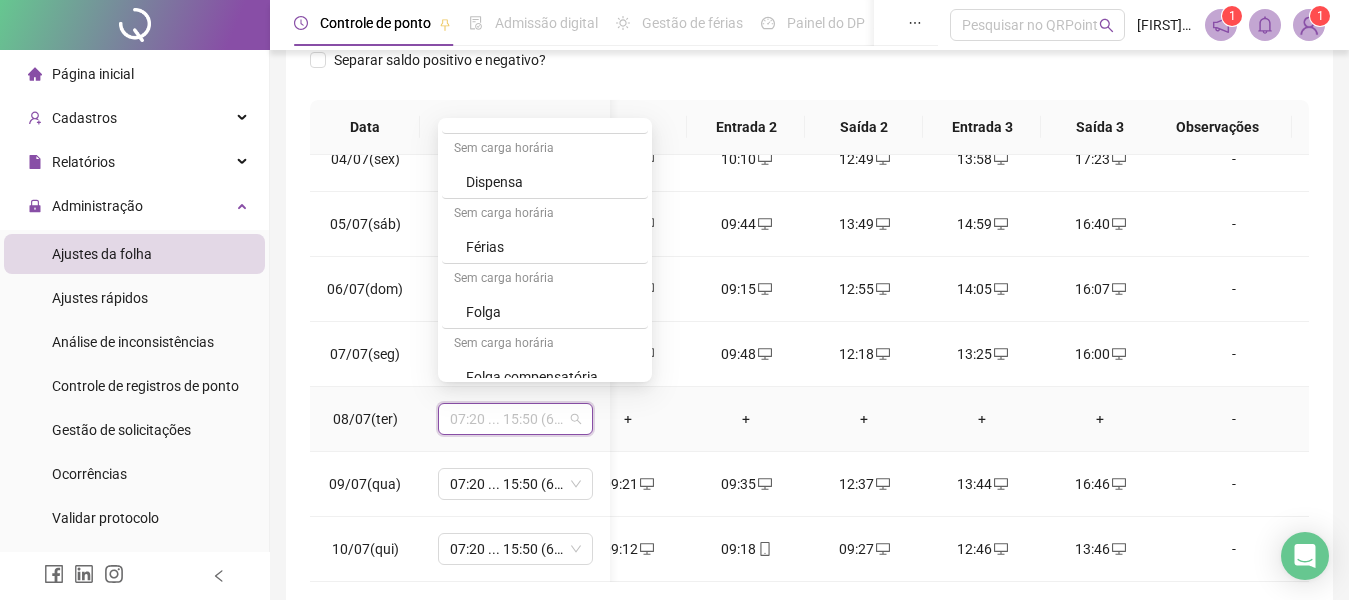 scroll, scrollTop: 1332, scrollLeft: 0, axis: vertical 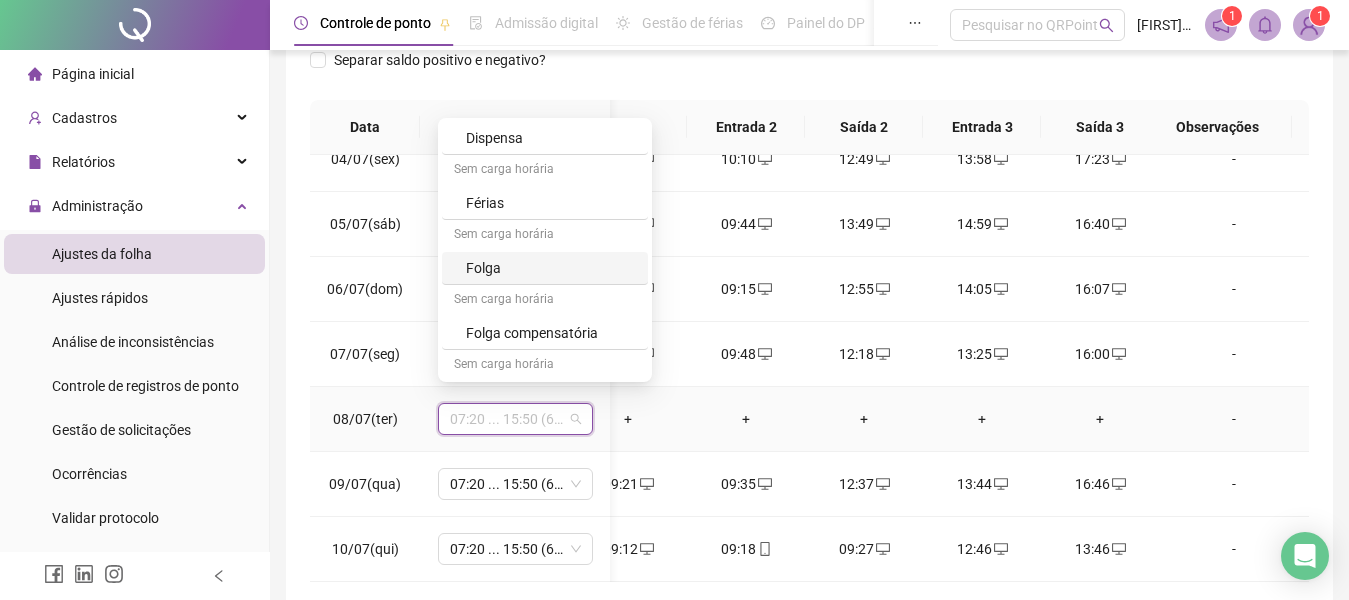 click on "Folga" at bounding box center (551, 268) 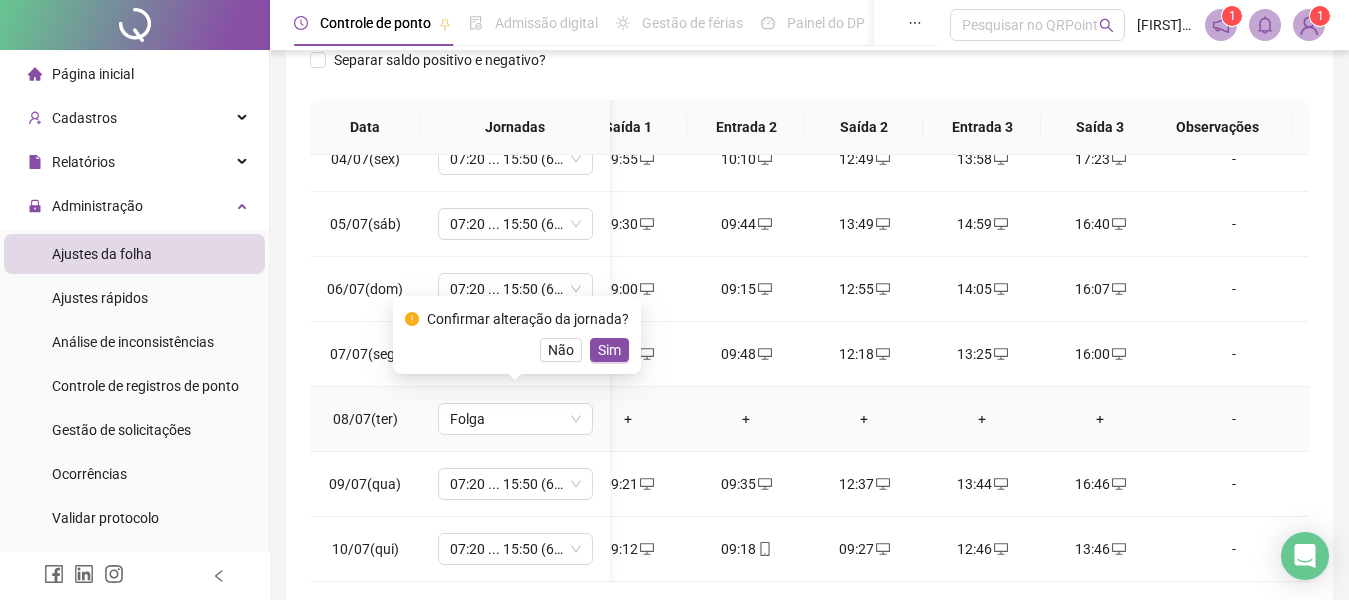 click on "Sim" at bounding box center (609, 350) 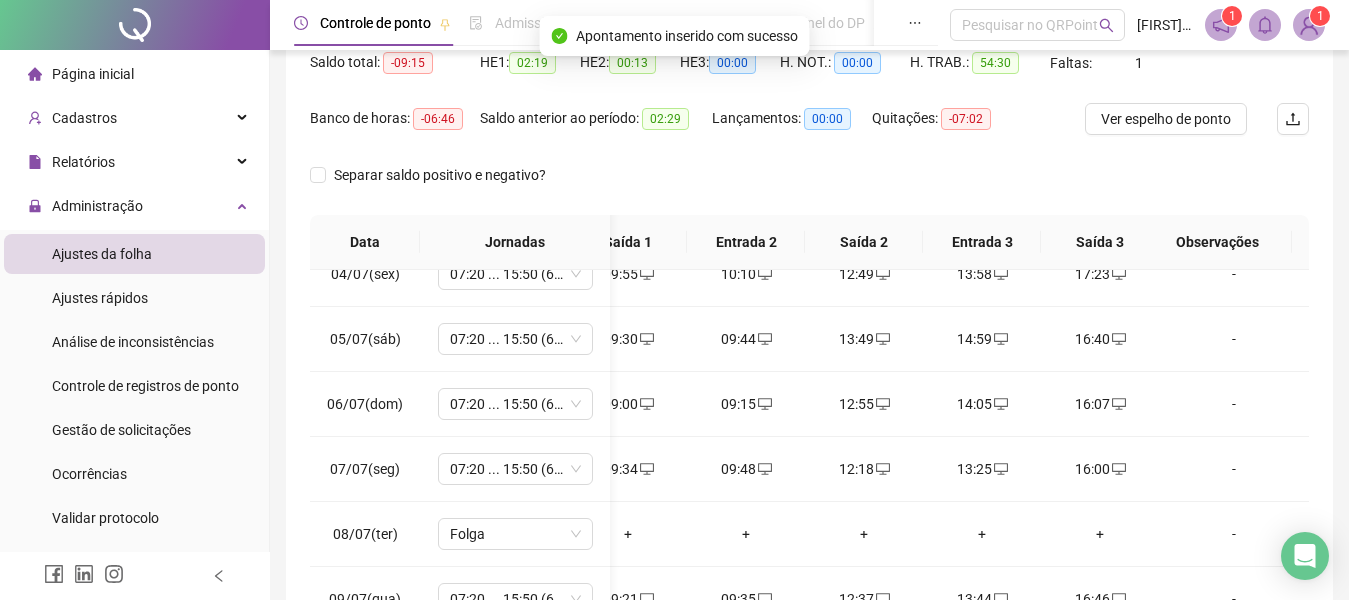 scroll, scrollTop: 0, scrollLeft: 0, axis: both 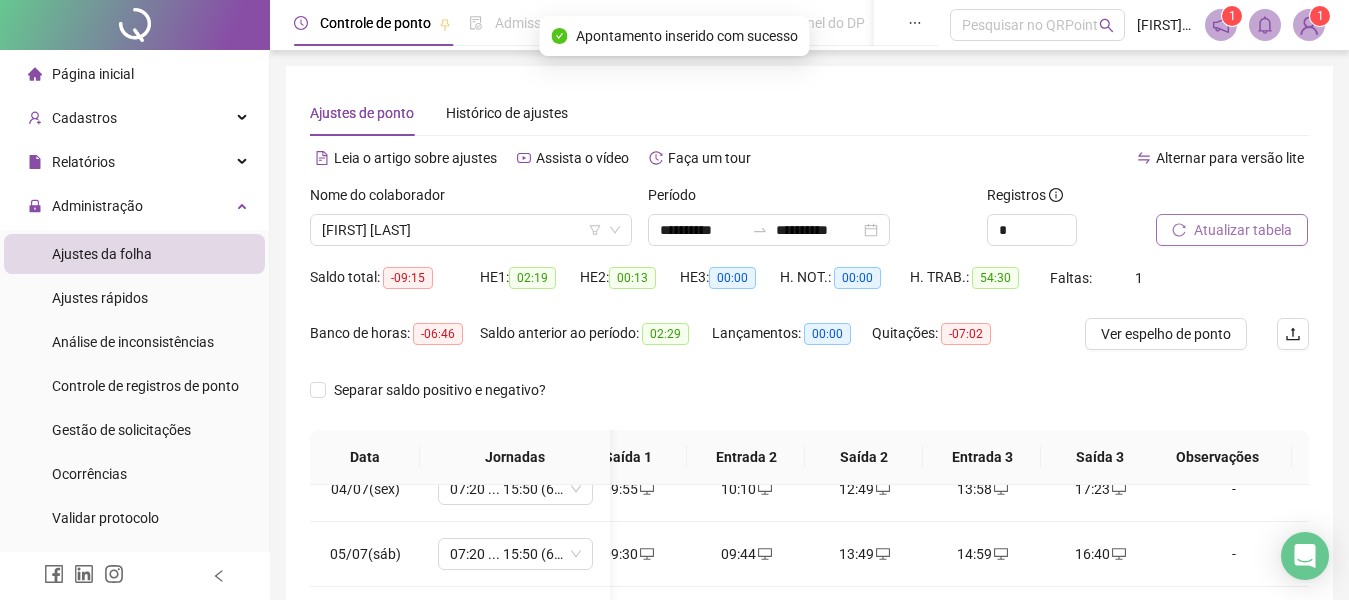 click on "Atualizar tabela" at bounding box center (1232, 230) 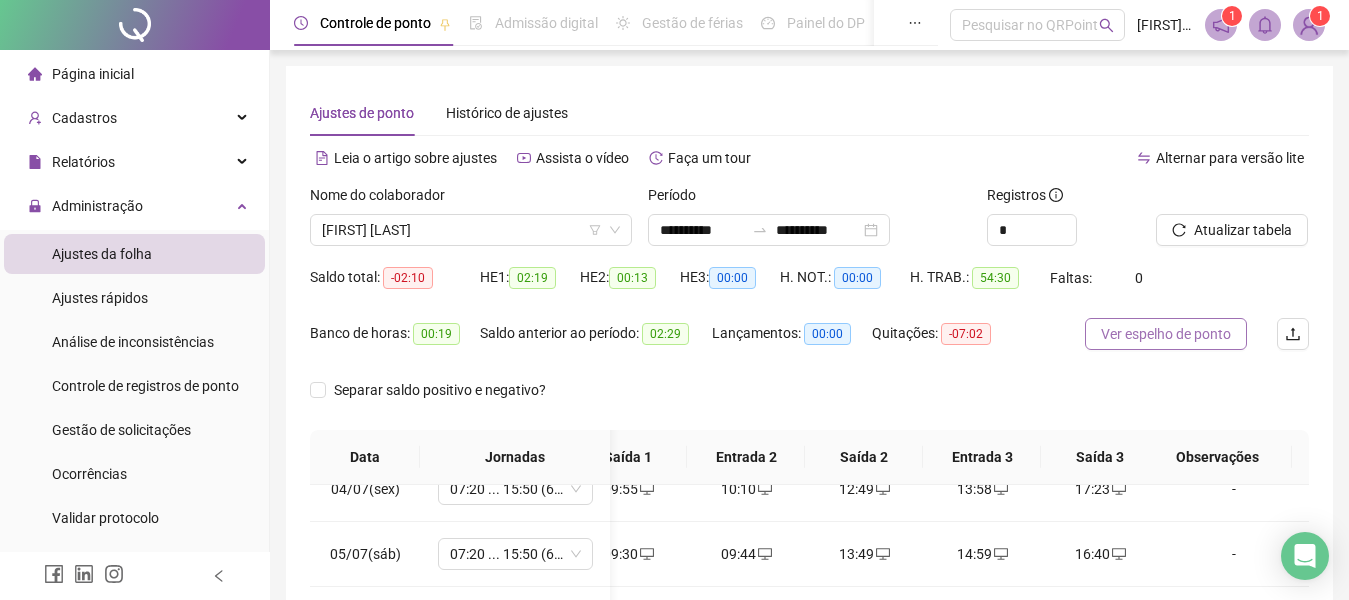 click on "Ver espelho de ponto" at bounding box center (1166, 334) 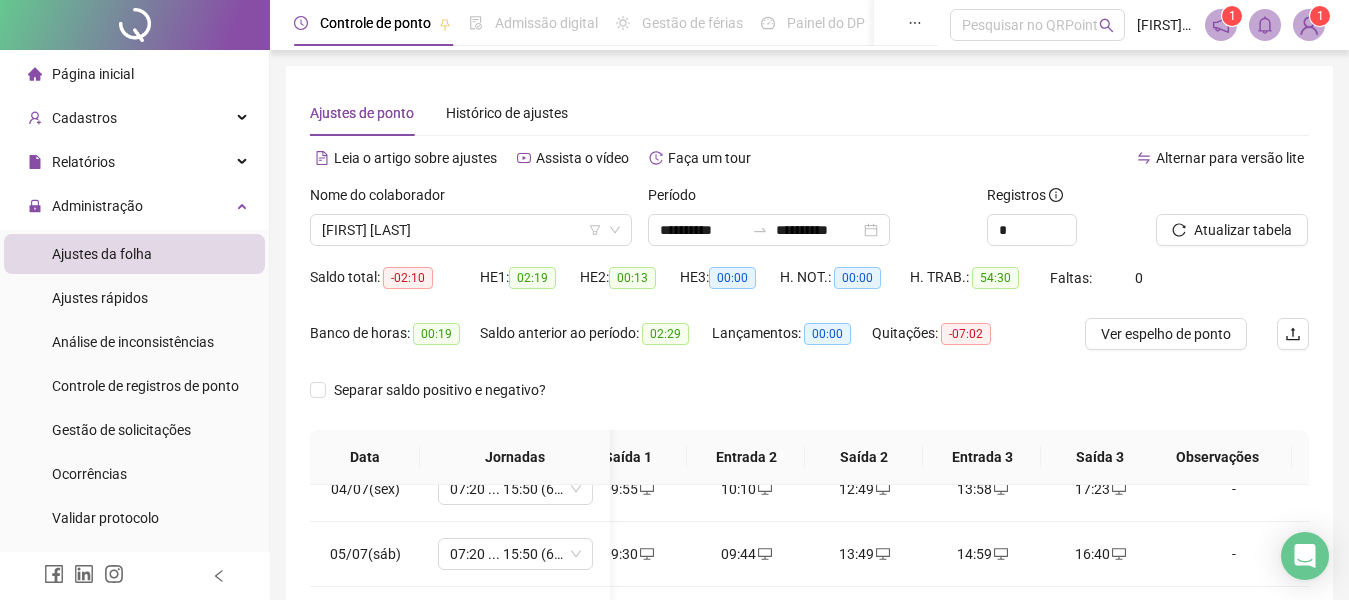 scroll, scrollTop: 422, scrollLeft: 0, axis: vertical 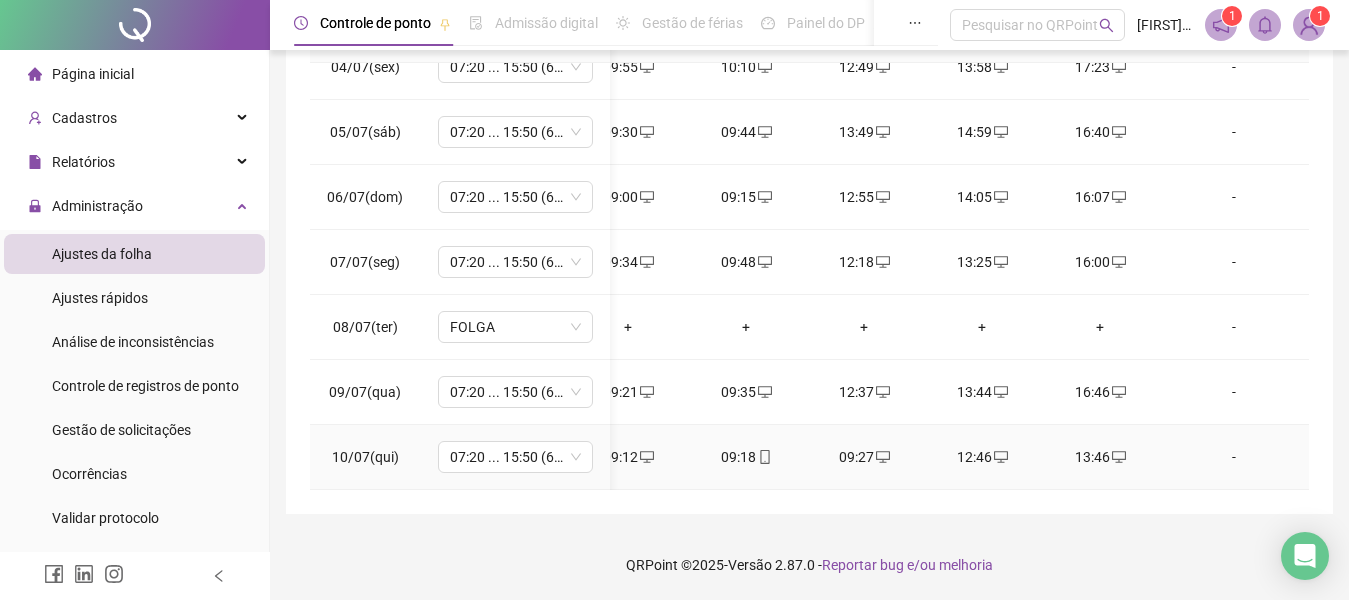 click on "09:18" at bounding box center (746, 457) 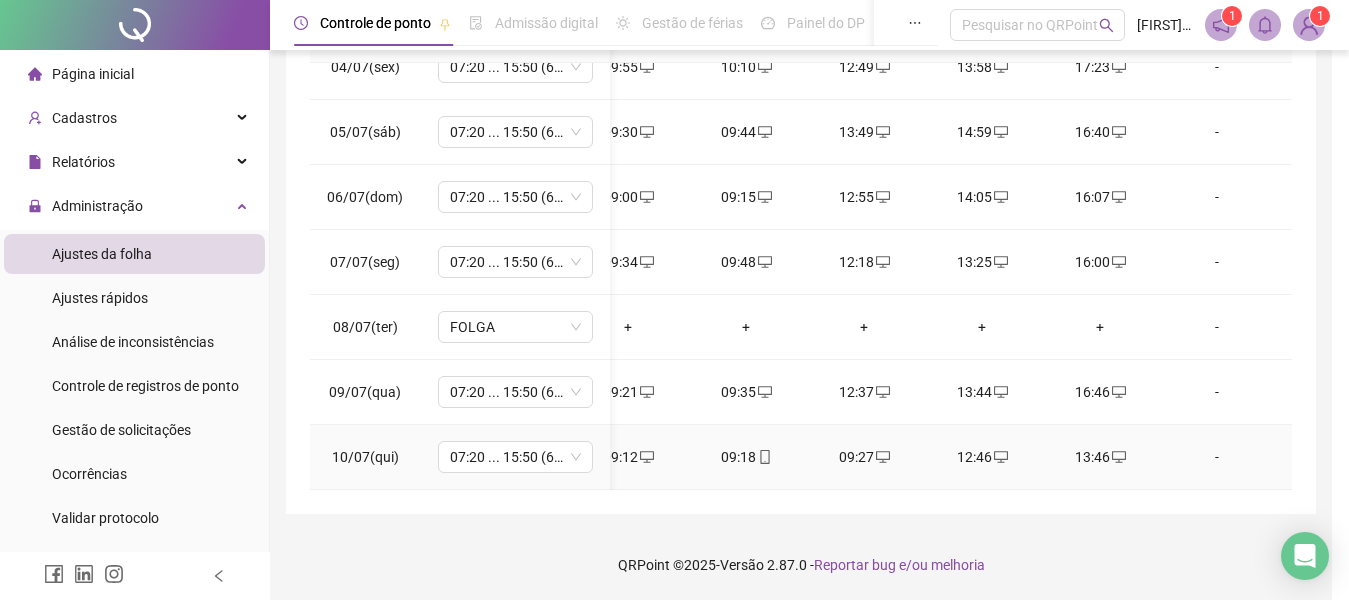 type on "**********" 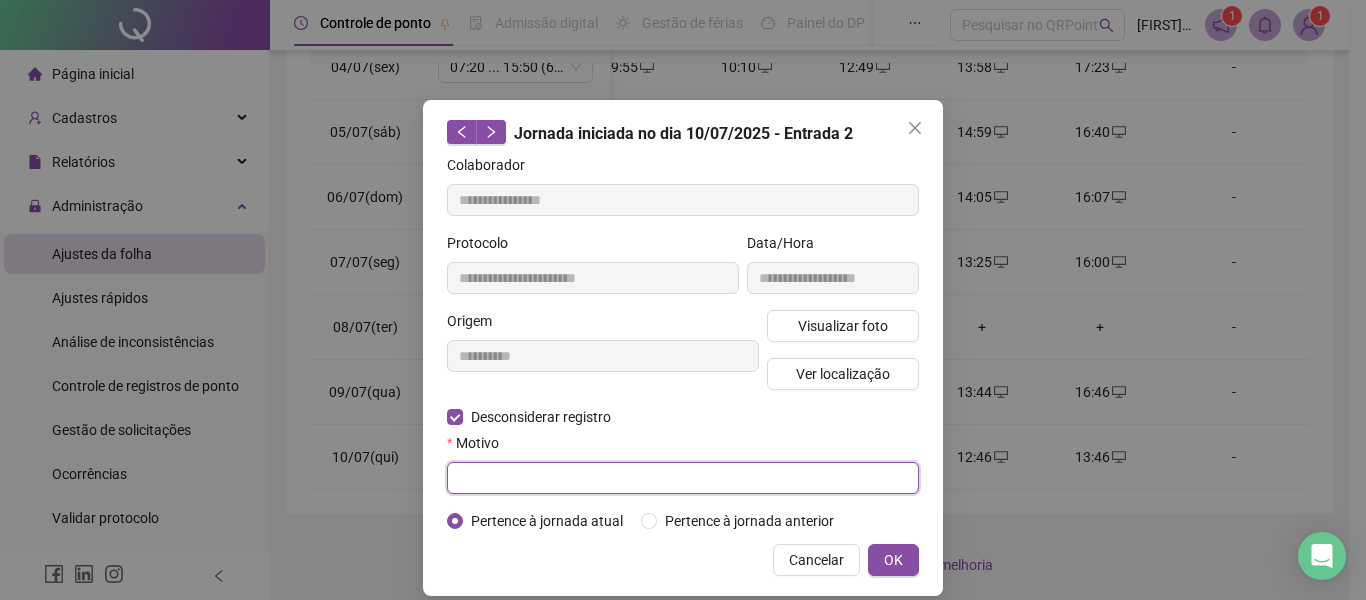 click at bounding box center [683, 478] 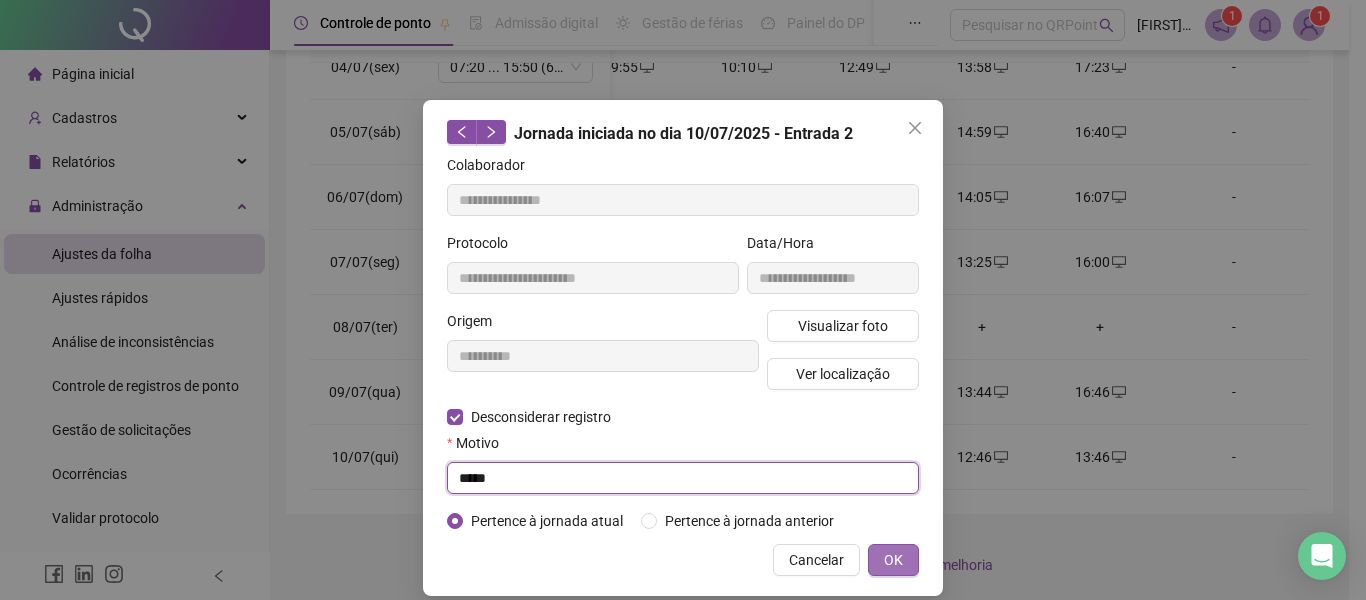 type on "*****" 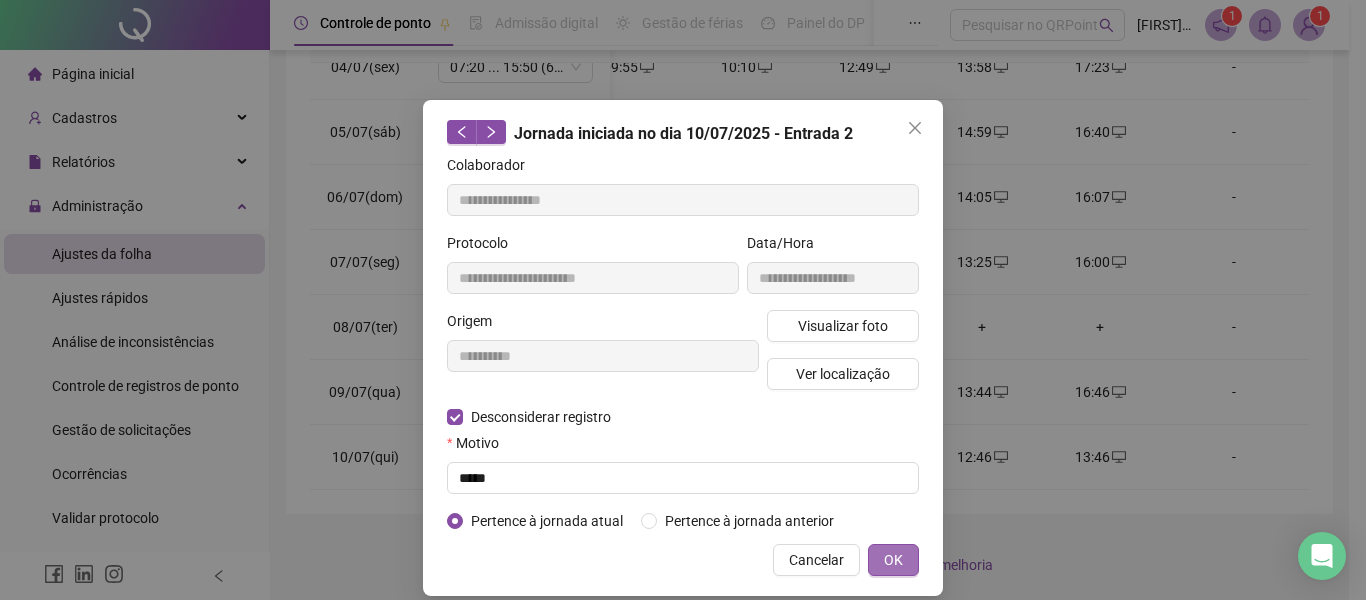 click on "OK" at bounding box center (893, 560) 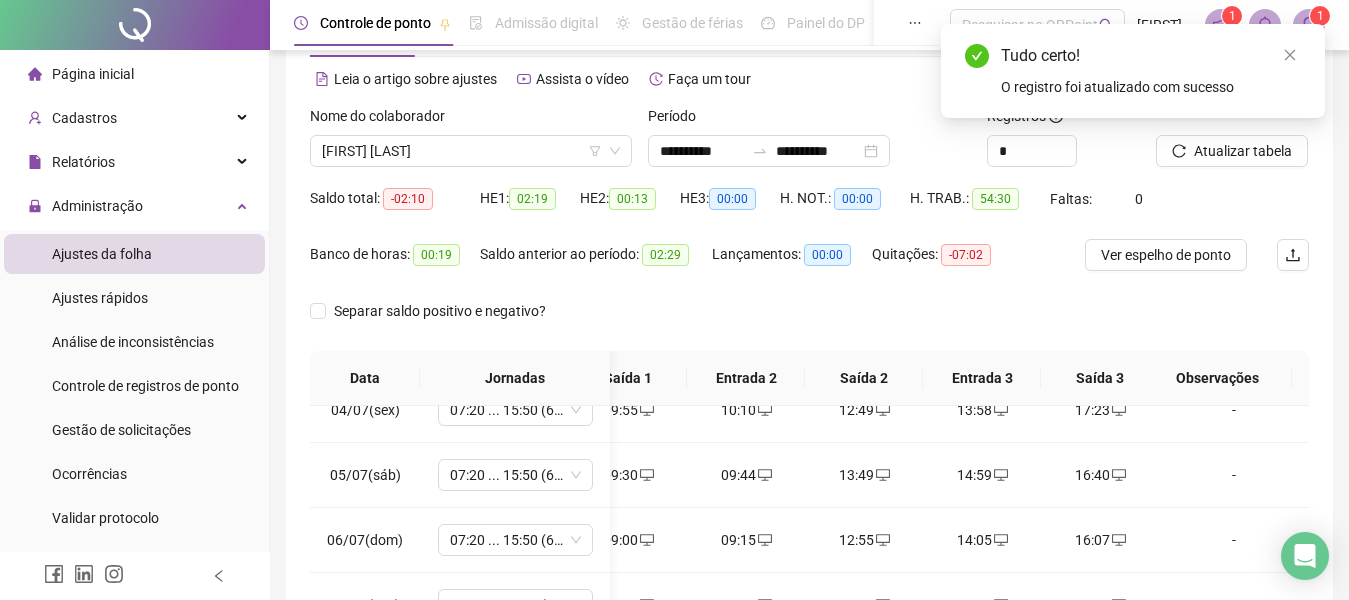 scroll, scrollTop: 0, scrollLeft: 0, axis: both 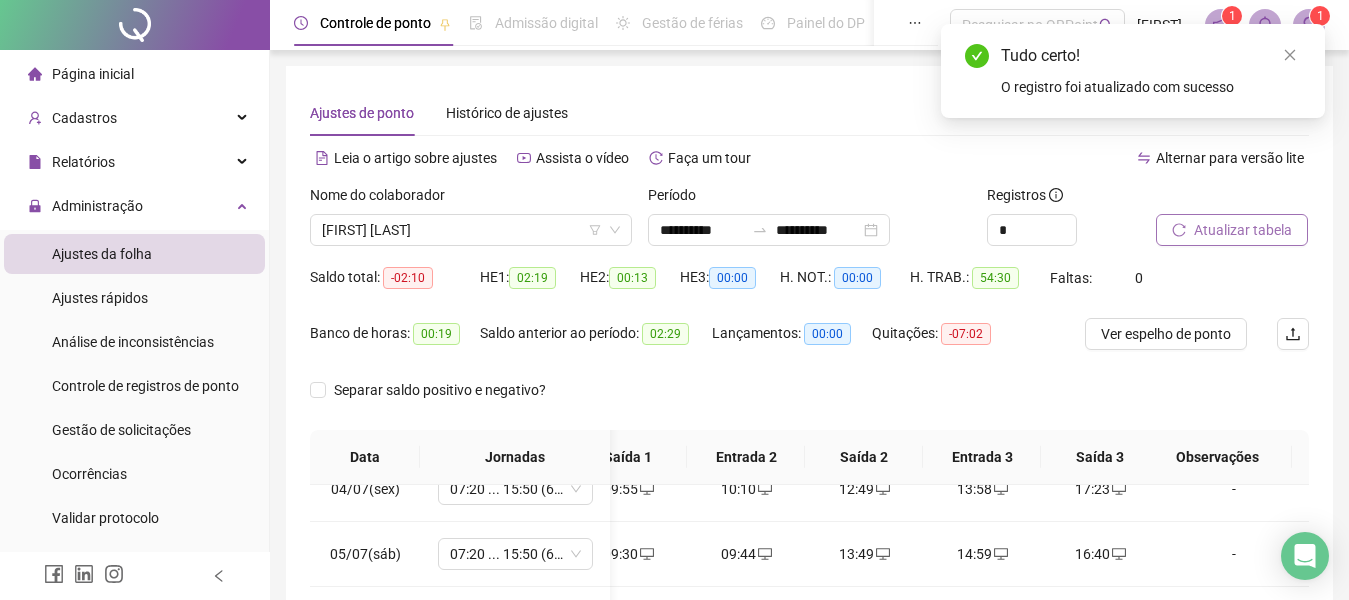 click on "Atualizar tabela" at bounding box center [1243, 230] 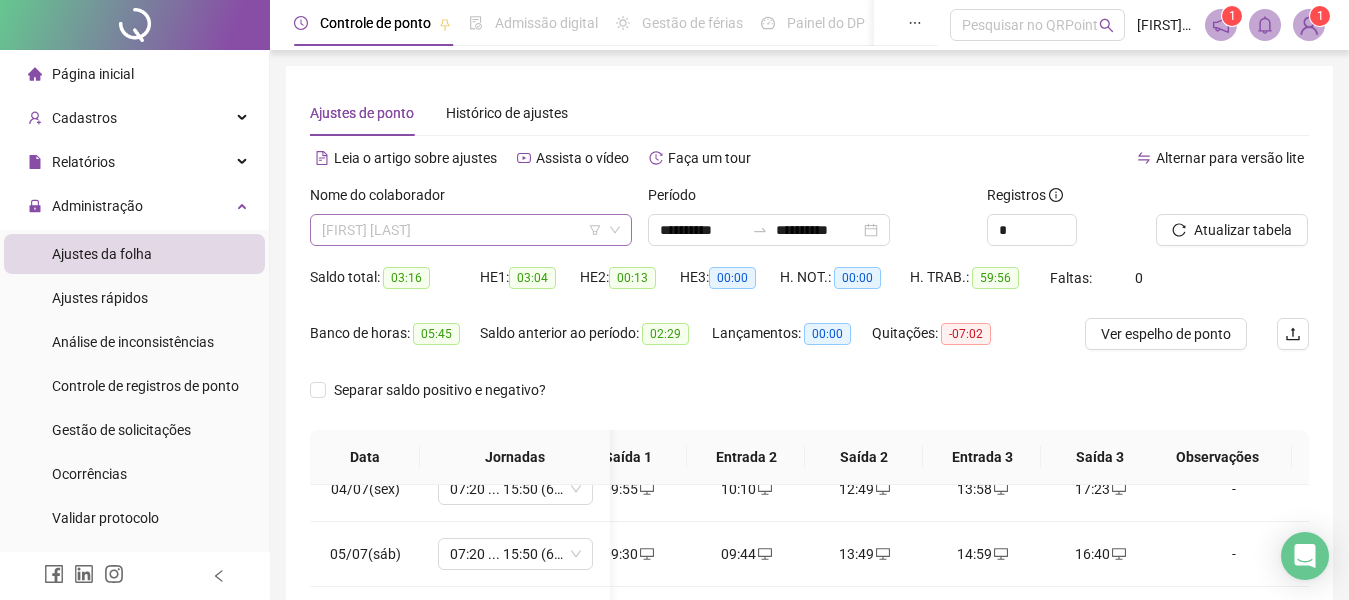 click on "[FIRST] [LAST]" at bounding box center (471, 230) 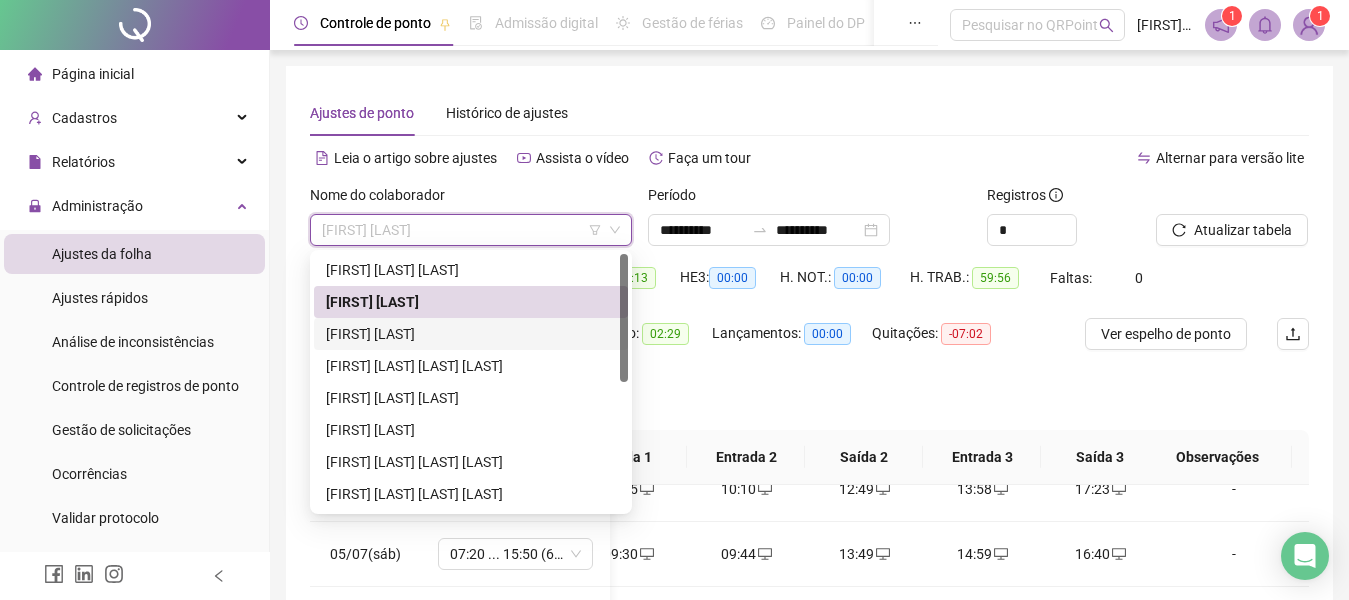 click on "[FIRST] [LAST]" at bounding box center [471, 334] 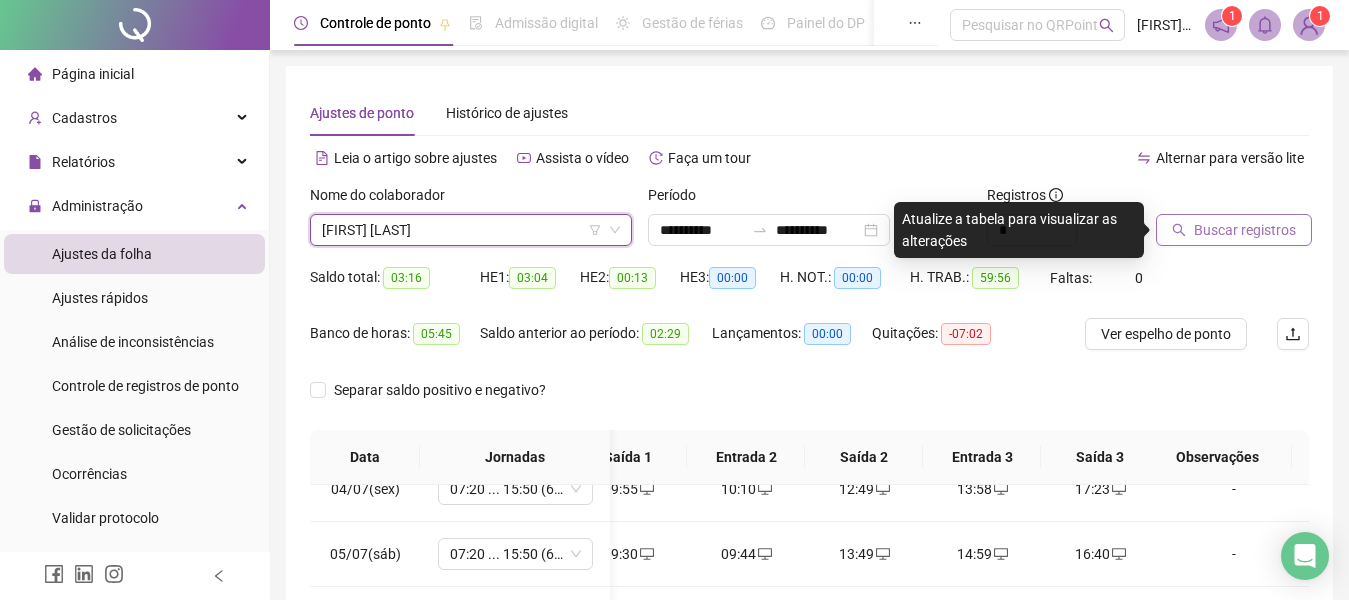 click on "Buscar registros" at bounding box center (1245, 230) 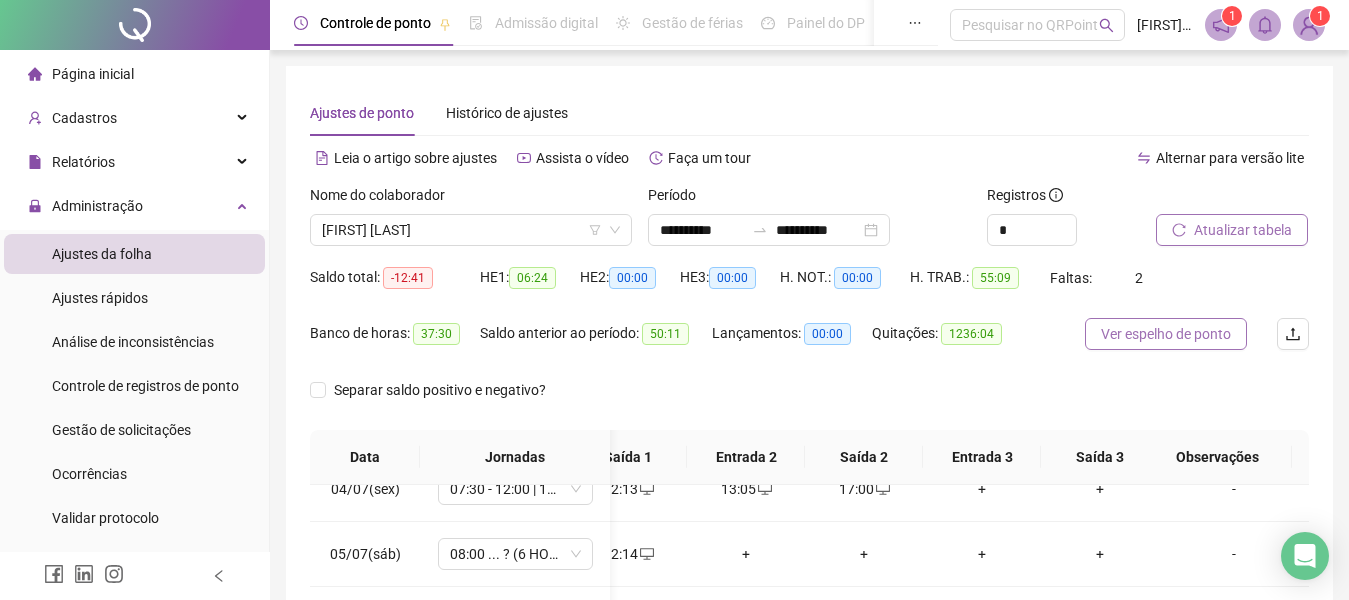click on "Ver espelho de ponto" at bounding box center [1166, 334] 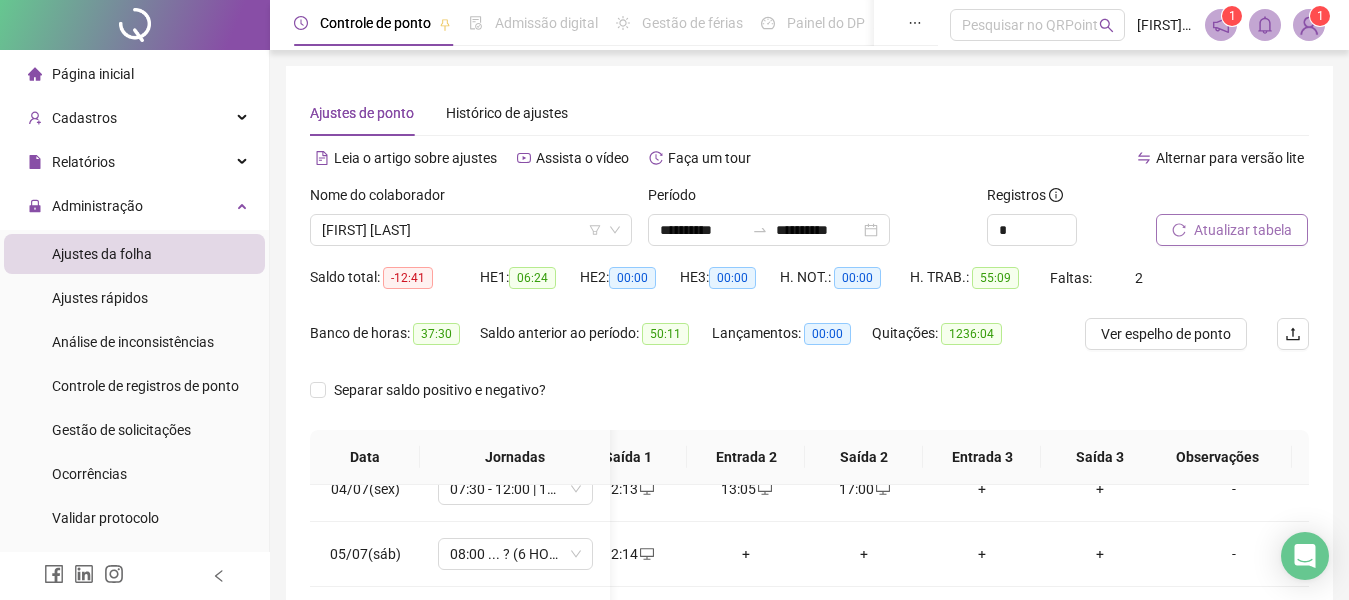 scroll, scrollTop: 422, scrollLeft: 0, axis: vertical 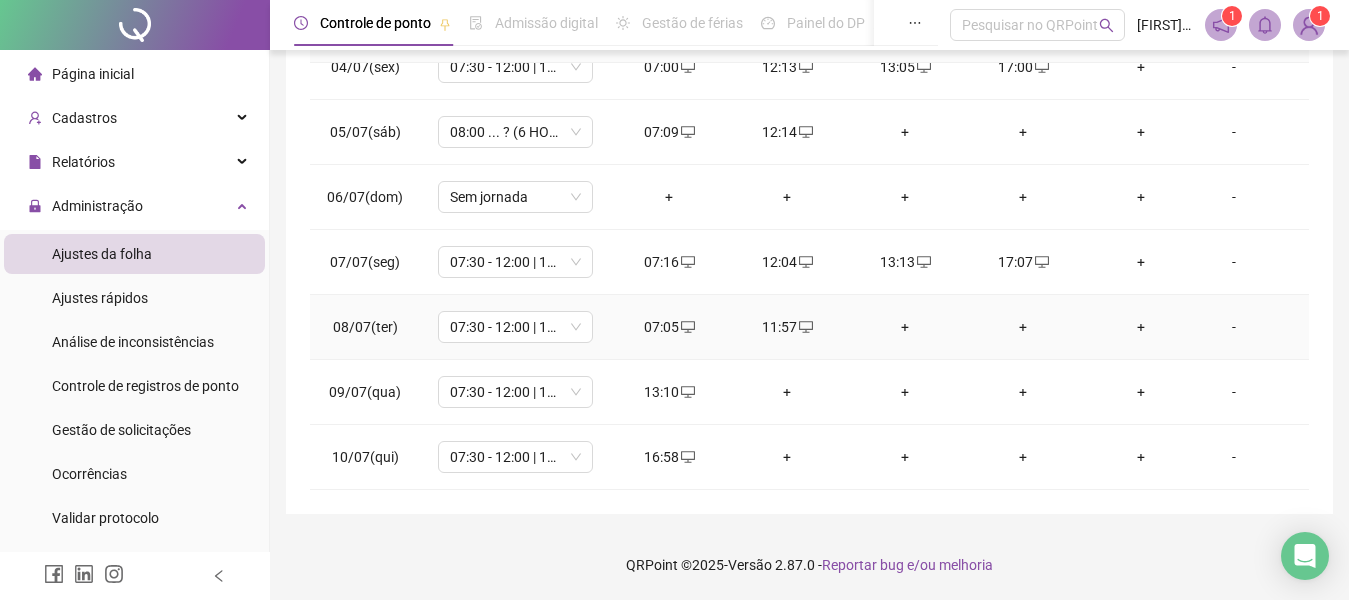 click on "+" at bounding box center (905, 327) 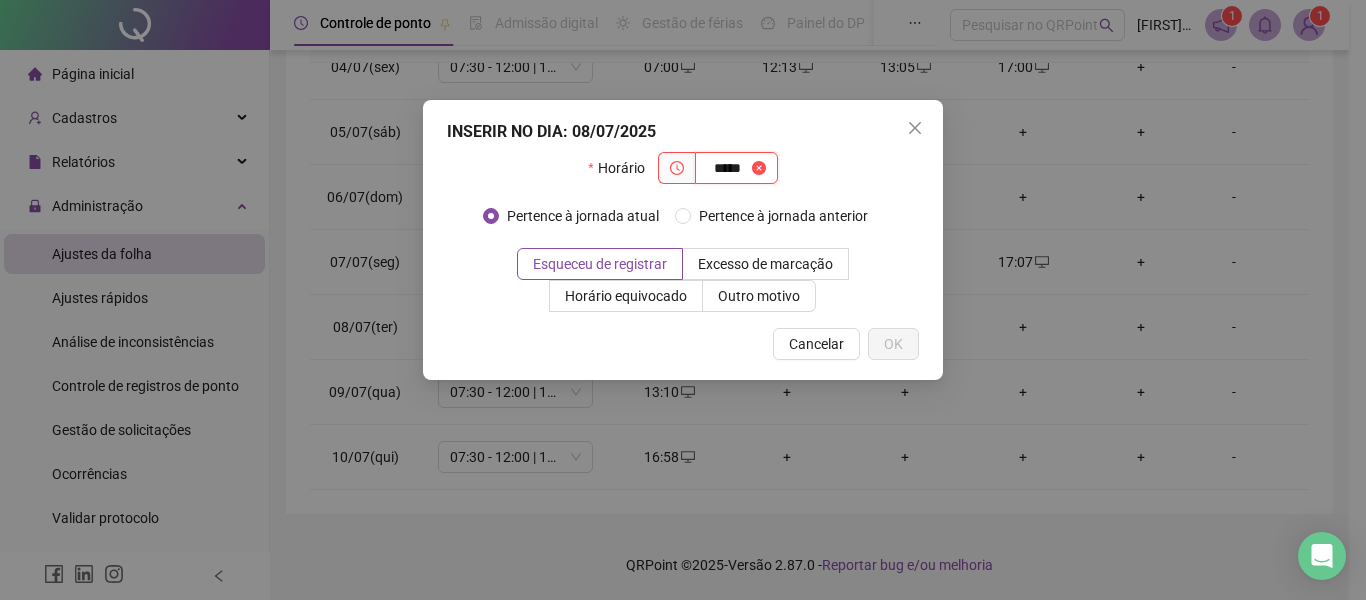 type on "*****" 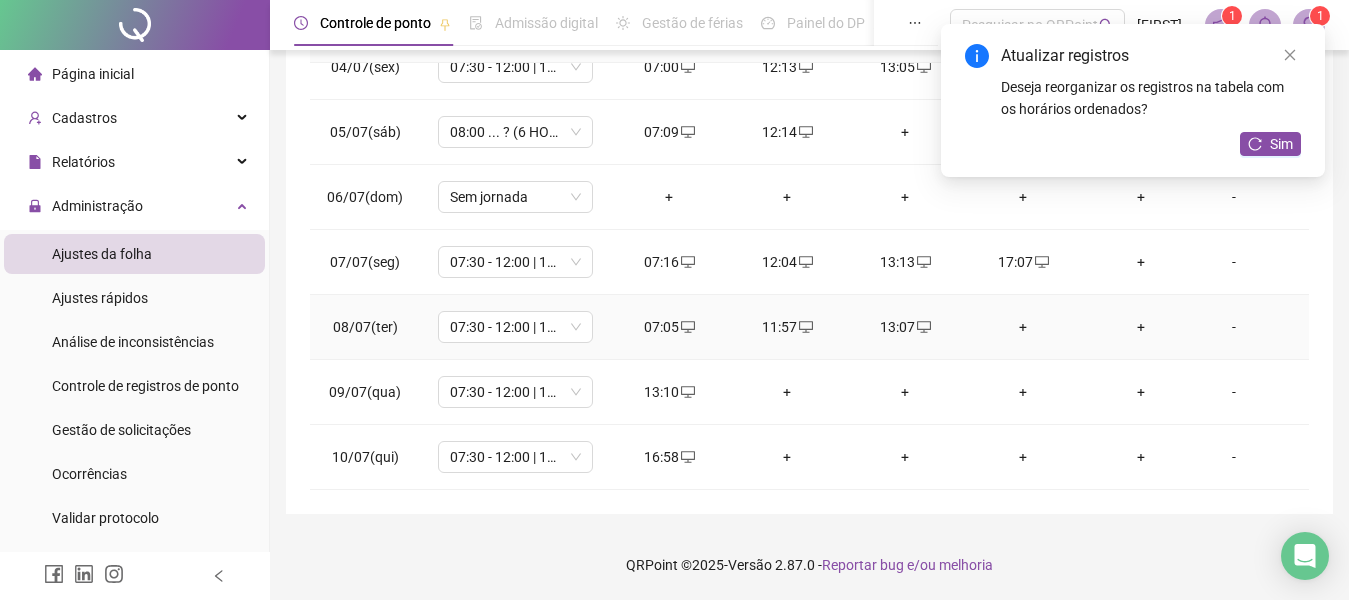 click on "+" at bounding box center [1023, 327] 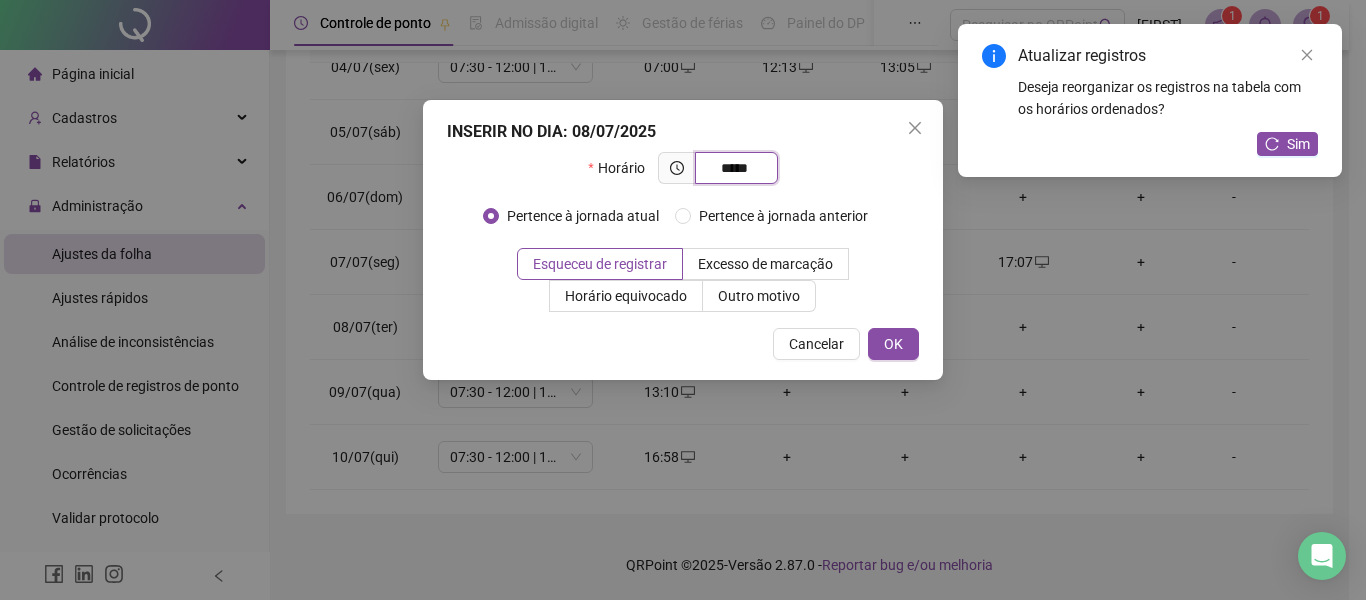 type on "*****" 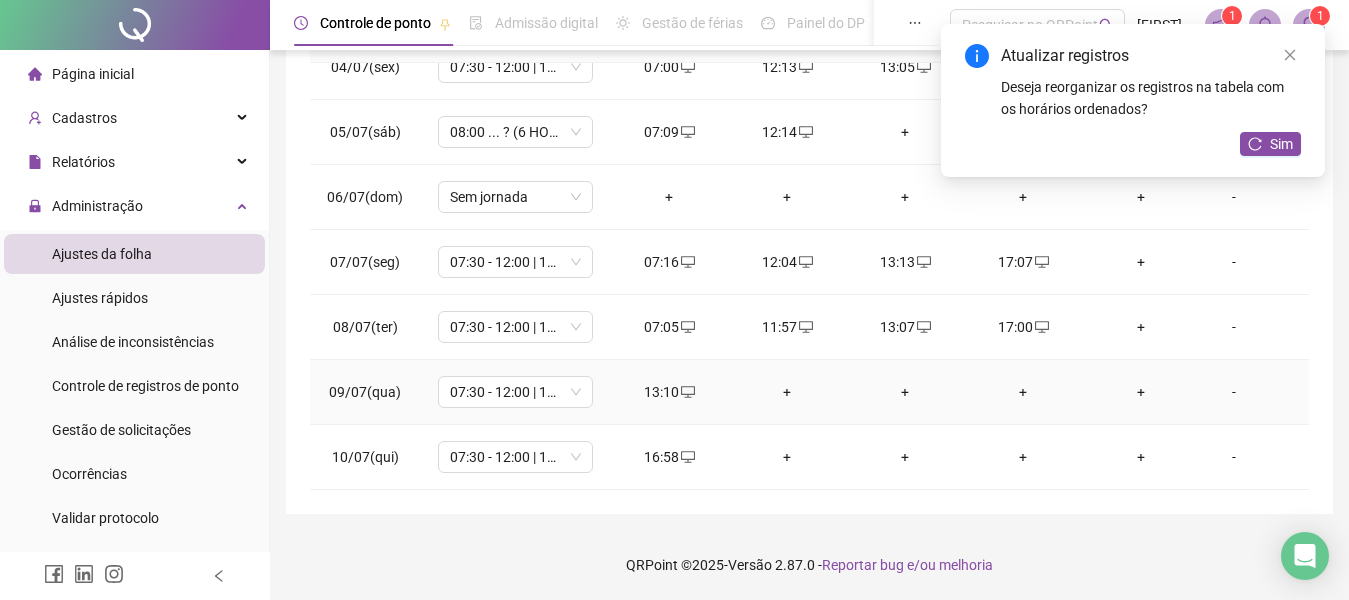 click on "+" at bounding box center (787, 392) 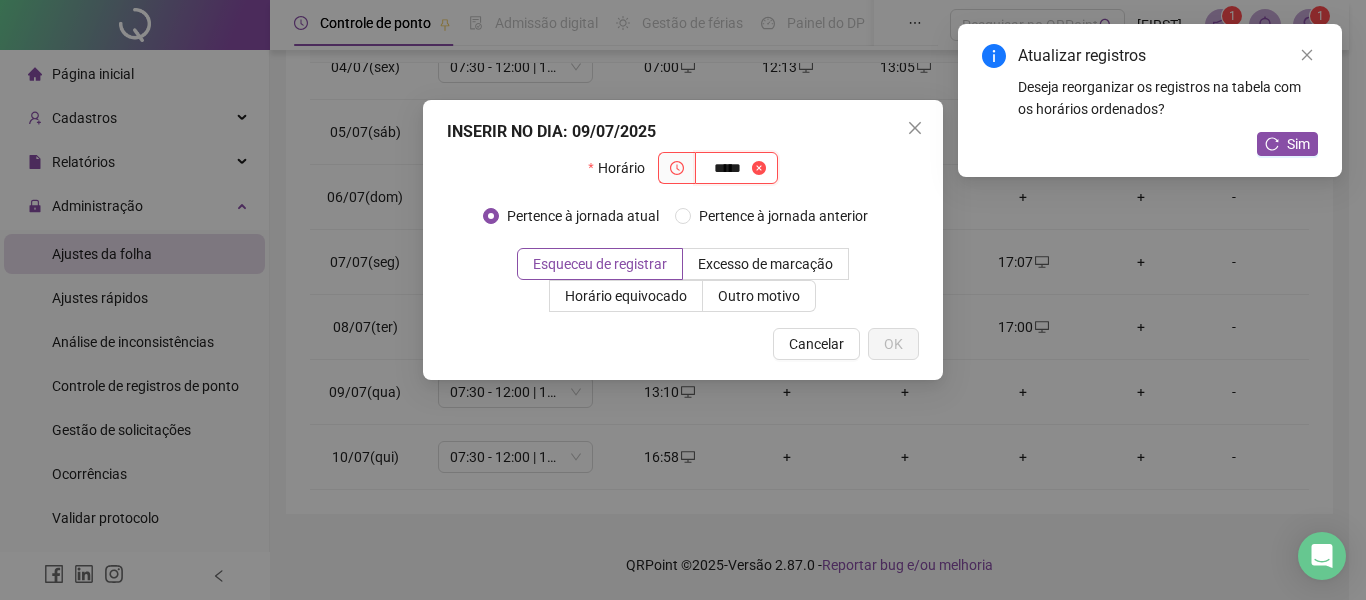 type on "*****" 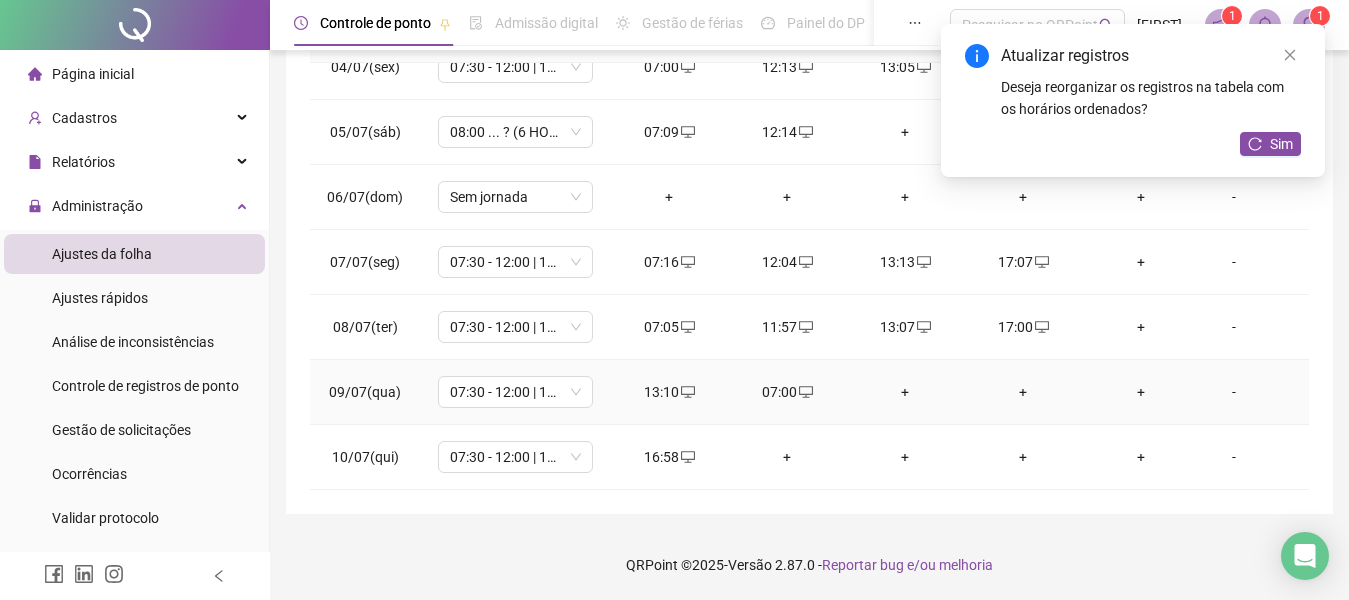 click on "+" at bounding box center [905, 392] 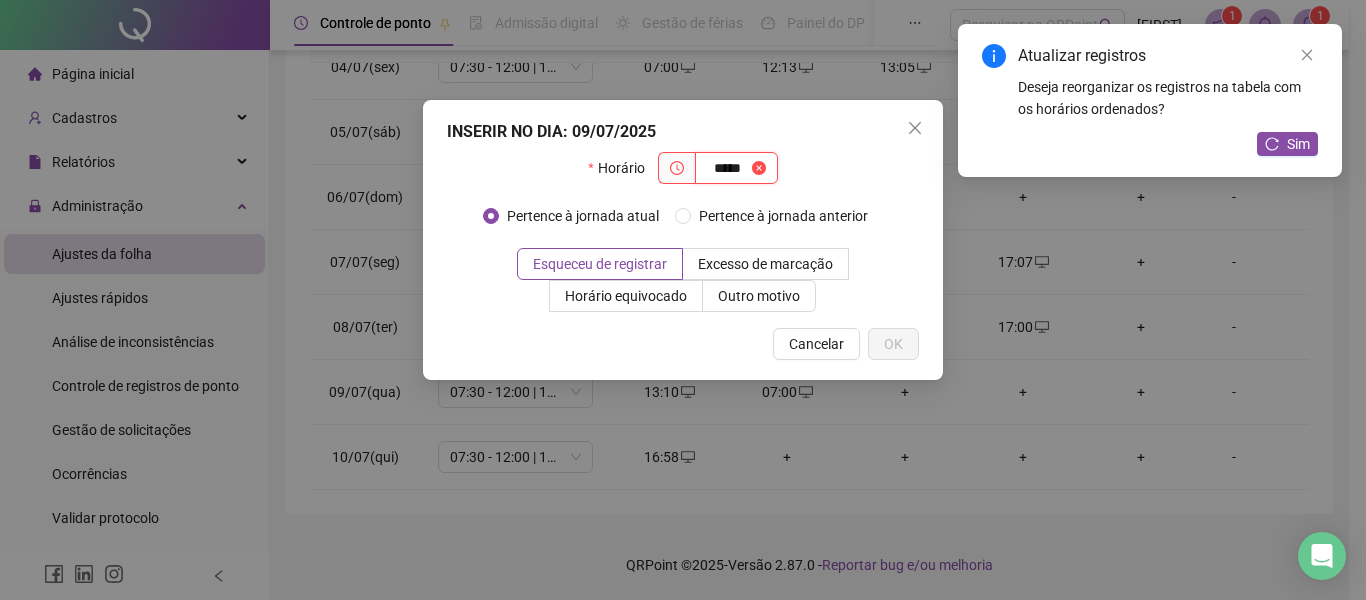 type on "*****" 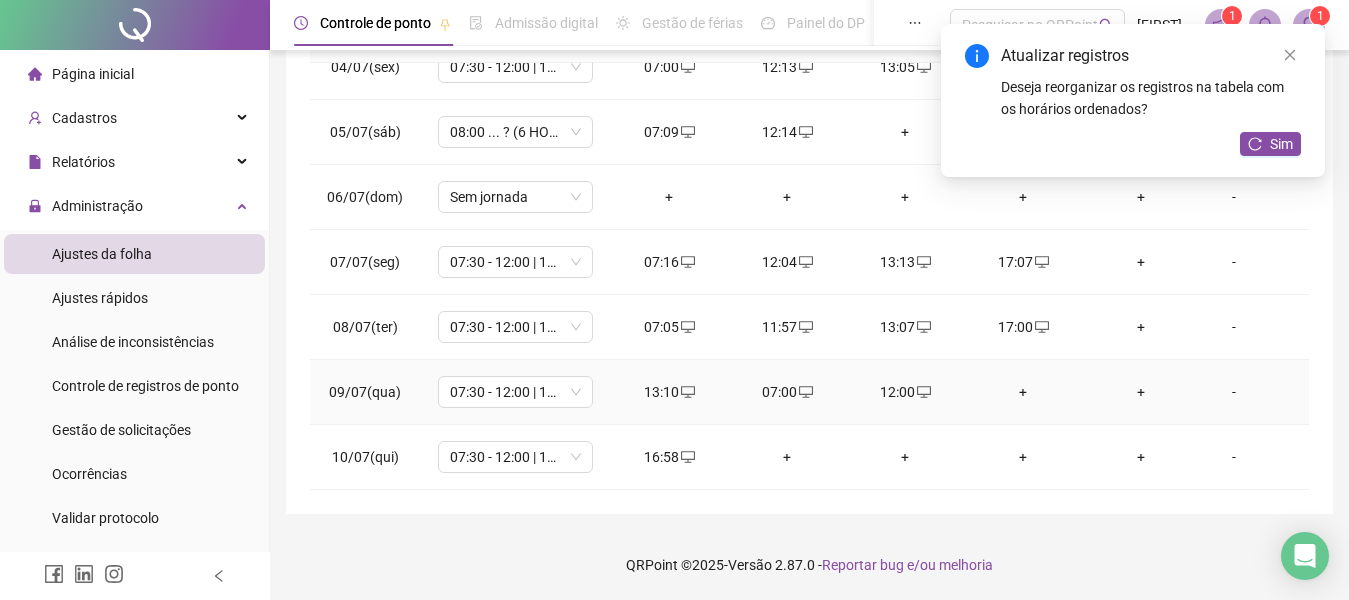 click on "+" at bounding box center [1023, 392] 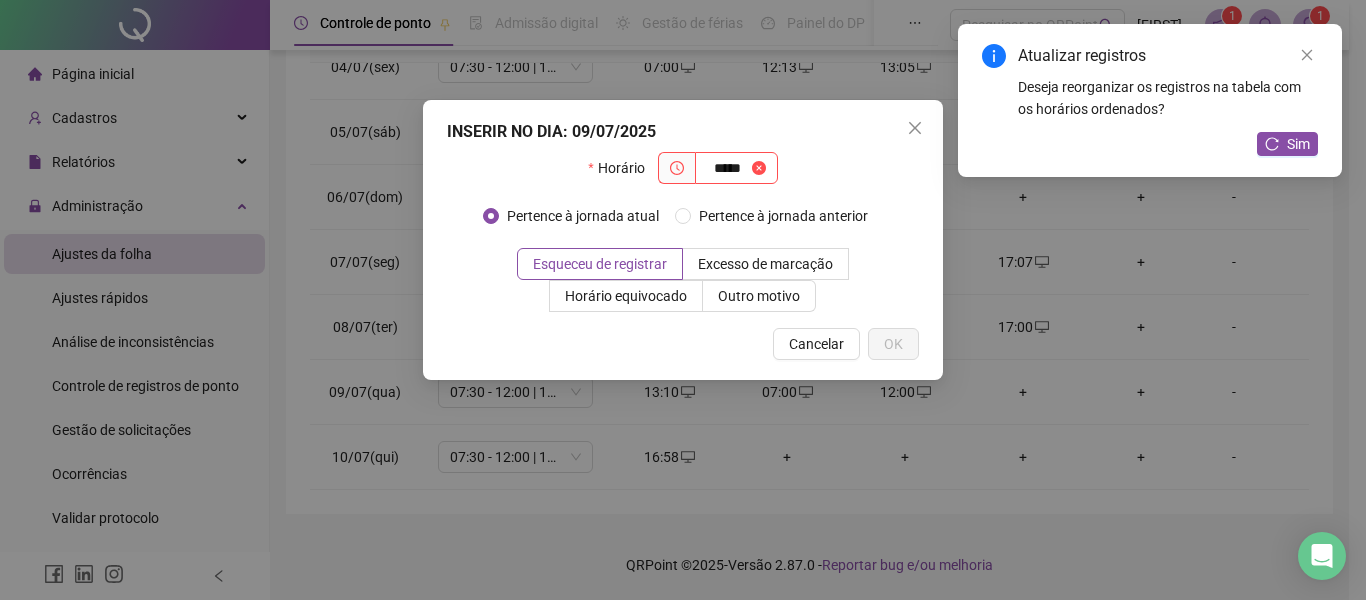 type on "*****" 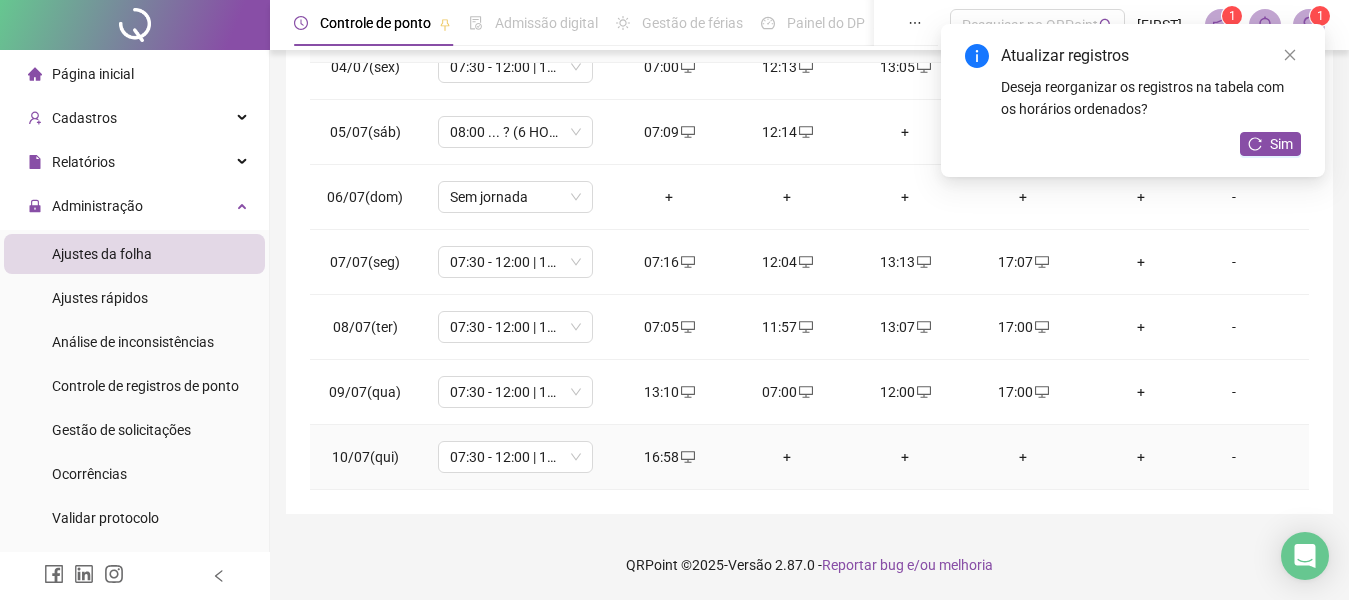 click on "+" at bounding box center [787, 457] 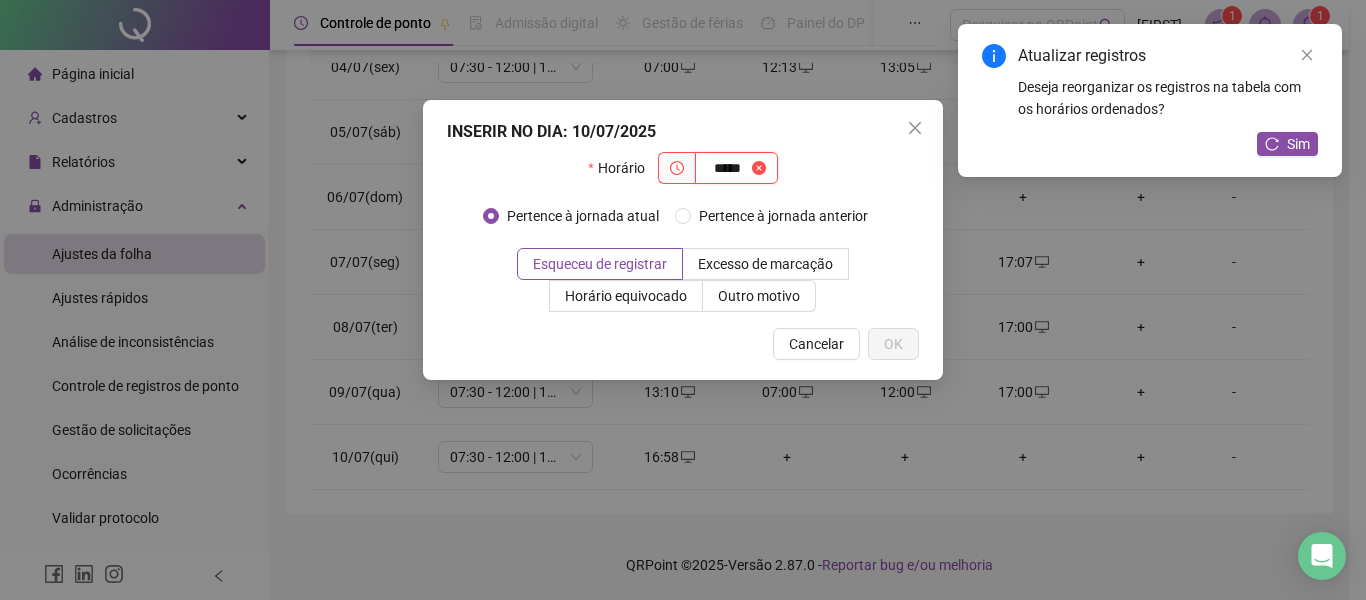 type on "*****" 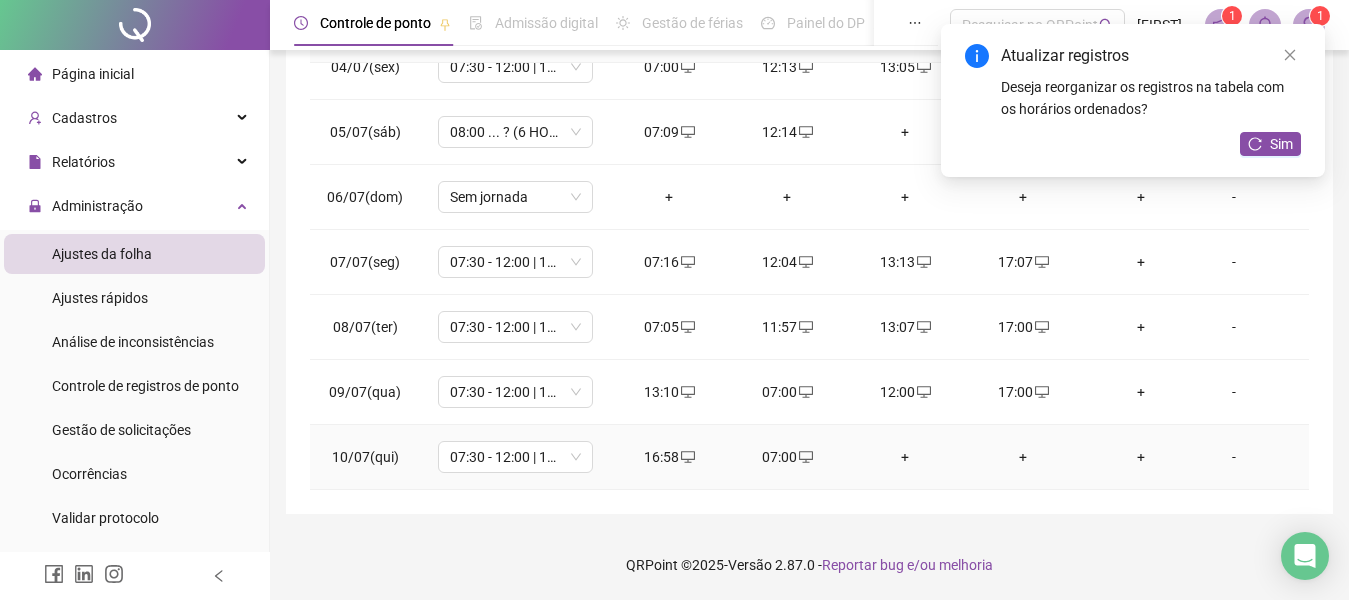 click on "+" at bounding box center [905, 457] 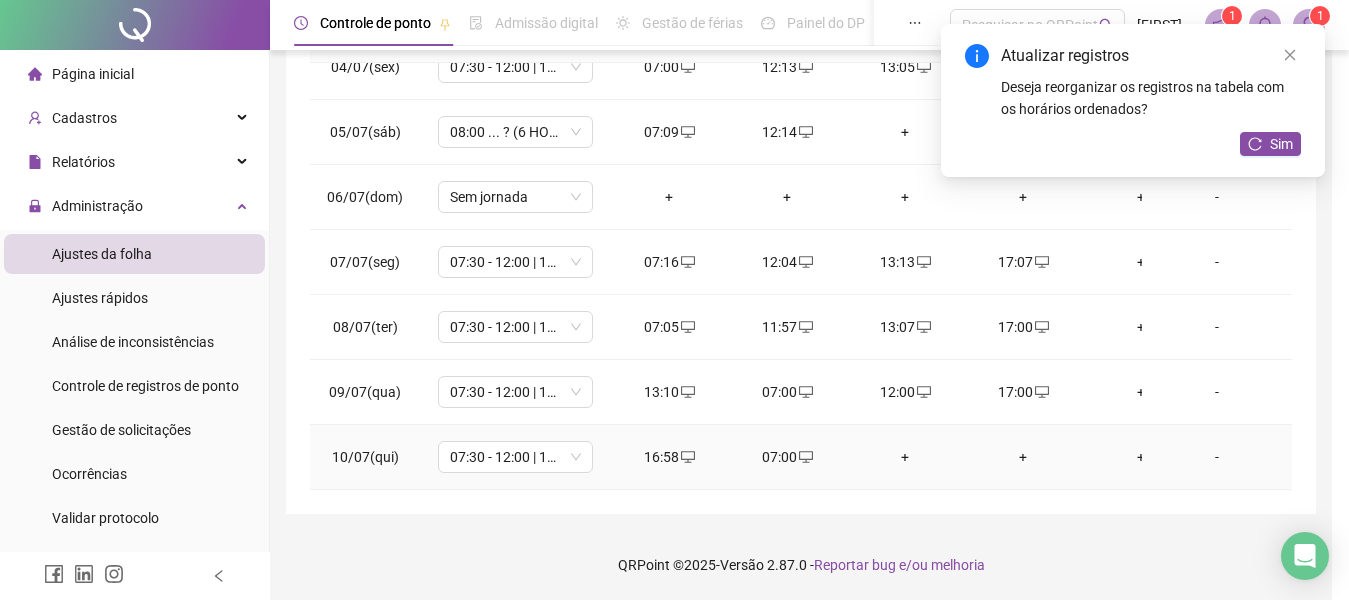 type on "*" 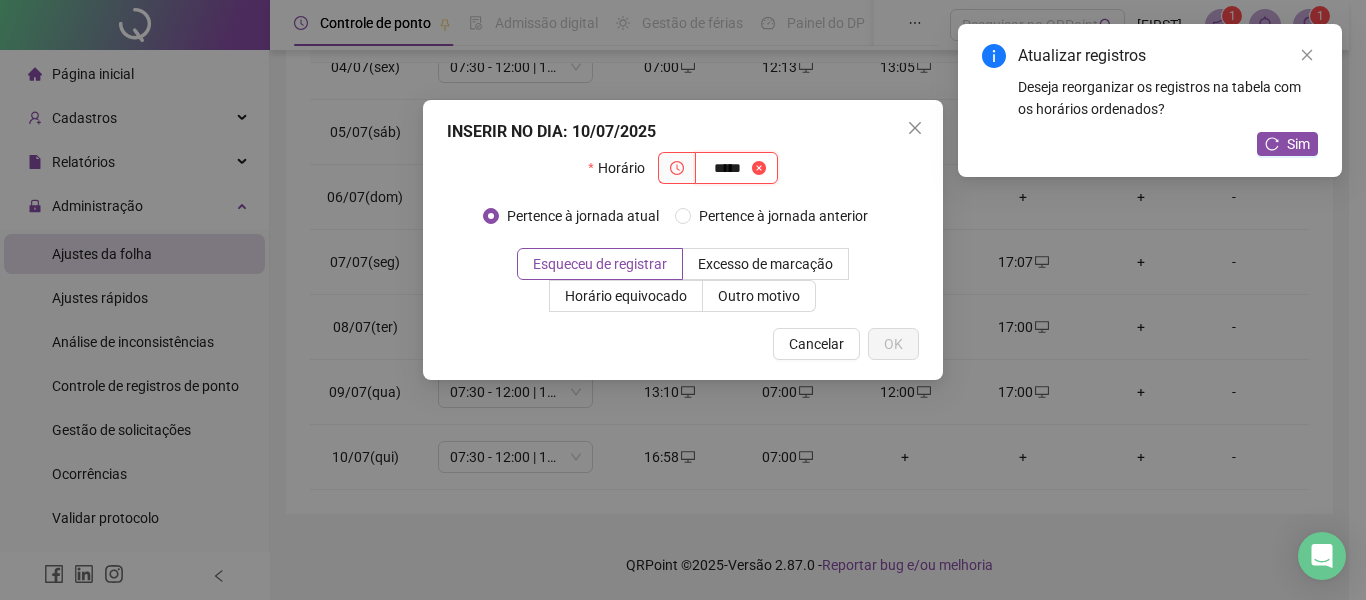 type on "*****" 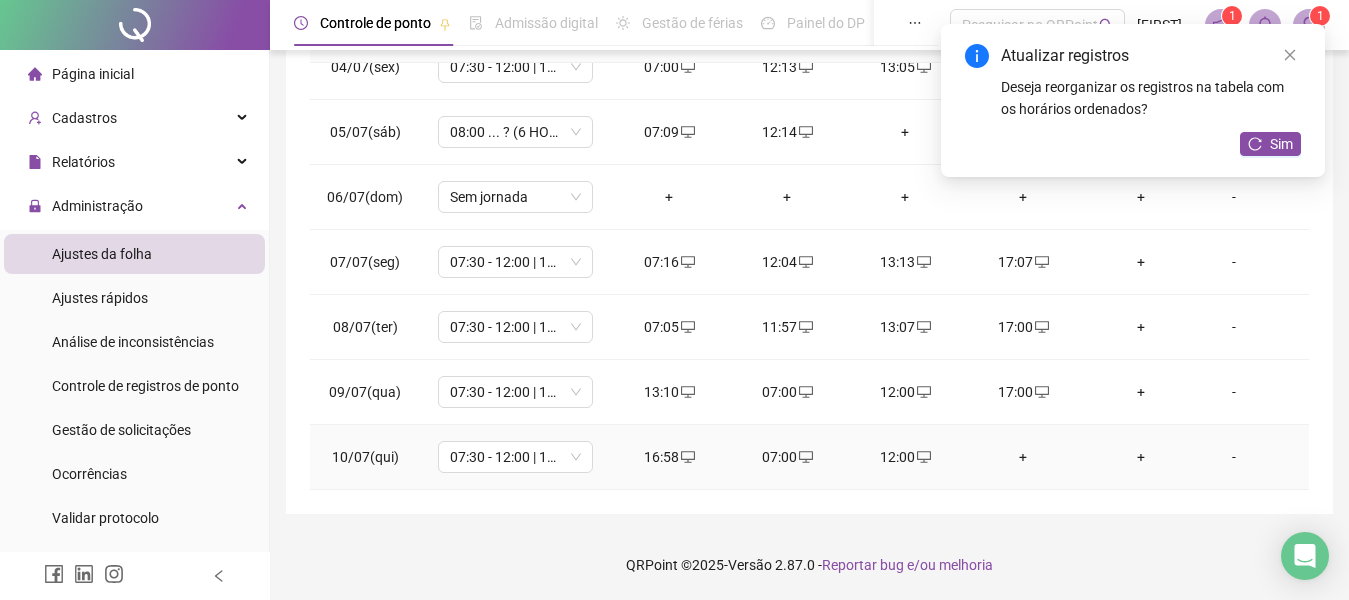 click on "+" at bounding box center (1023, 457) 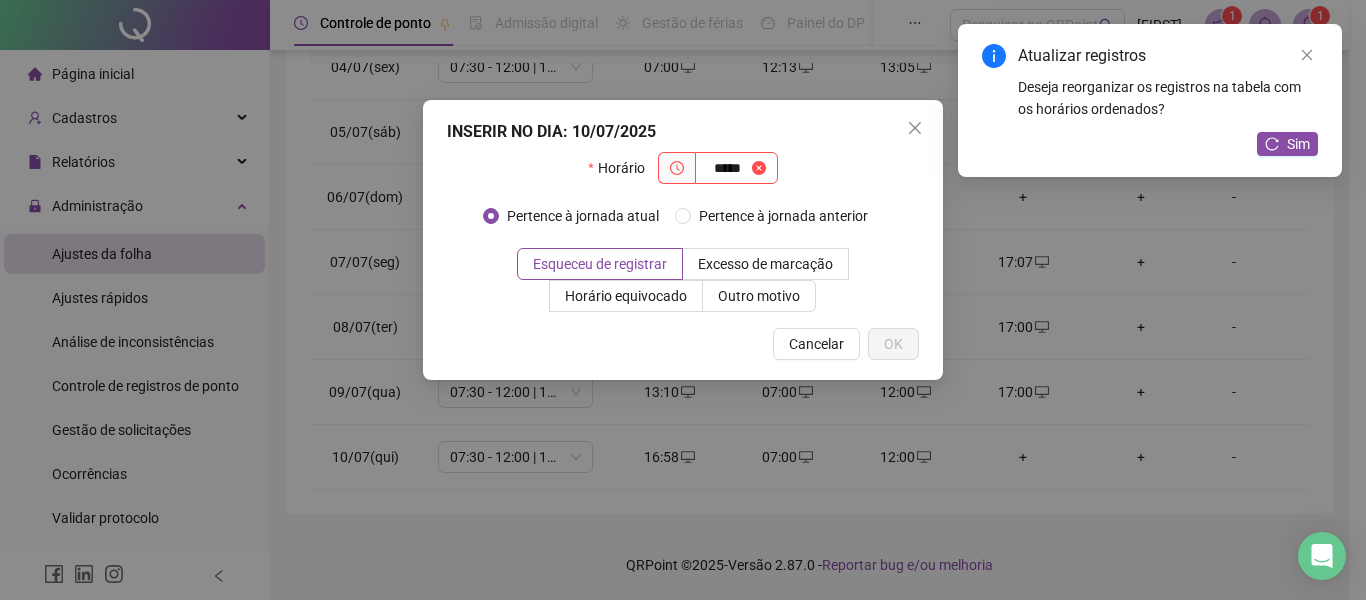 type on "*****" 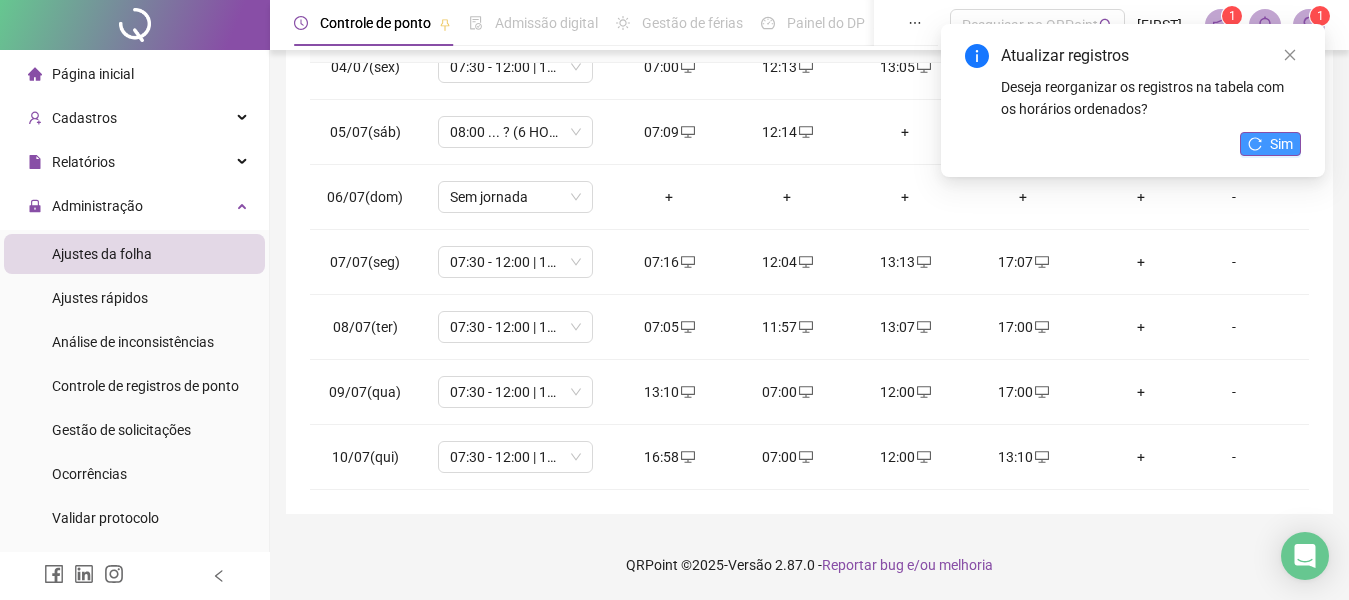 click on "Sim" at bounding box center (1281, 144) 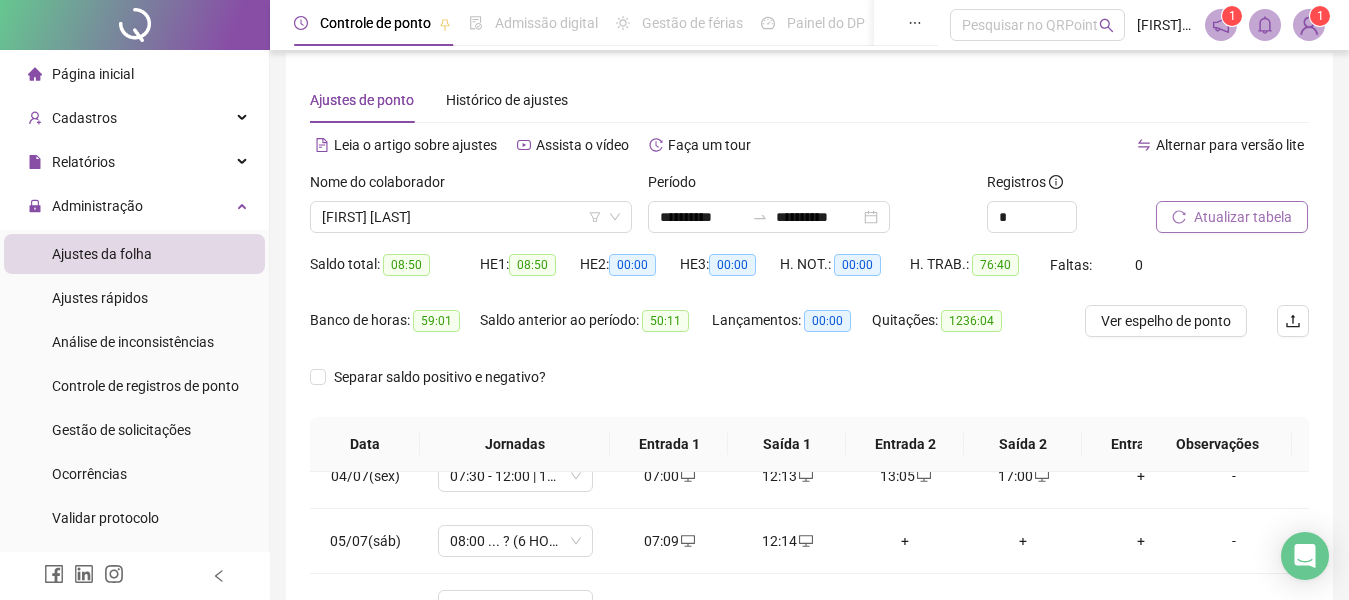 scroll, scrollTop: 0, scrollLeft: 0, axis: both 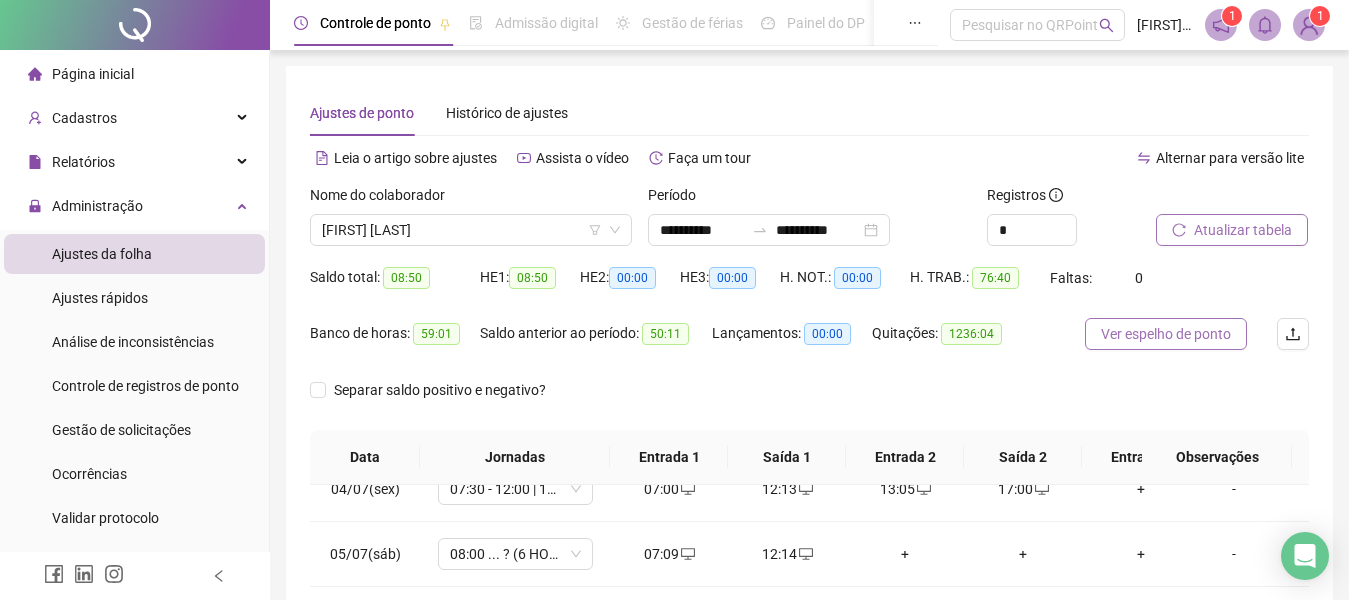 click on "Ver espelho de ponto" at bounding box center [1166, 334] 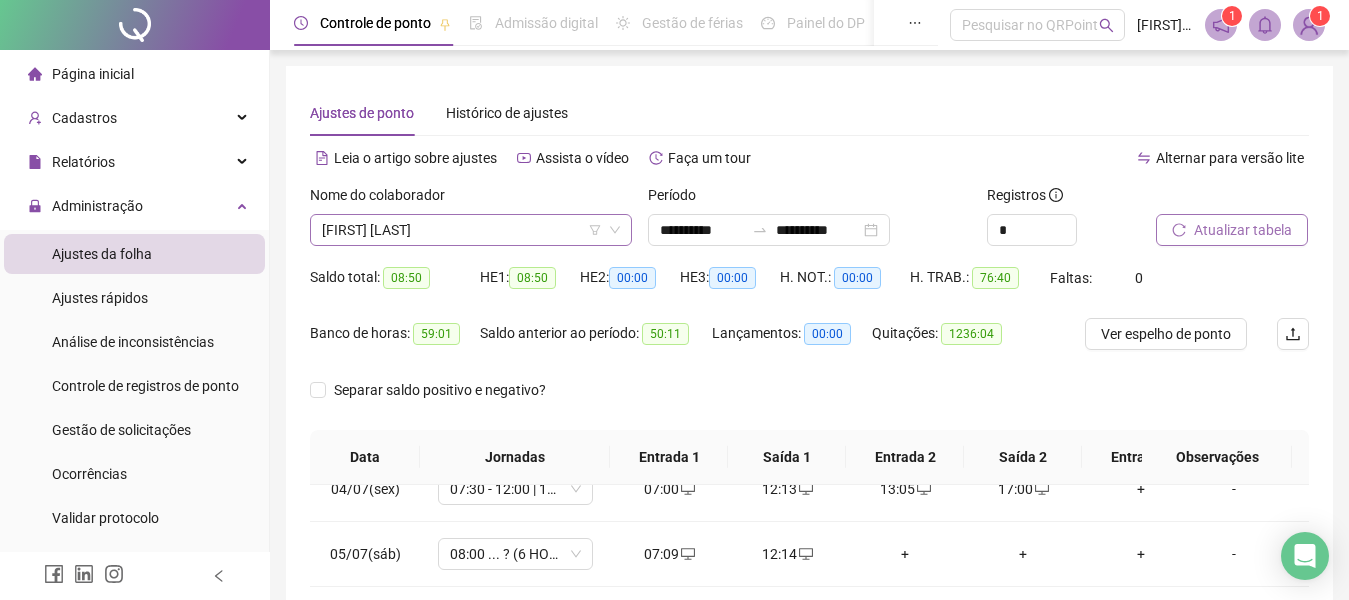 click on "[FIRST] [LAST]" at bounding box center [471, 230] 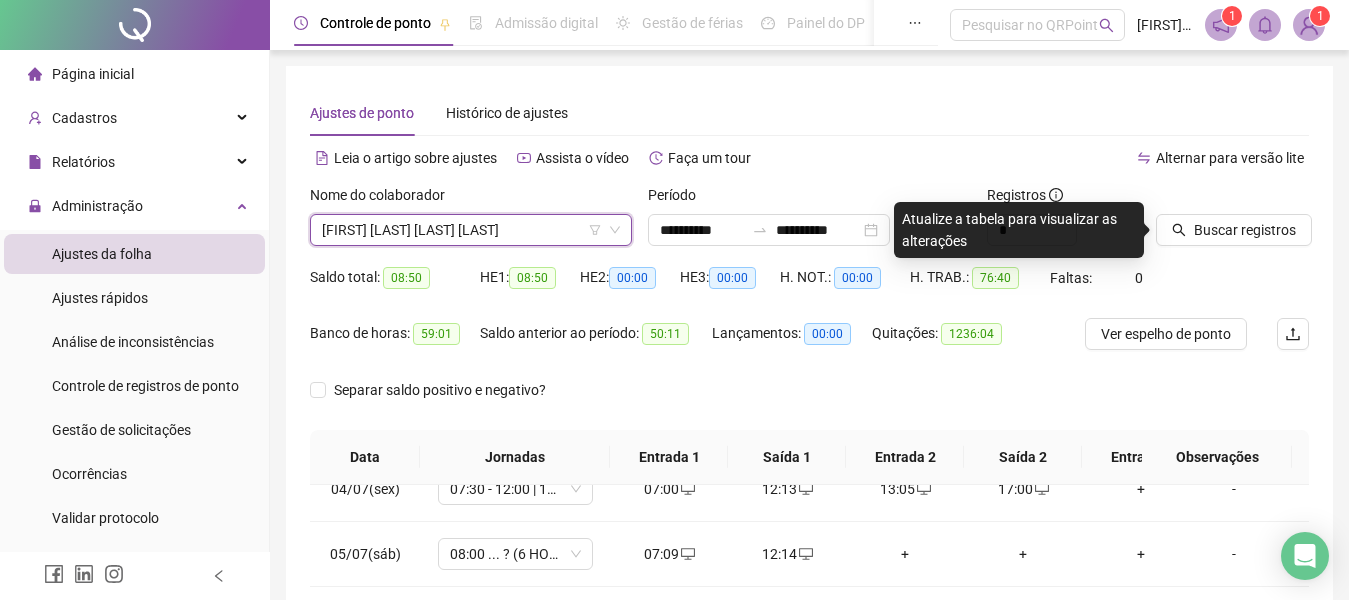 drag, startPoint x: 1241, startPoint y: 243, endPoint x: 1218, endPoint y: 249, distance: 23.769728 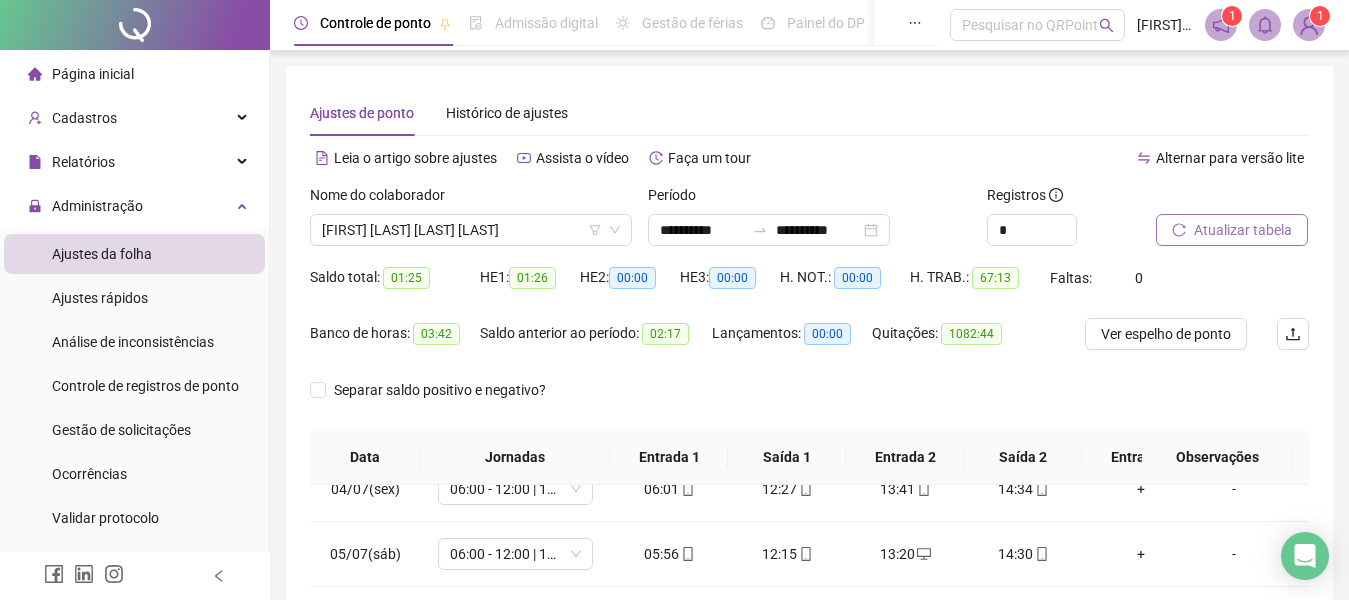 click on "Atualizar tabela" at bounding box center (1243, 230) 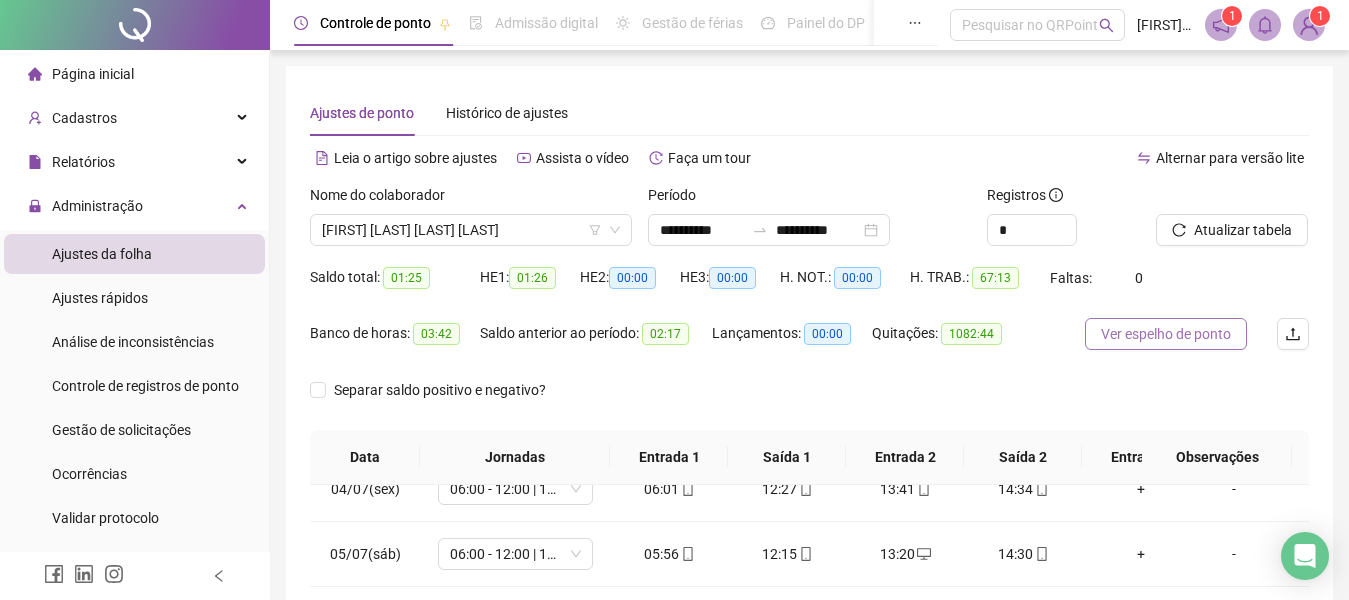 click on "Ver espelho de ponto" at bounding box center [1166, 334] 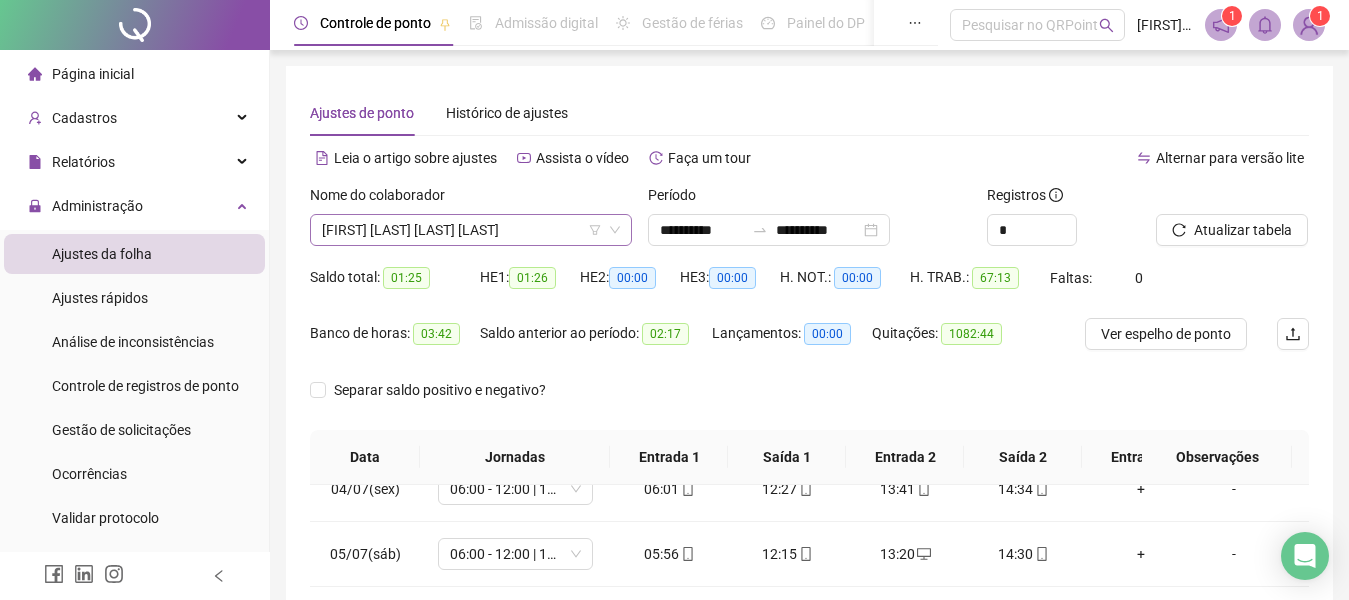 click on "[FIRST] [LAST] [LAST] [LAST]" at bounding box center [471, 230] 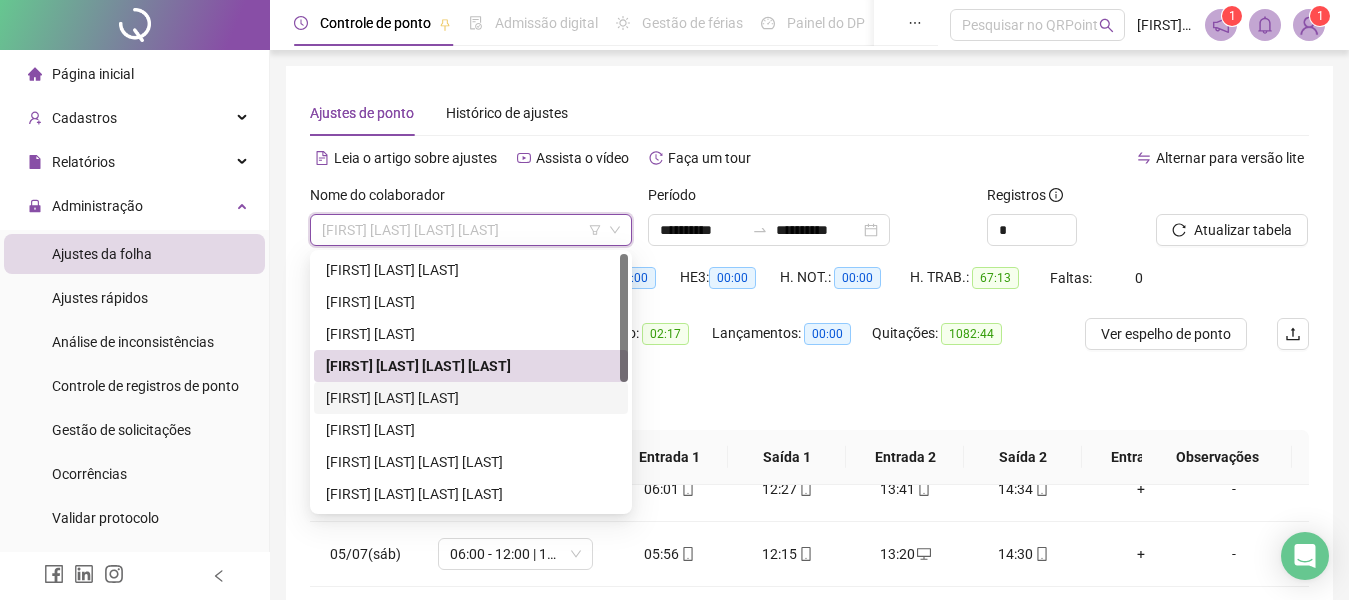 click on "[FIRST] [LAST] [LAST]" at bounding box center [471, 398] 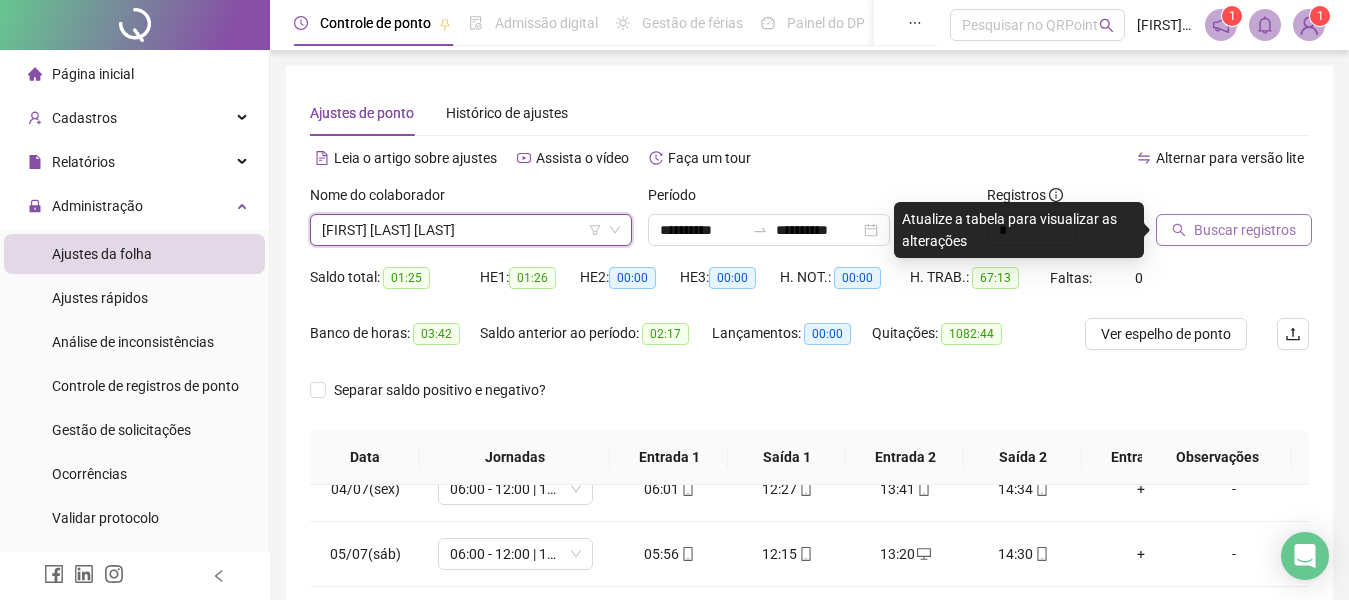 click on "Buscar registros" at bounding box center [1234, 230] 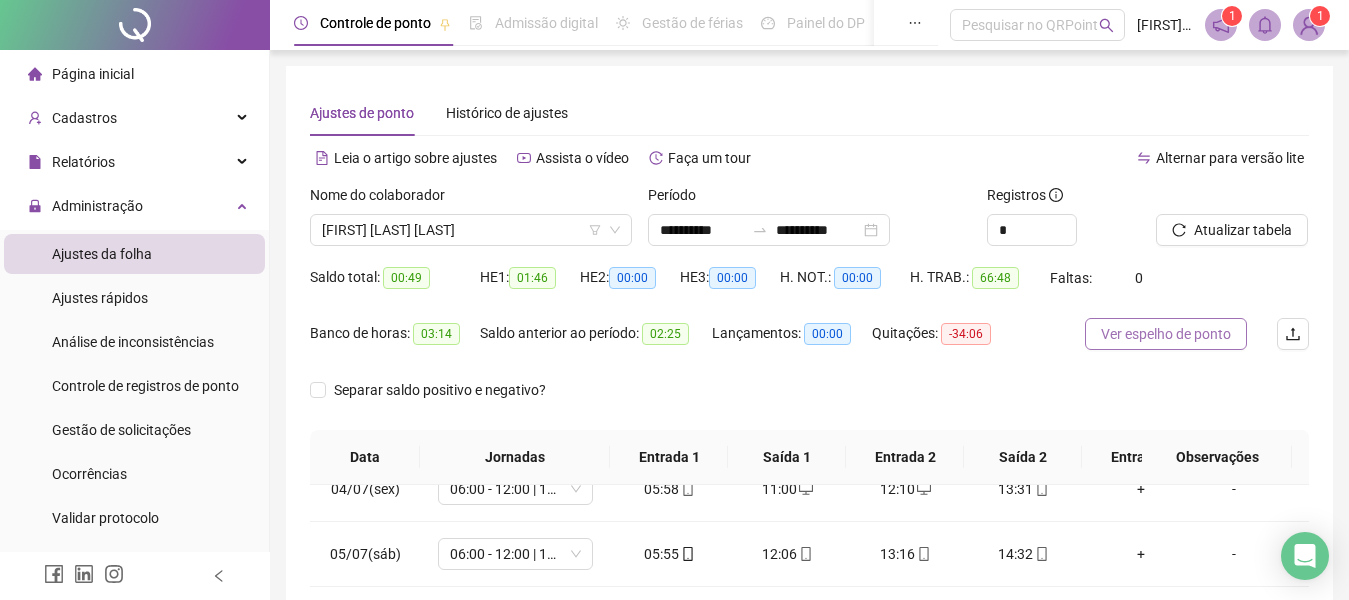 click on "Ver espelho de ponto" at bounding box center (1166, 334) 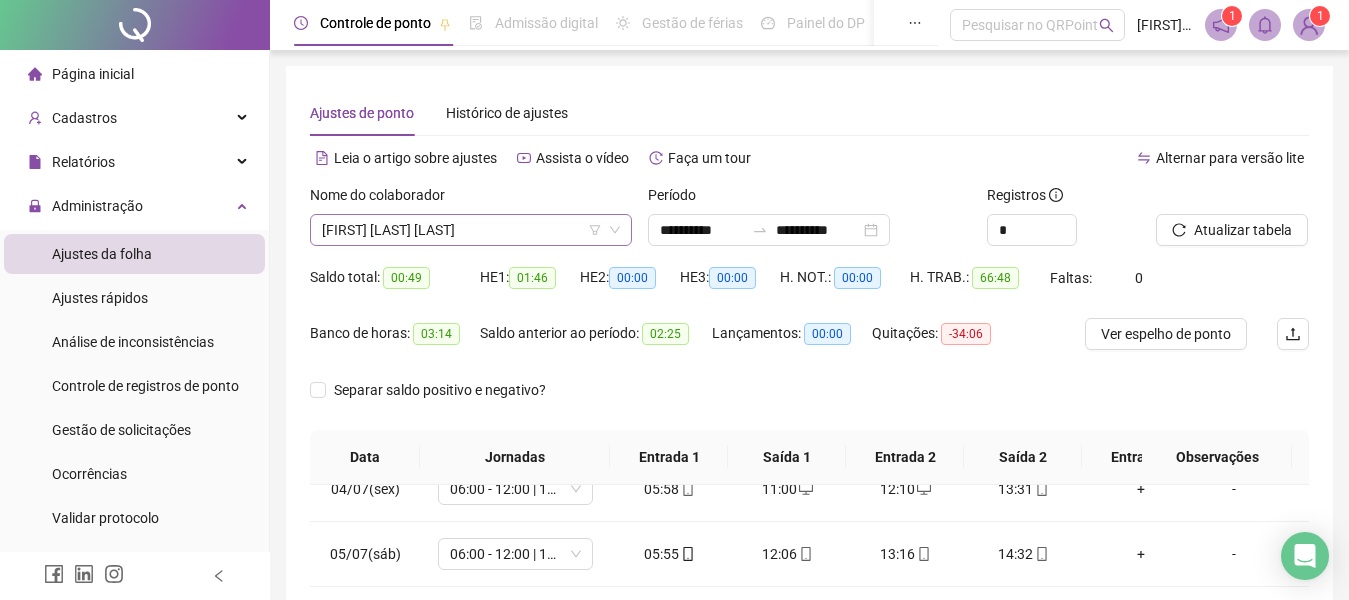 click on "[FIRST] [LAST] [LAST]" at bounding box center [471, 230] 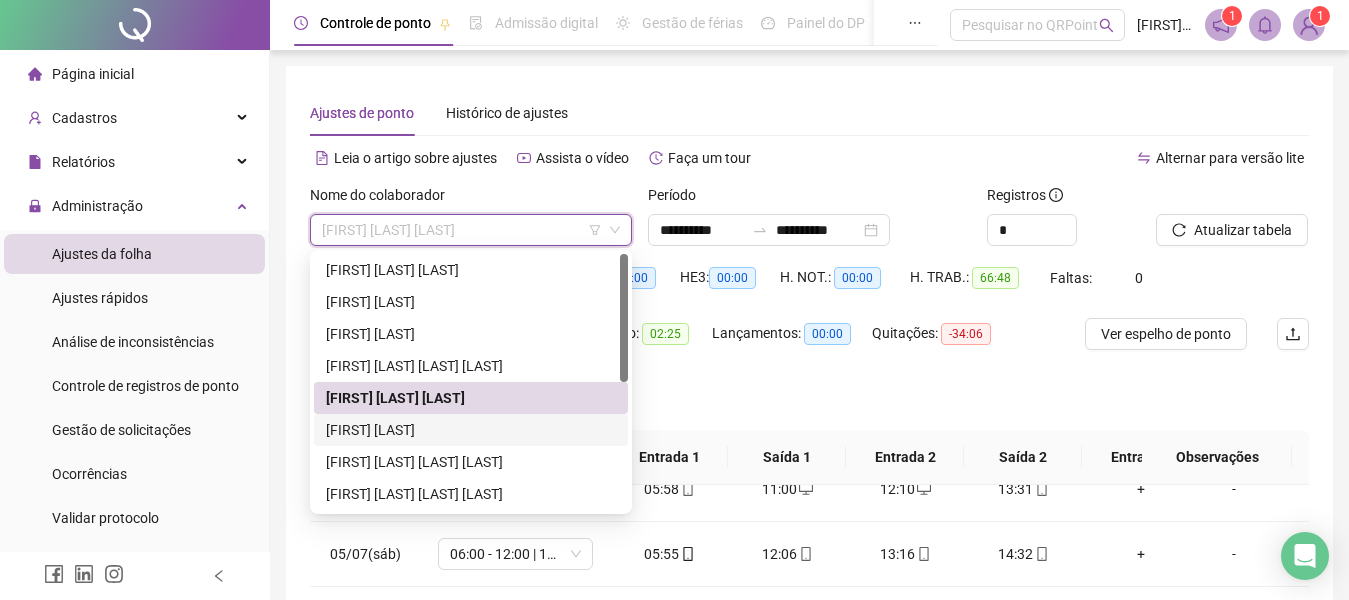 click on "[FIRST] [LAST]" at bounding box center (471, 430) 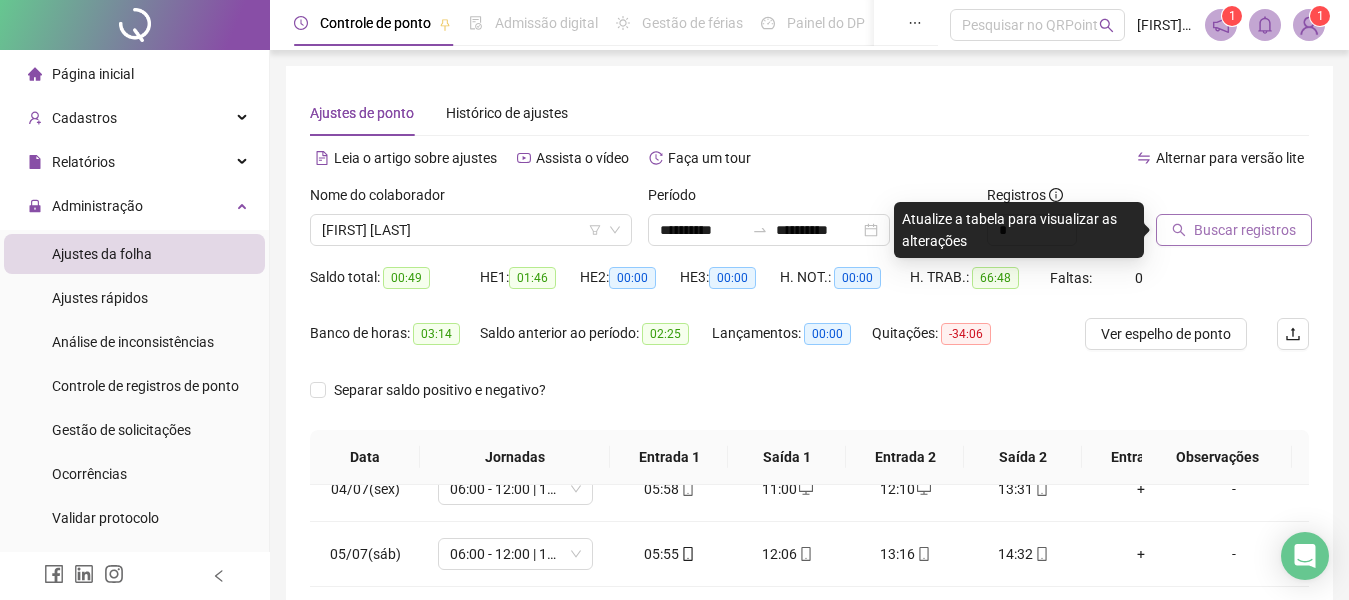 click on "Buscar registros" at bounding box center (1245, 230) 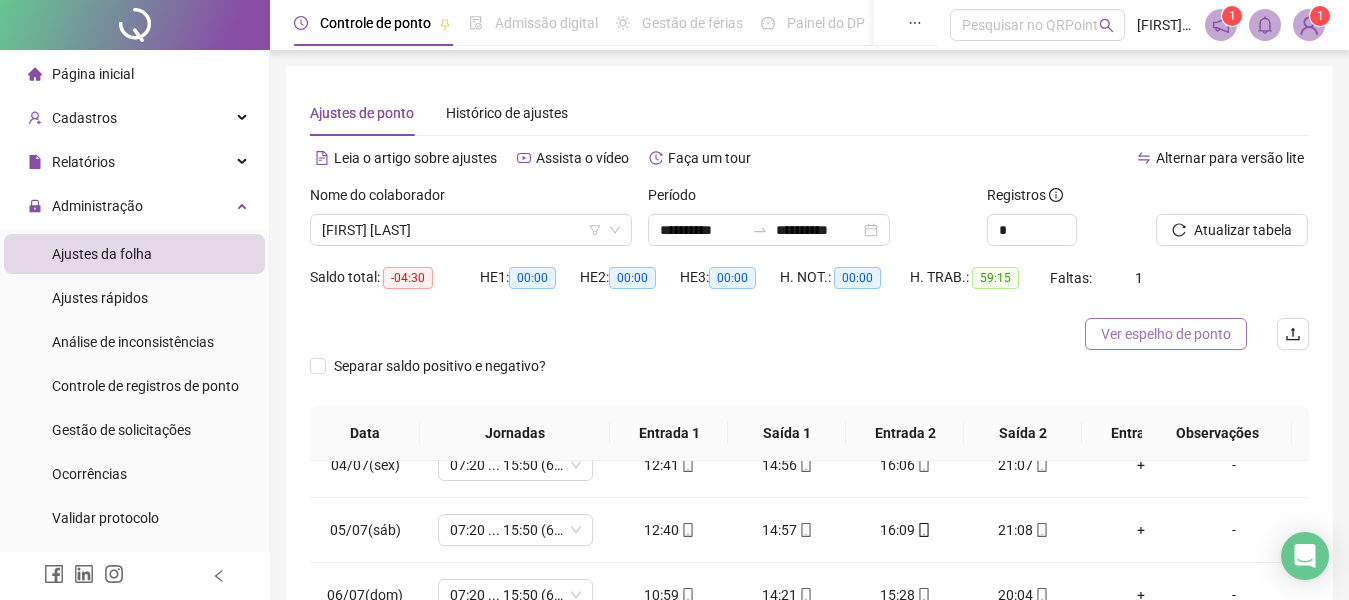 click on "Ver espelho de ponto" at bounding box center (1166, 334) 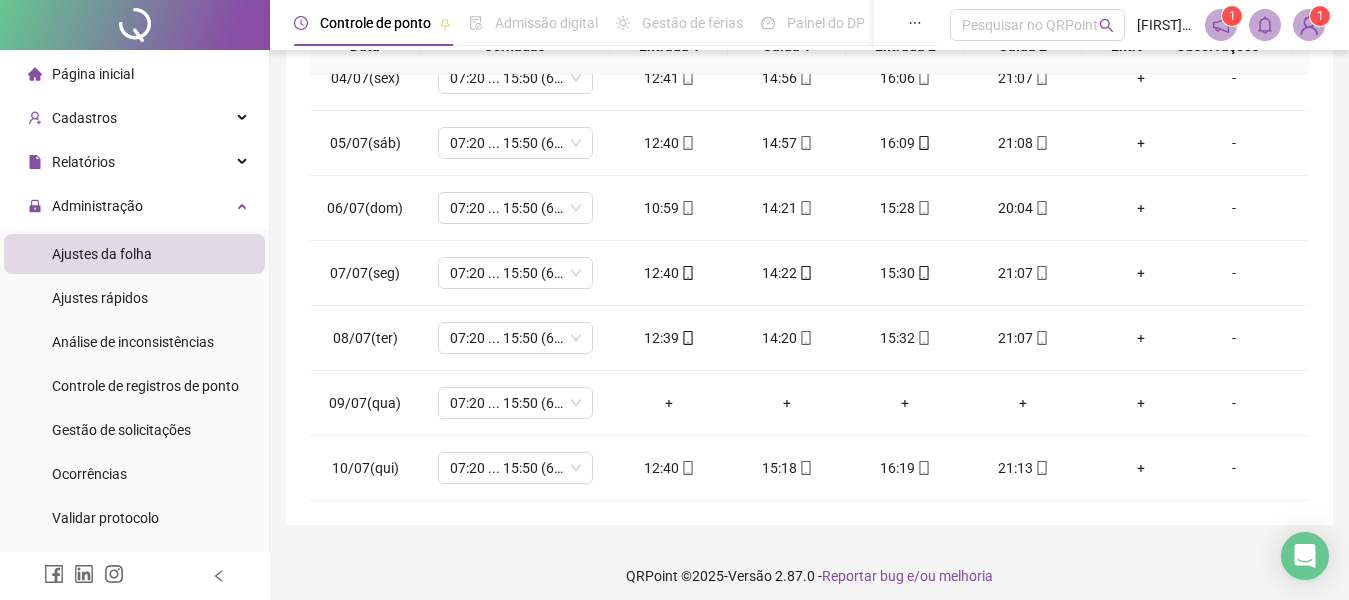 scroll, scrollTop: 398, scrollLeft: 0, axis: vertical 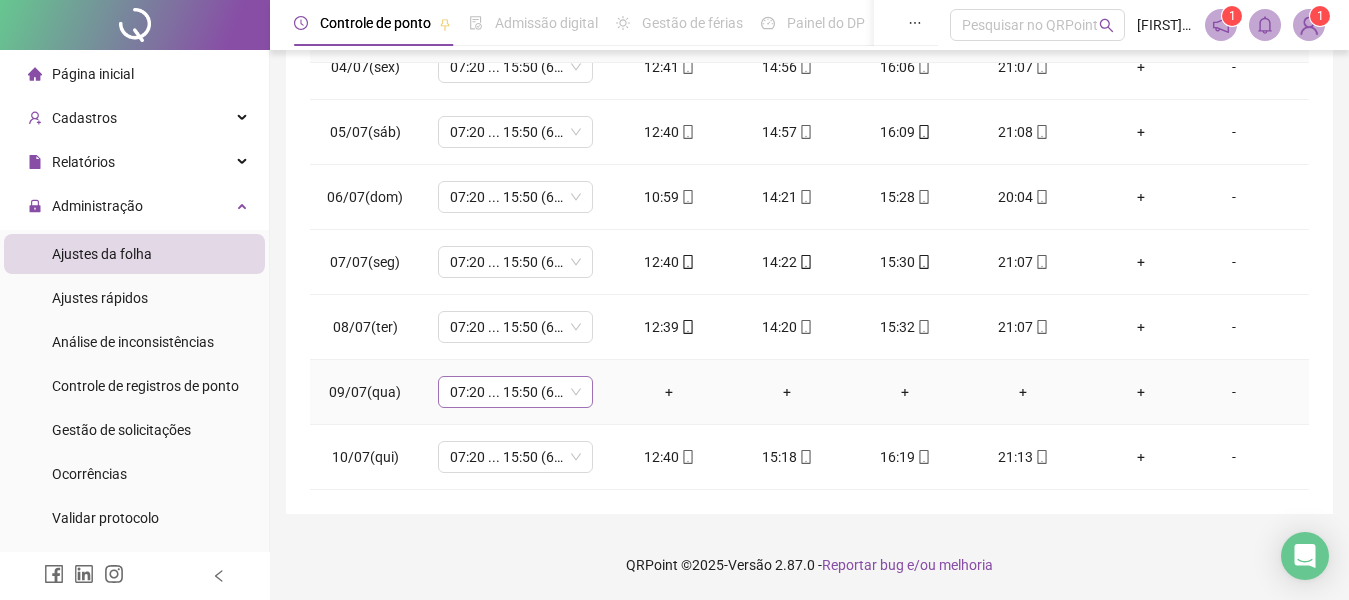 click on "07:20 ... 15:50 (6 HORAS)" at bounding box center [515, 392] 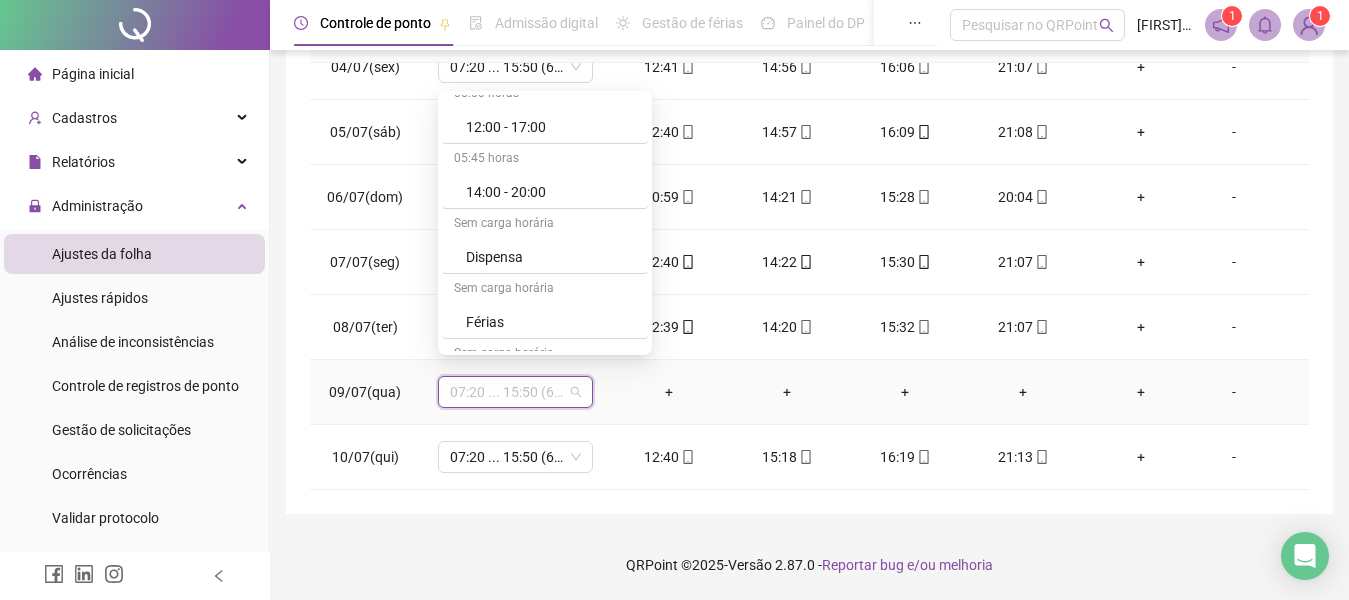 scroll, scrollTop: 1223, scrollLeft: 0, axis: vertical 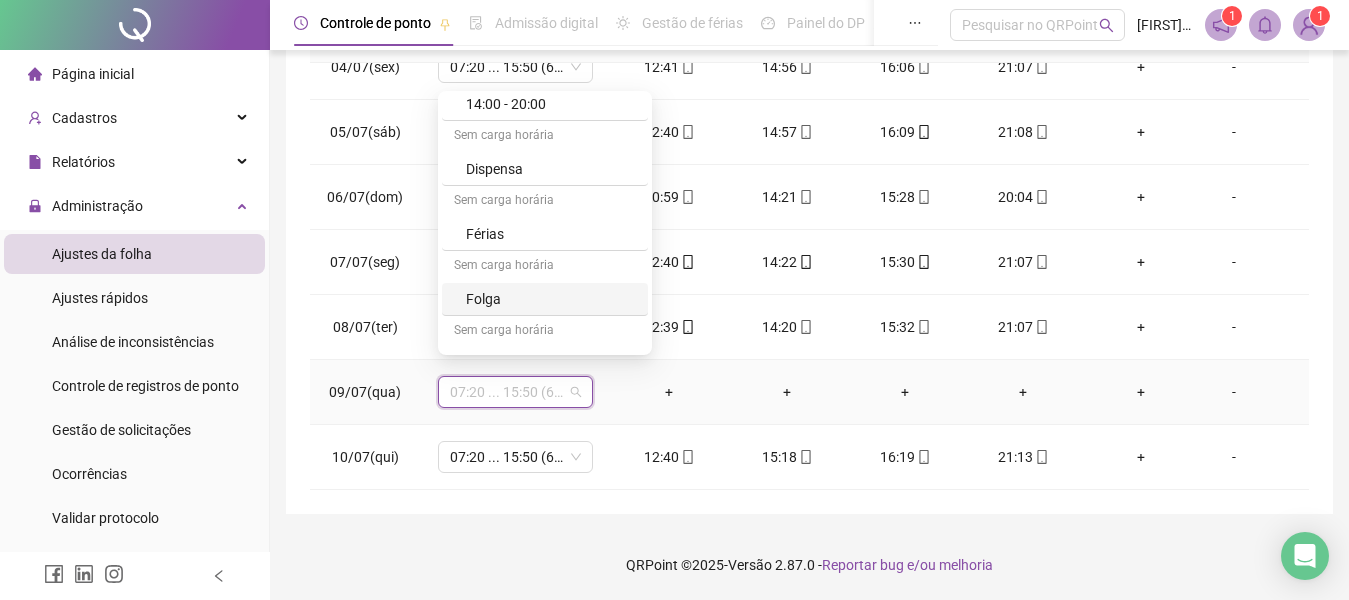 click on "Folga" at bounding box center [551, 299] 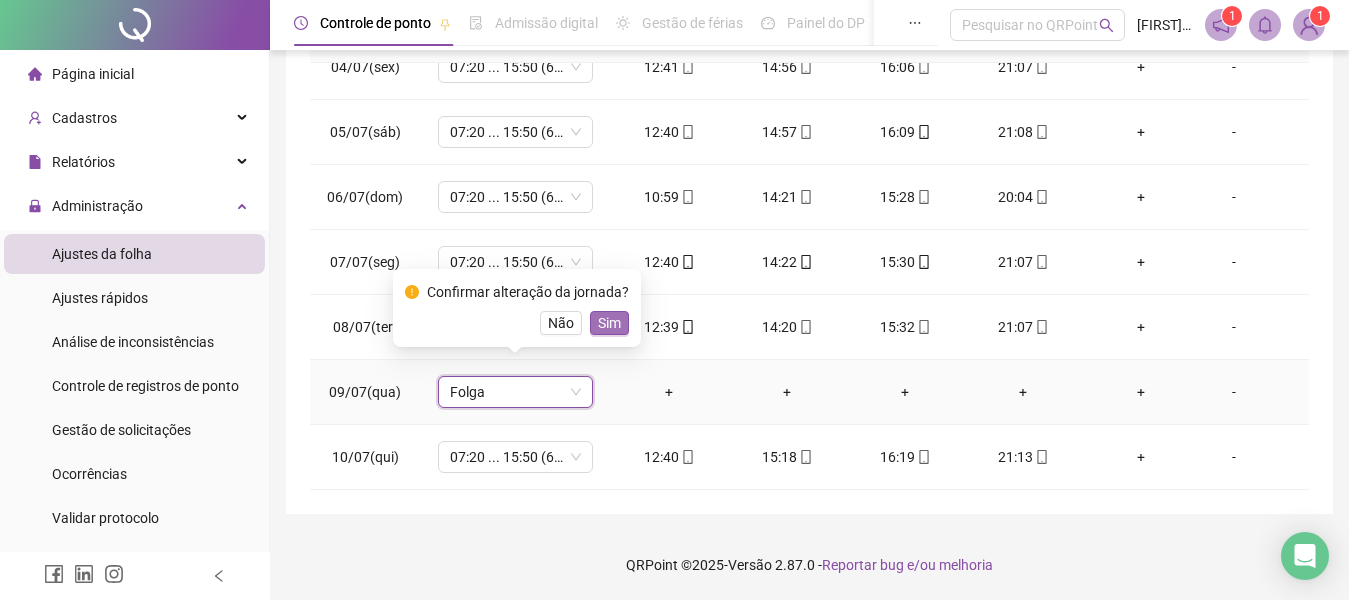 click on "Sim" at bounding box center (609, 323) 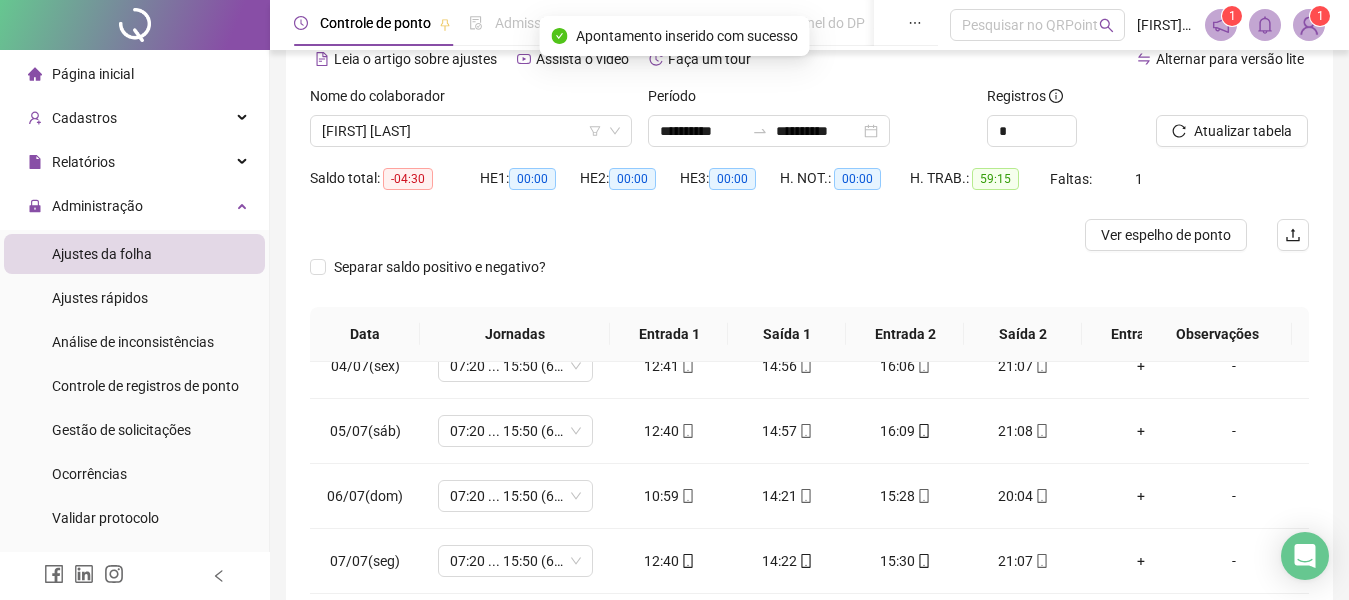 scroll, scrollTop: 32, scrollLeft: 0, axis: vertical 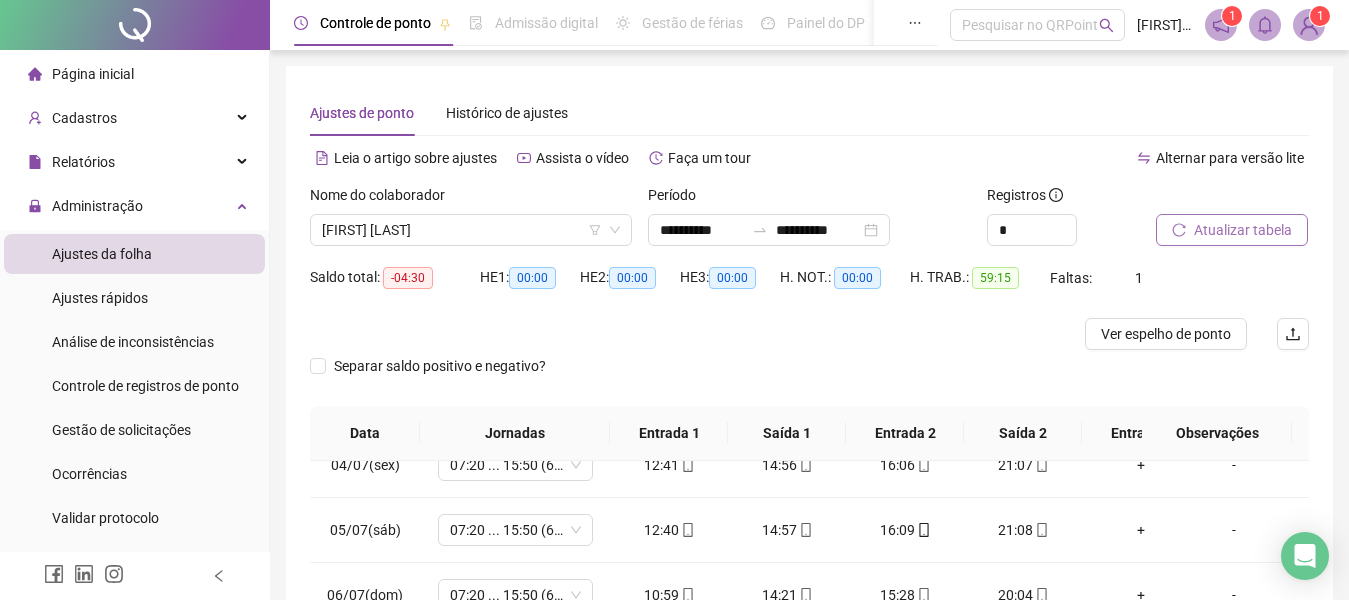 click on "Atualizar tabela" at bounding box center (1243, 230) 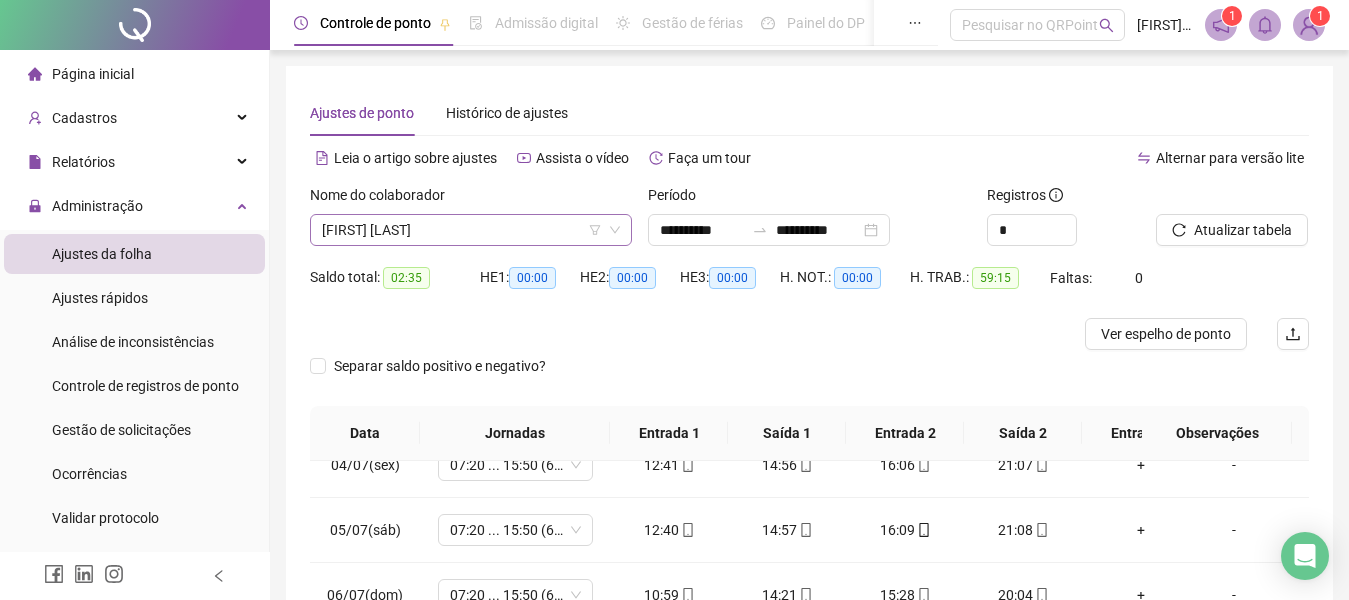 click on "[FIRST] [LAST]" at bounding box center (471, 230) 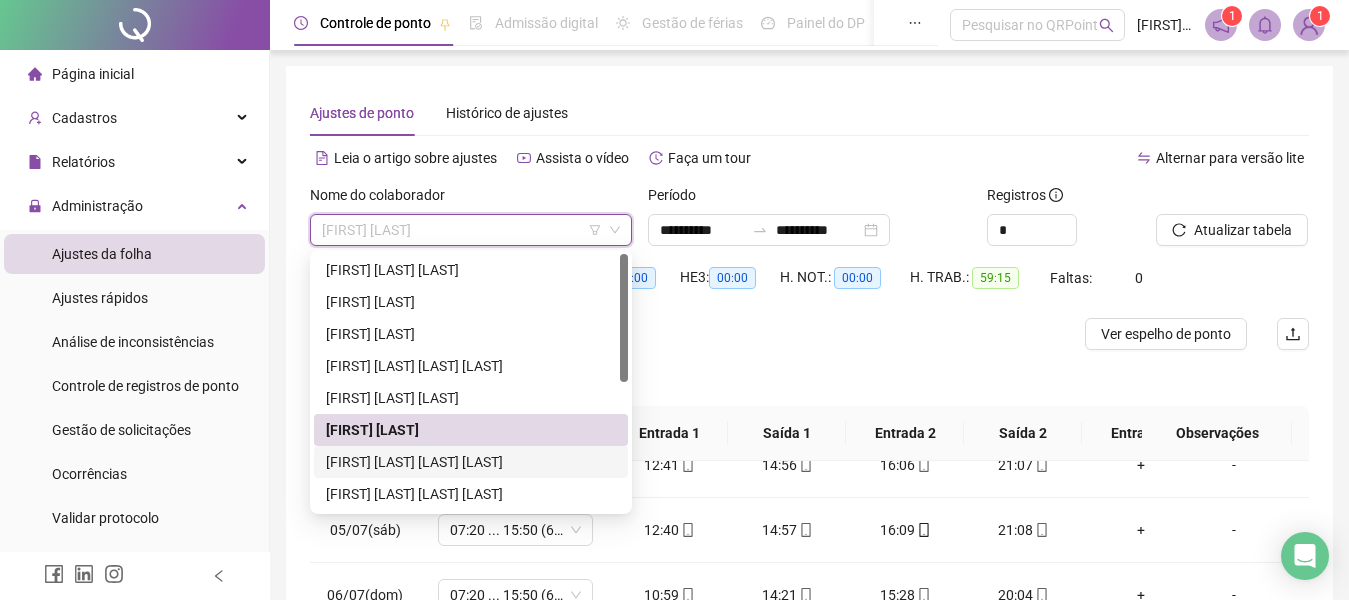click on "[FIRST] [LAST] [LAST] [LAST]" at bounding box center (471, 462) 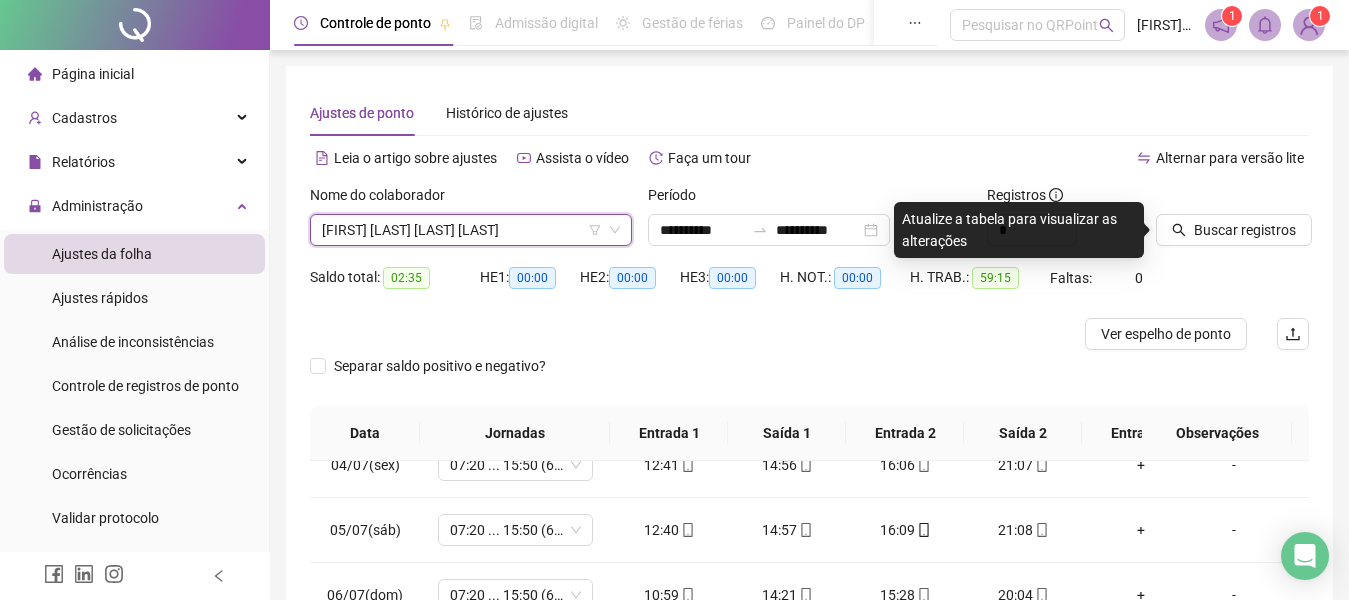 click on "[FIRST] [LAST] [LAST] [LAST]" at bounding box center (471, 230) 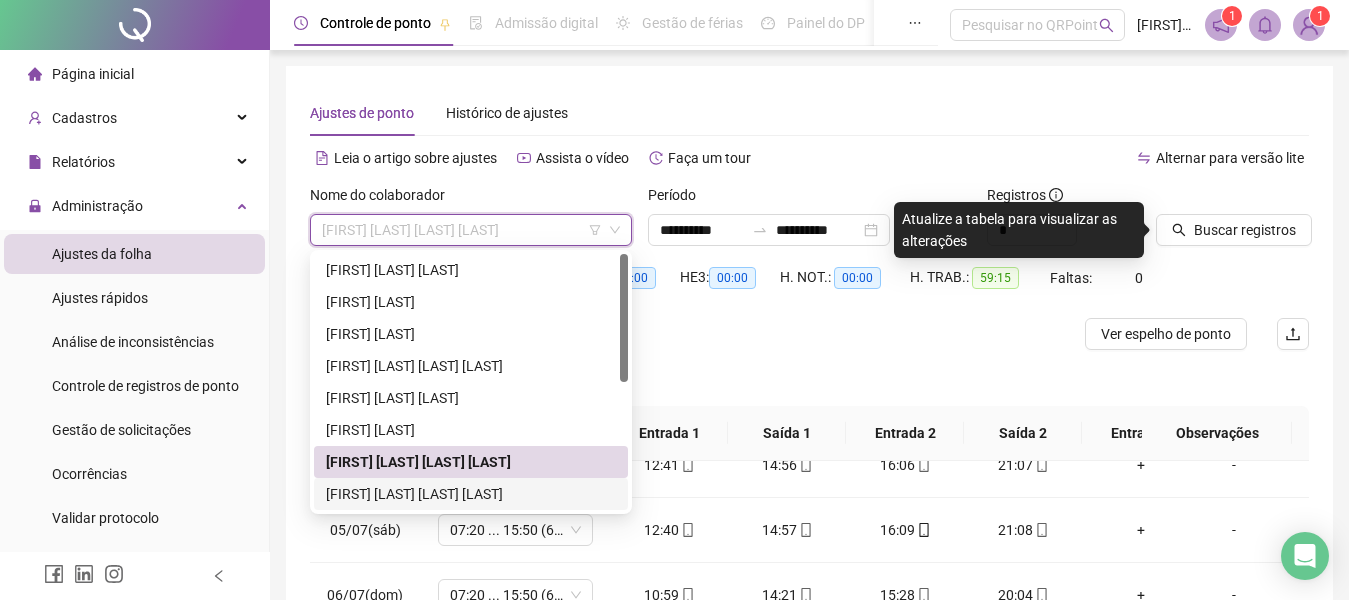 click on "[FIRST] [LAST] [LAST] [LAST]" at bounding box center (471, 494) 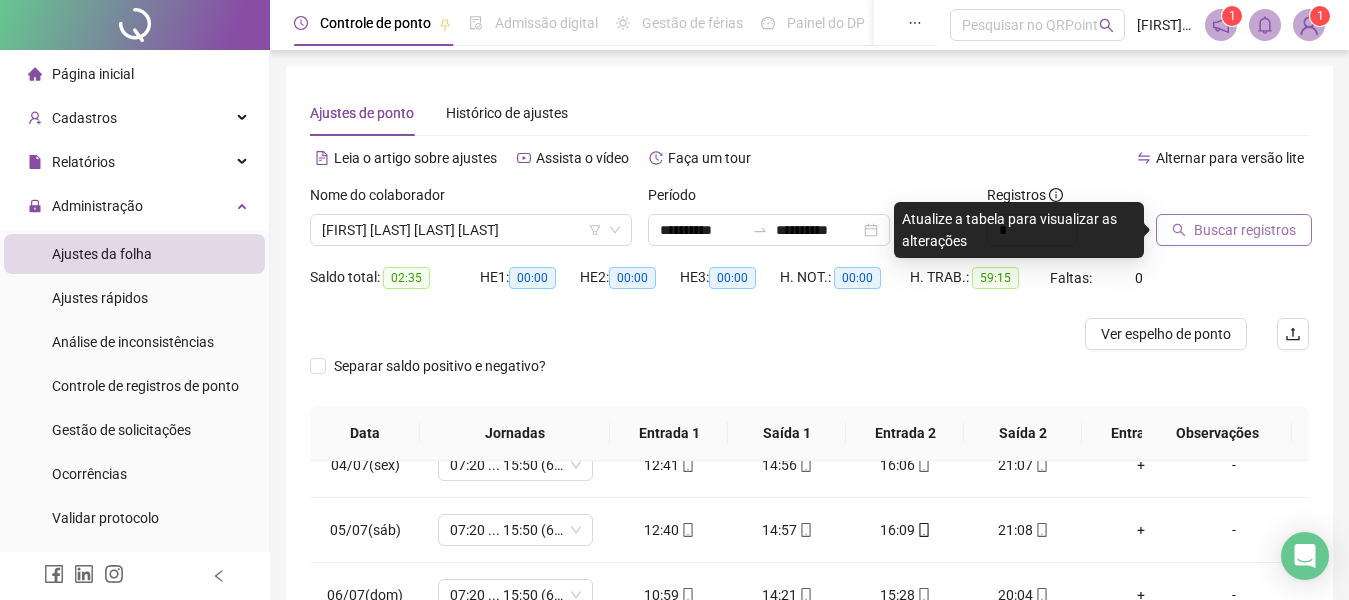 click on "Buscar registros" at bounding box center (1245, 230) 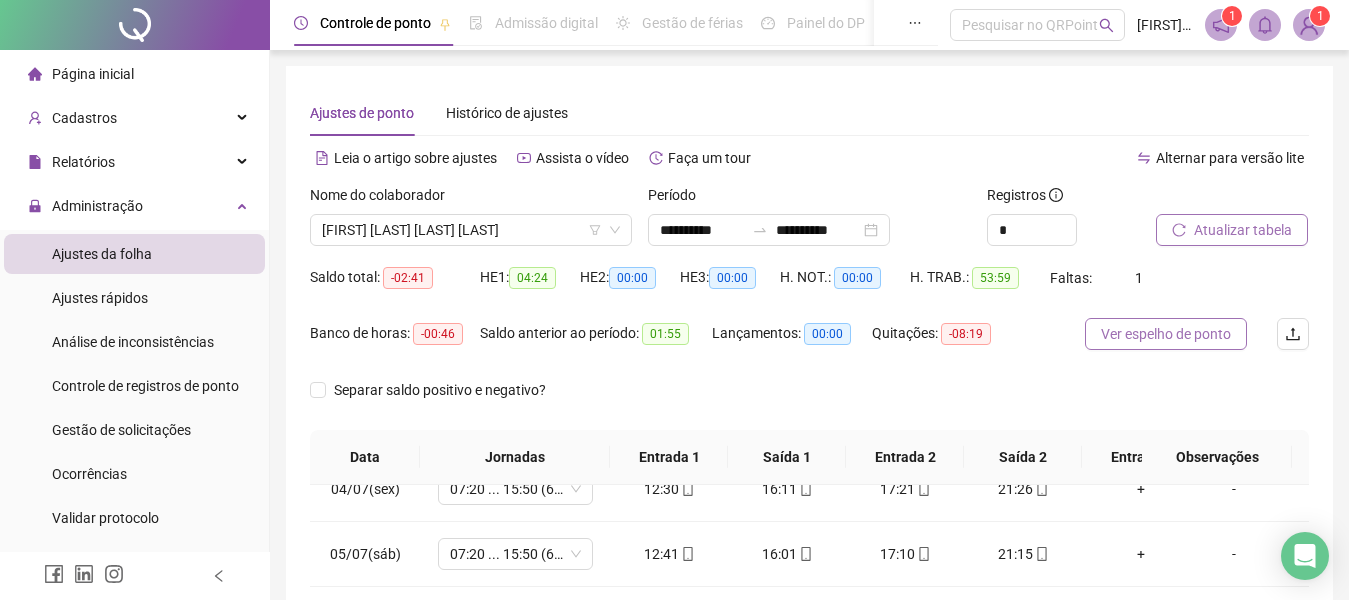 click on "Ver espelho de ponto" at bounding box center [1166, 334] 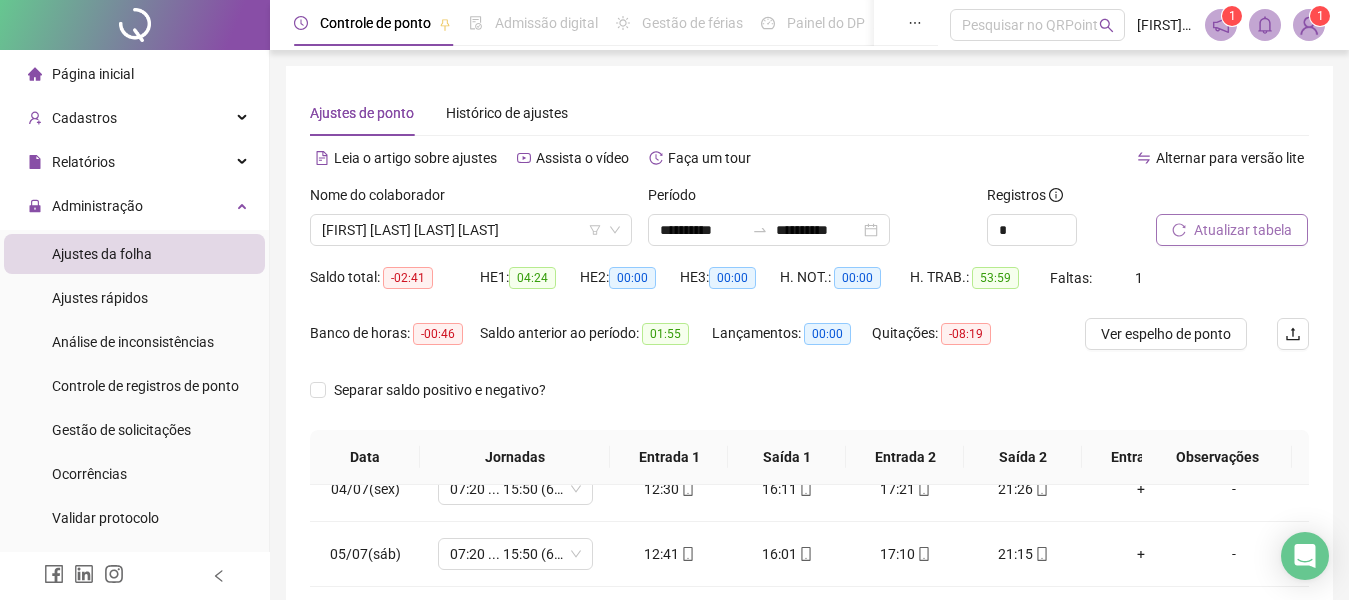 scroll, scrollTop: 422, scrollLeft: 0, axis: vertical 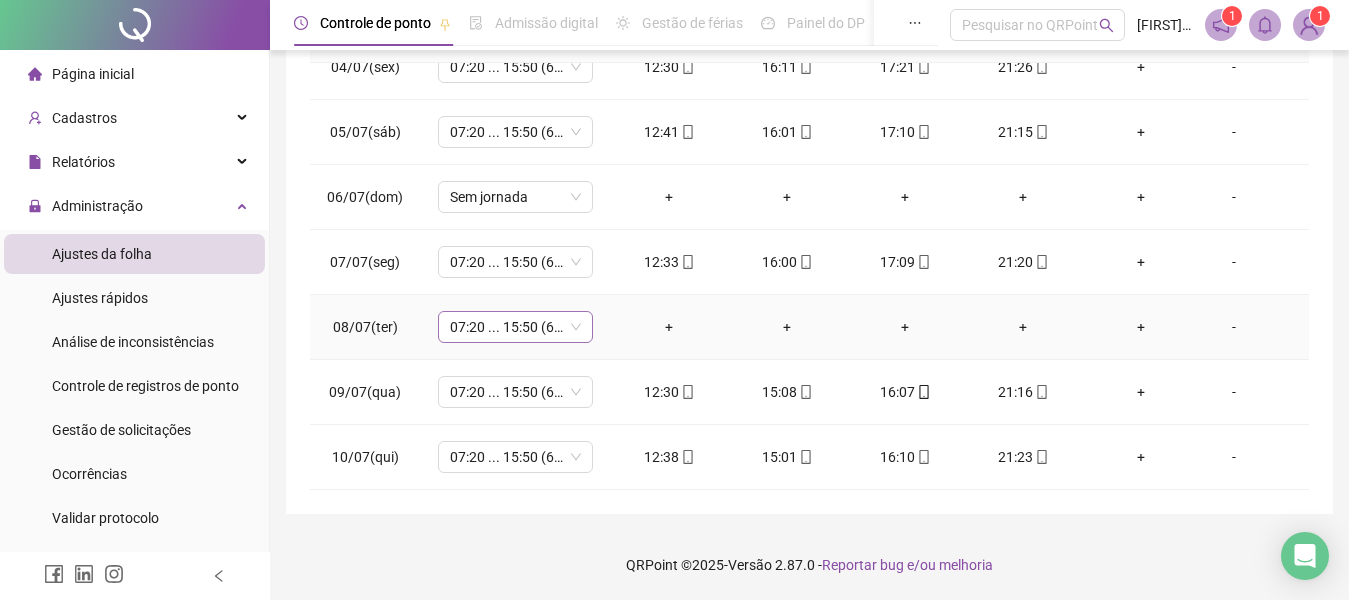 click on "07:20 ... 15:50 (6 HORAS)" at bounding box center [515, 327] 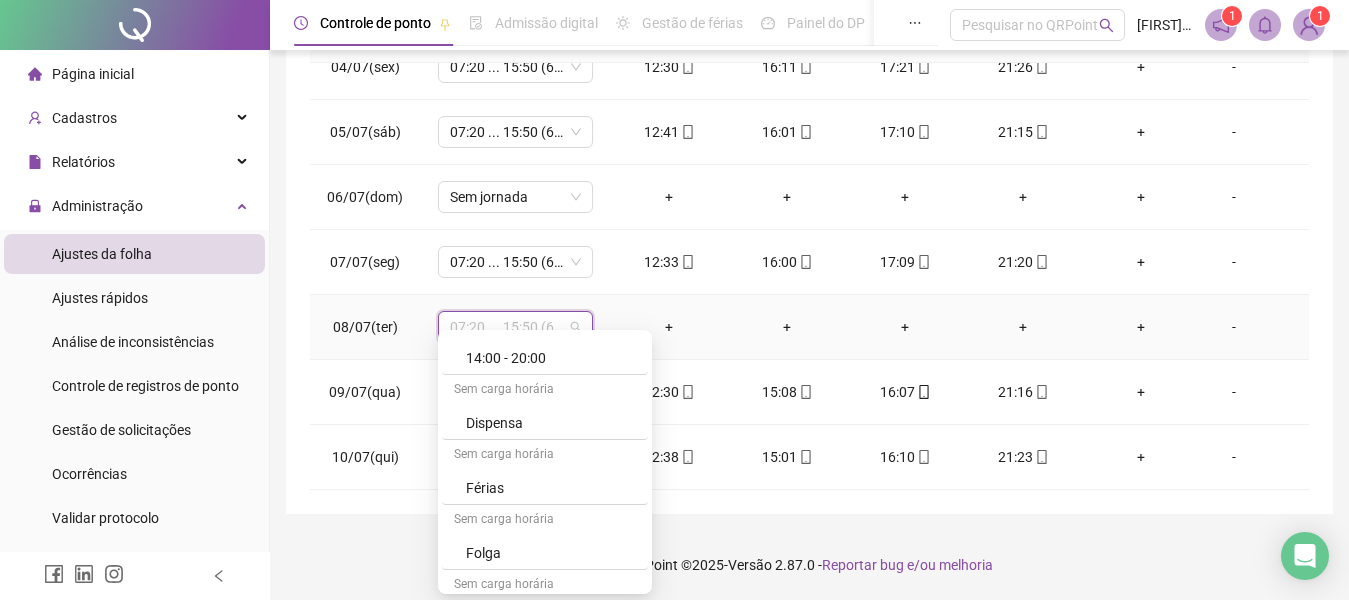 scroll, scrollTop: 1303, scrollLeft: 0, axis: vertical 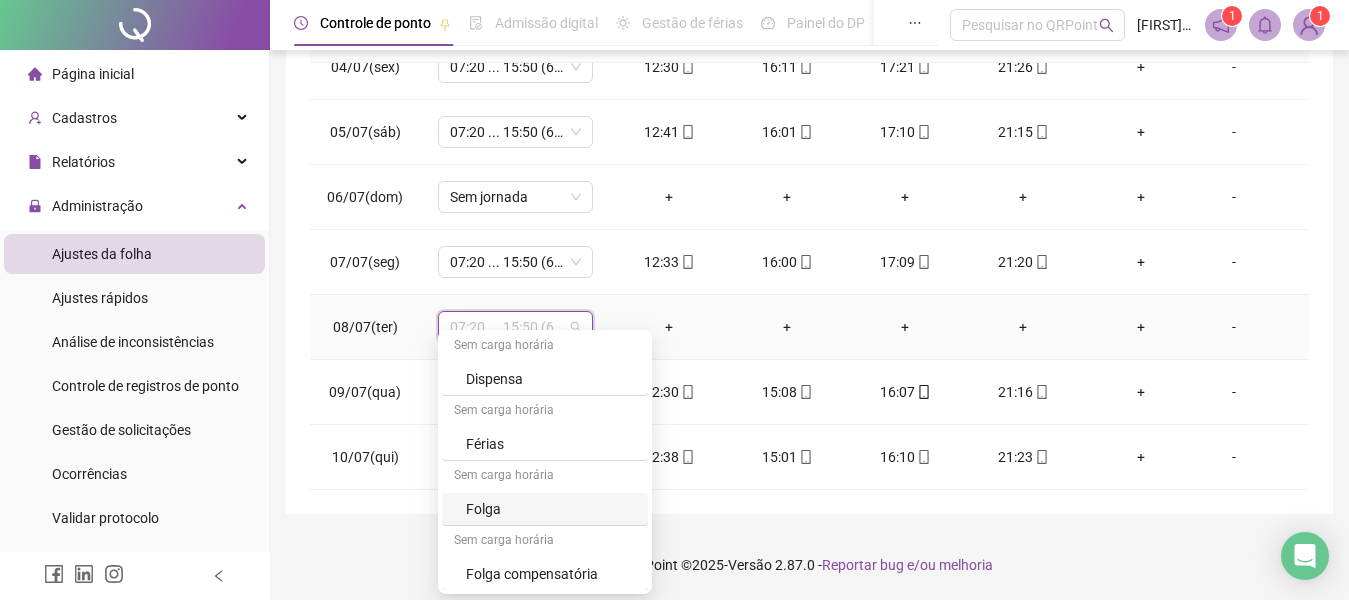 click on "Folga" at bounding box center [551, 509] 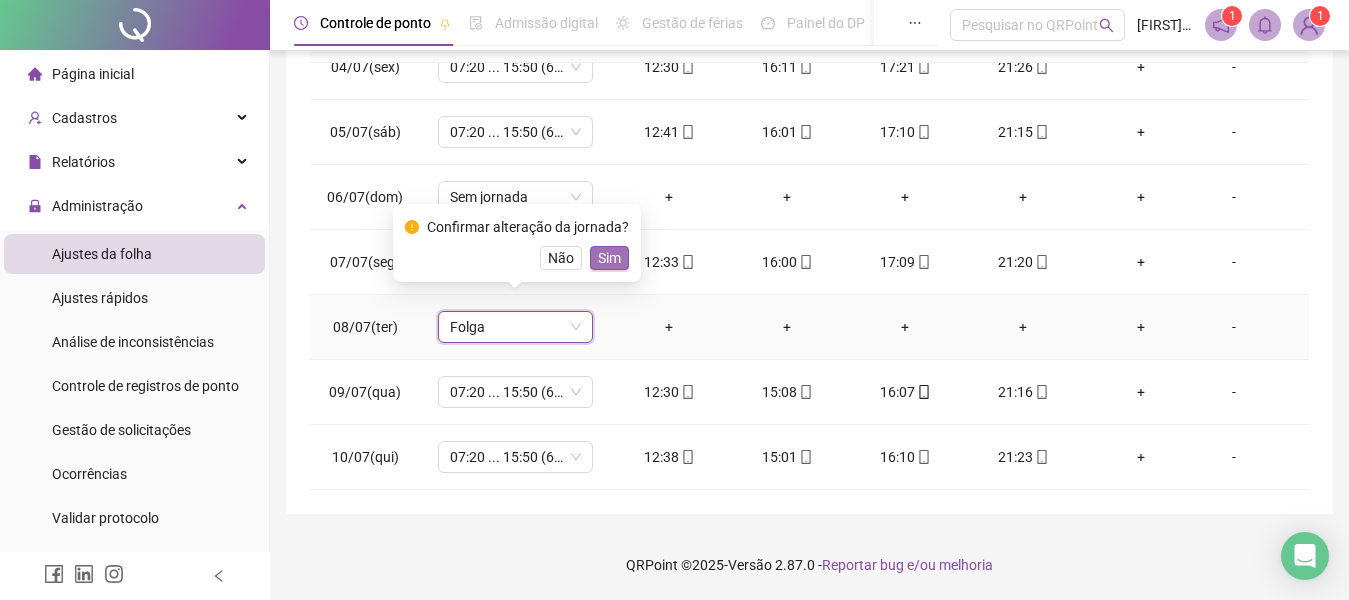 click on "Sim" at bounding box center (609, 258) 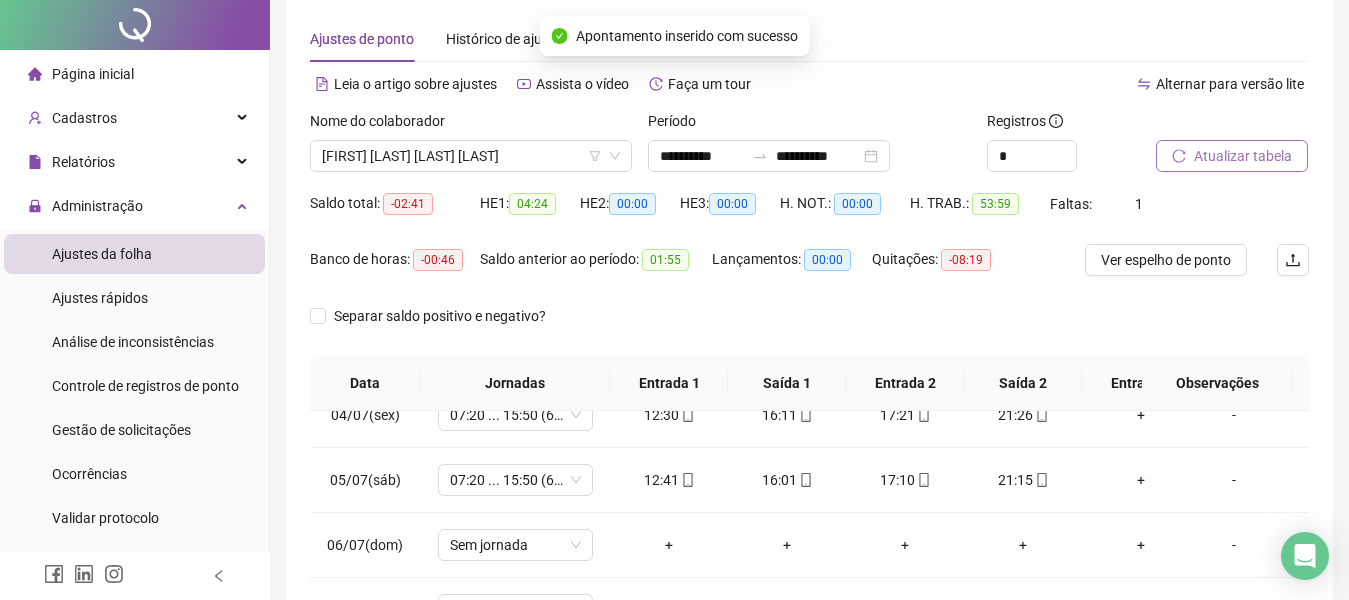 scroll, scrollTop: 0, scrollLeft: 0, axis: both 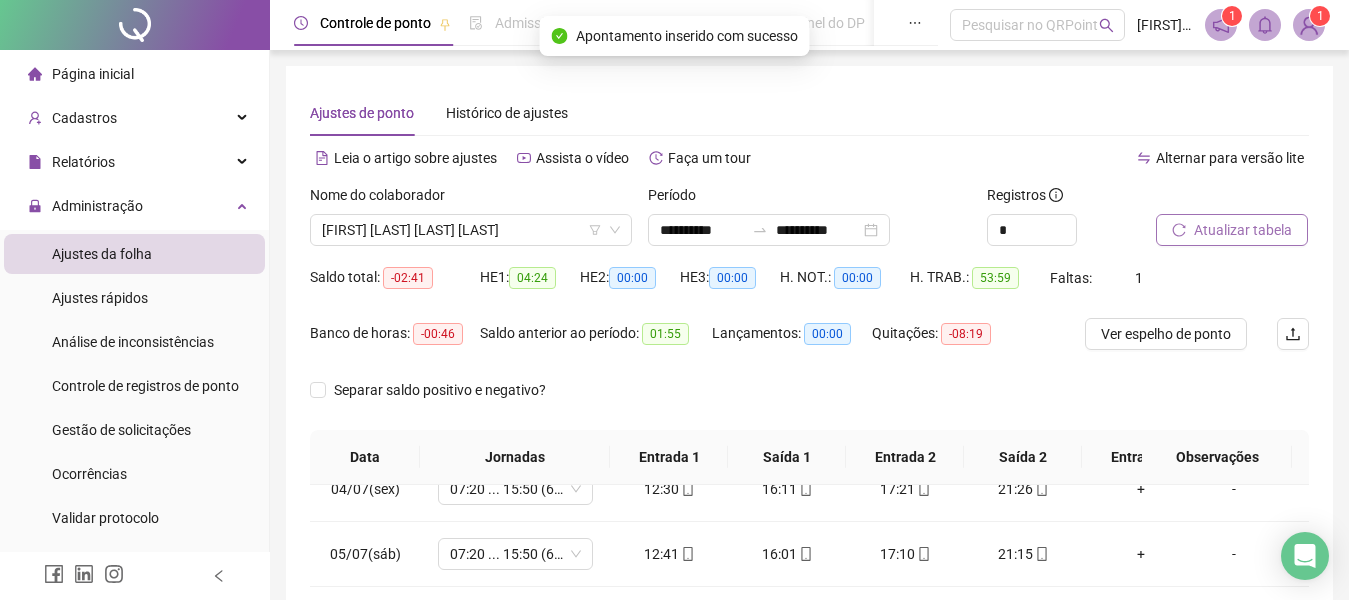 click on "Atualizar tabela" at bounding box center (1243, 230) 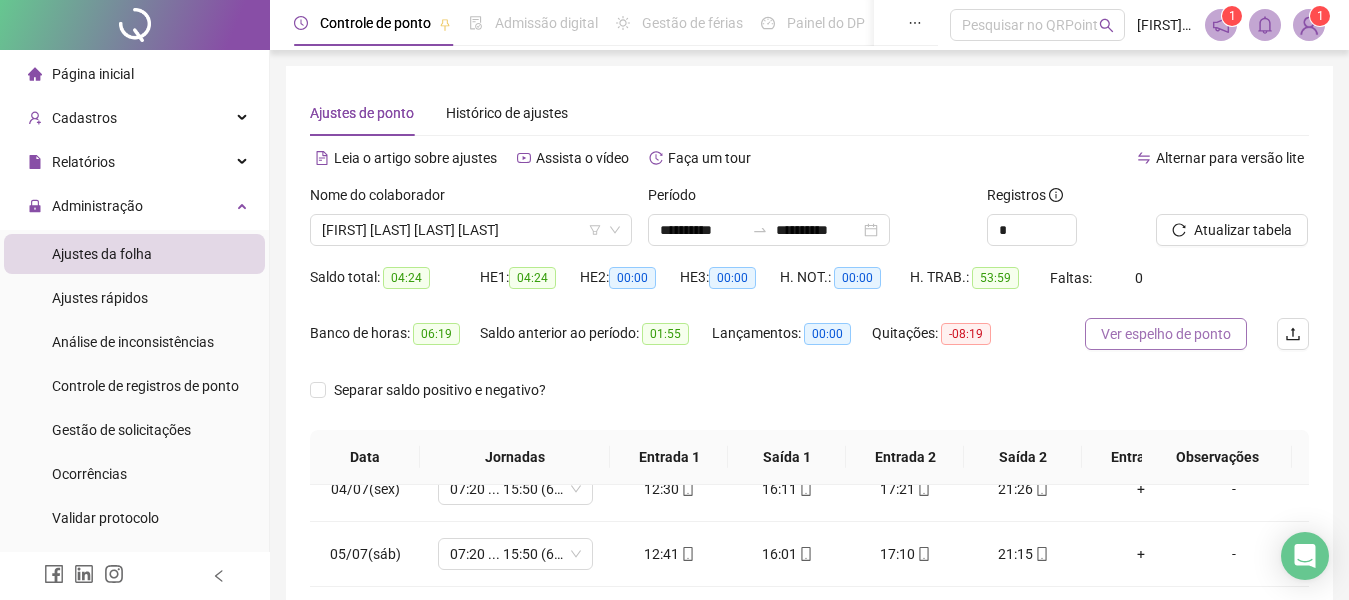 click on "Ver espelho de ponto" at bounding box center (1166, 334) 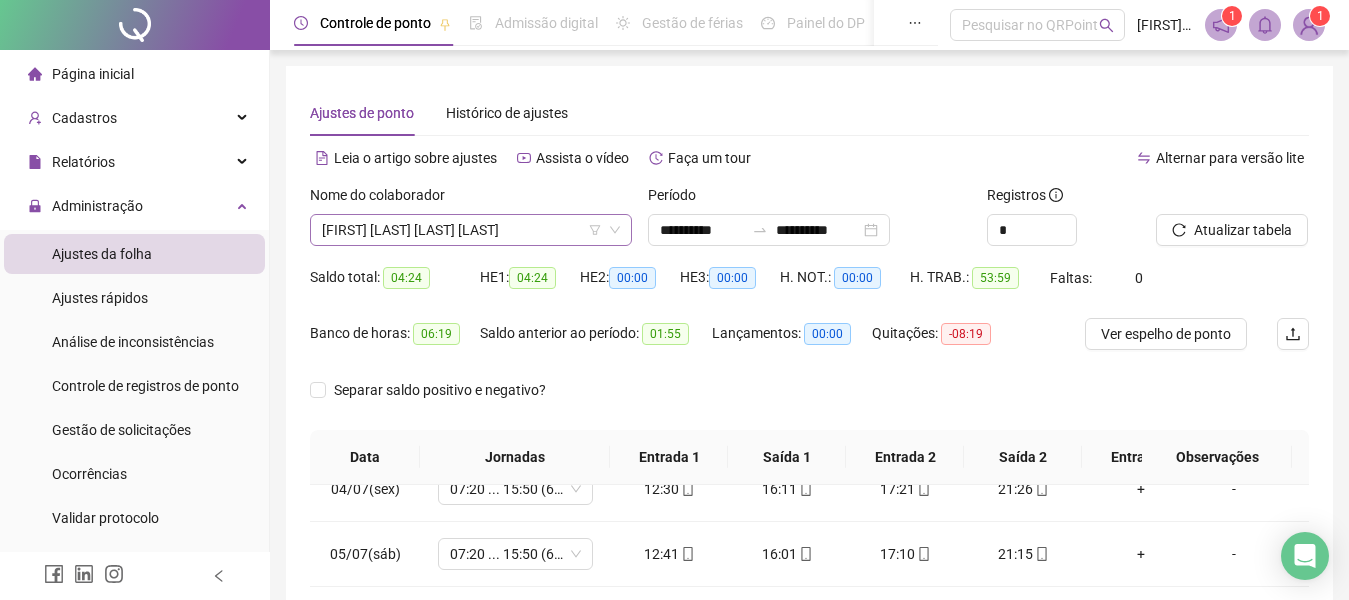 click on "[FIRST] [LAST] [LAST] [LAST]" at bounding box center [471, 230] 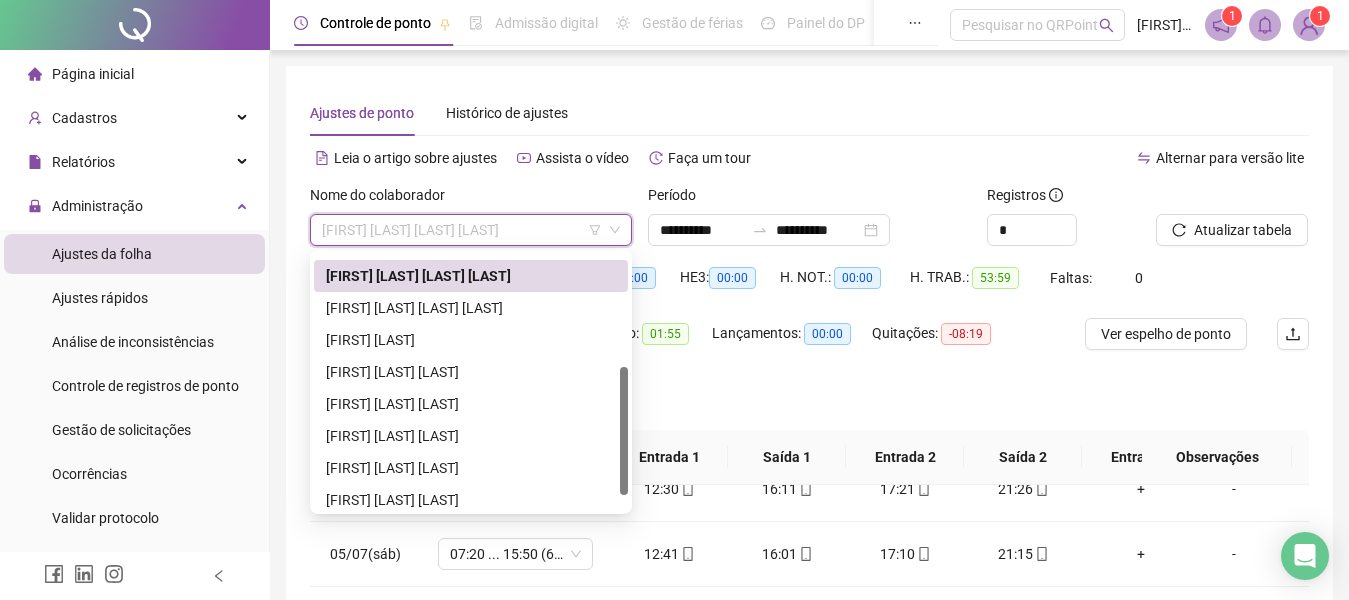 scroll, scrollTop: 226, scrollLeft: 0, axis: vertical 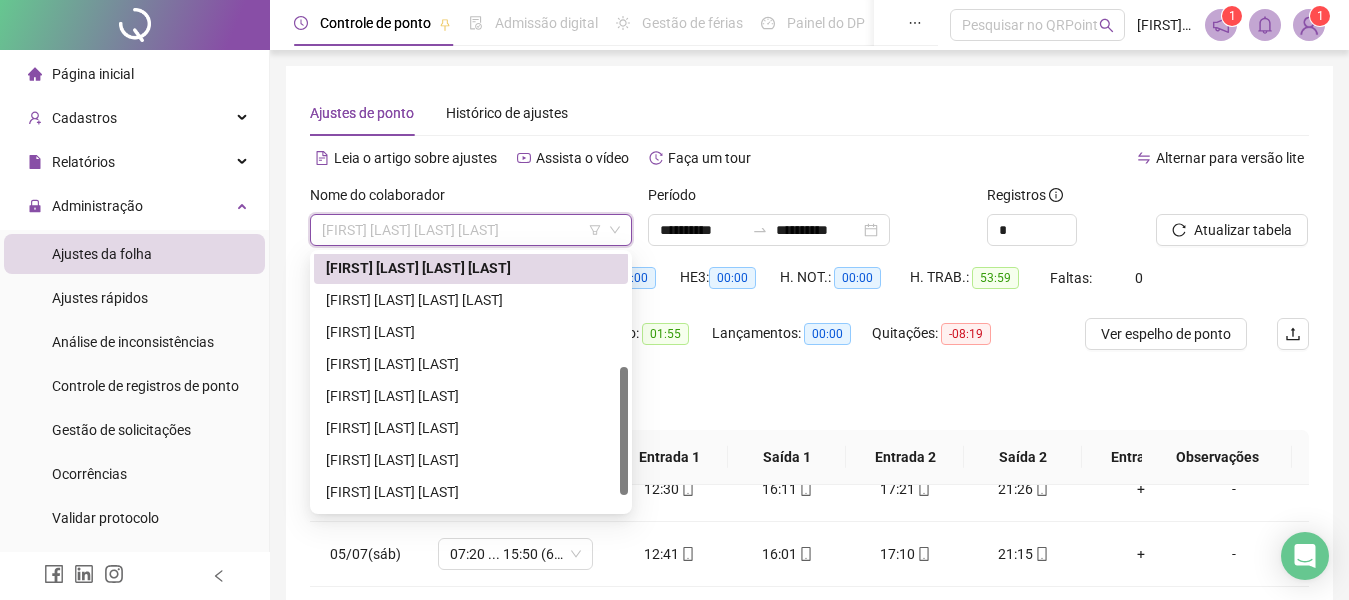 drag, startPoint x: 624, startPoint y: 284, endPoint x: 624, endPoint y: 397, distance: 113 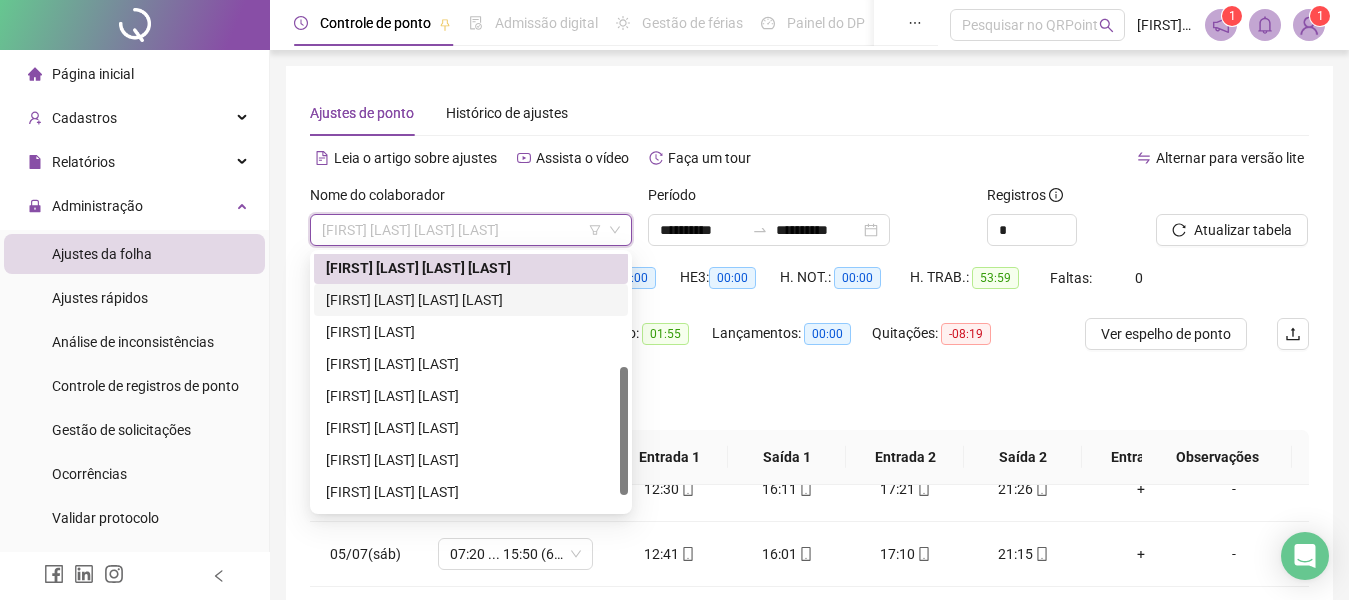 click on "[FIRST] [LAST] [LAST] [LAST]" at bounding box center (471, 300) 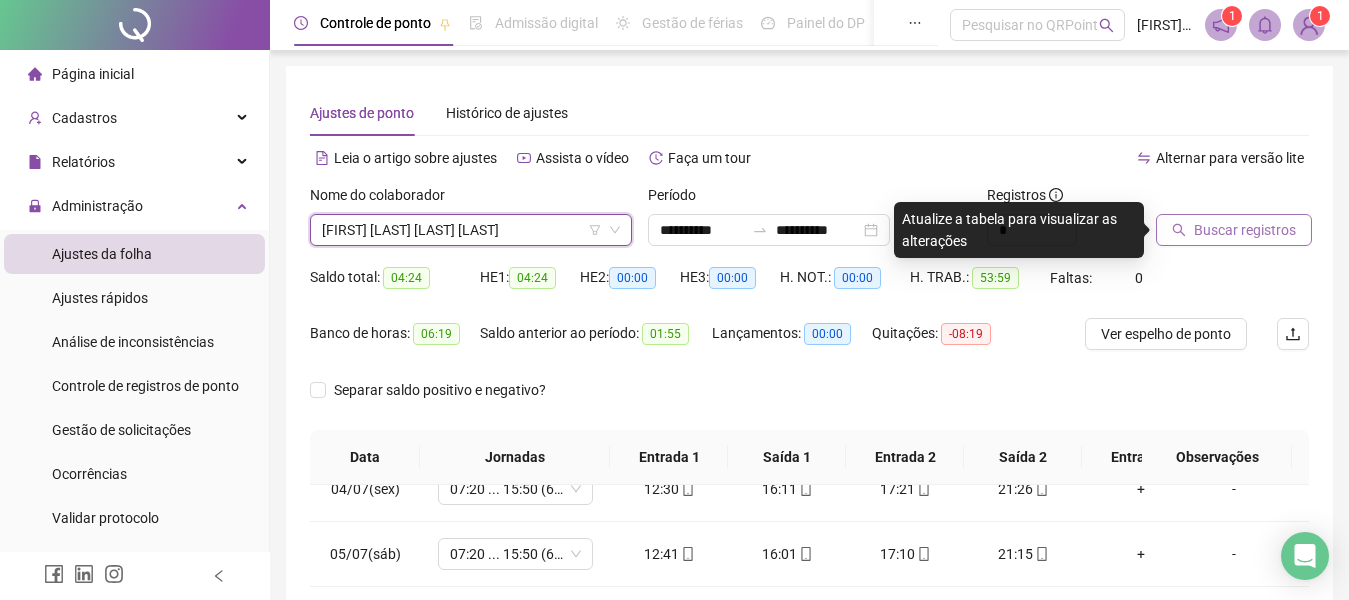 click on "Buscar registros" at bounding box center (1245, 230) 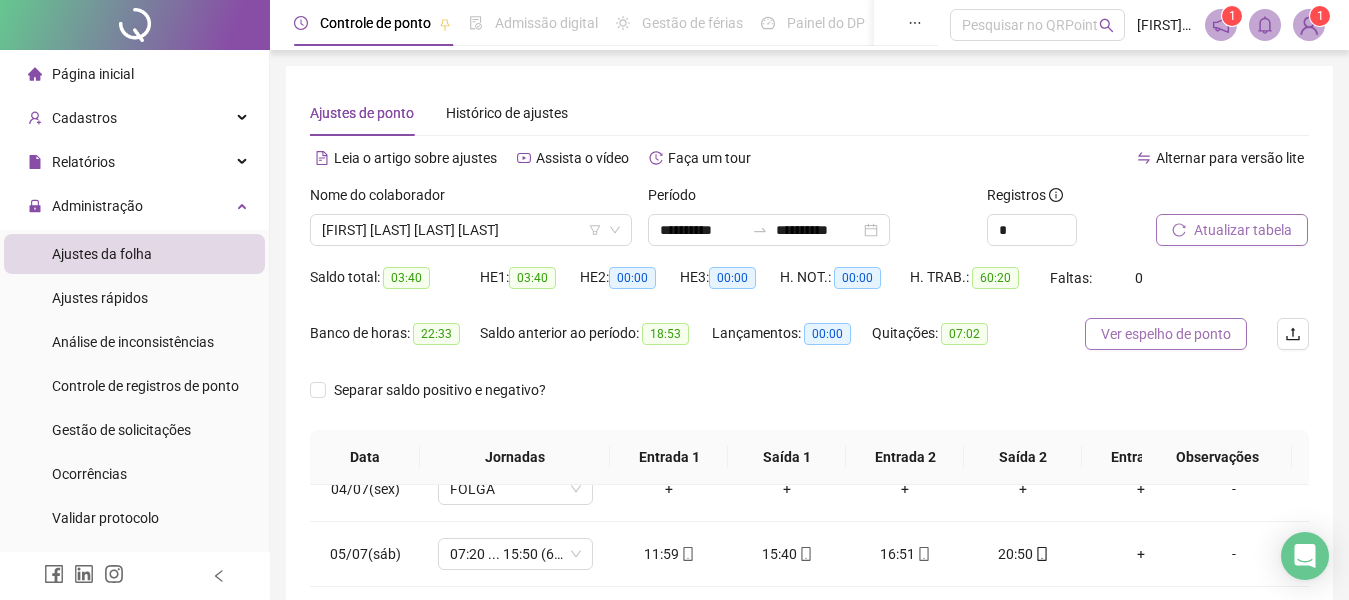 click on "Ver espelho de ponto" at bounding box center (1166, 334) 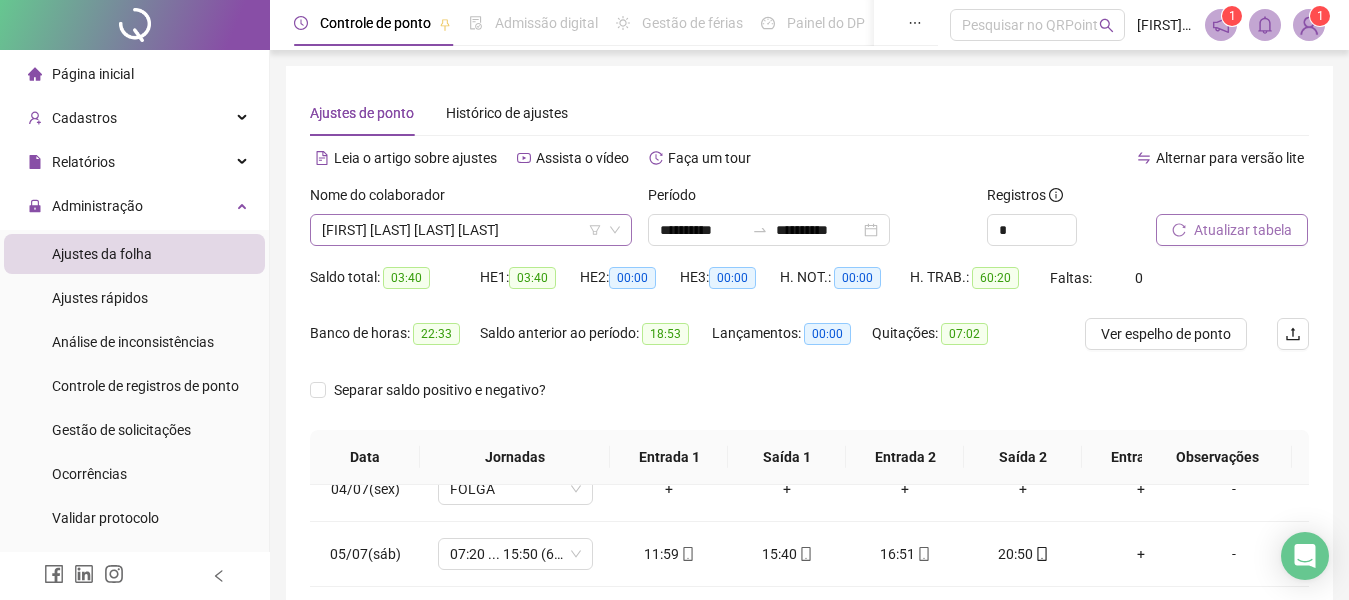 click on "[FIRST] [LAST] [LAST] [LAST]" at bounding box center (471, 230) 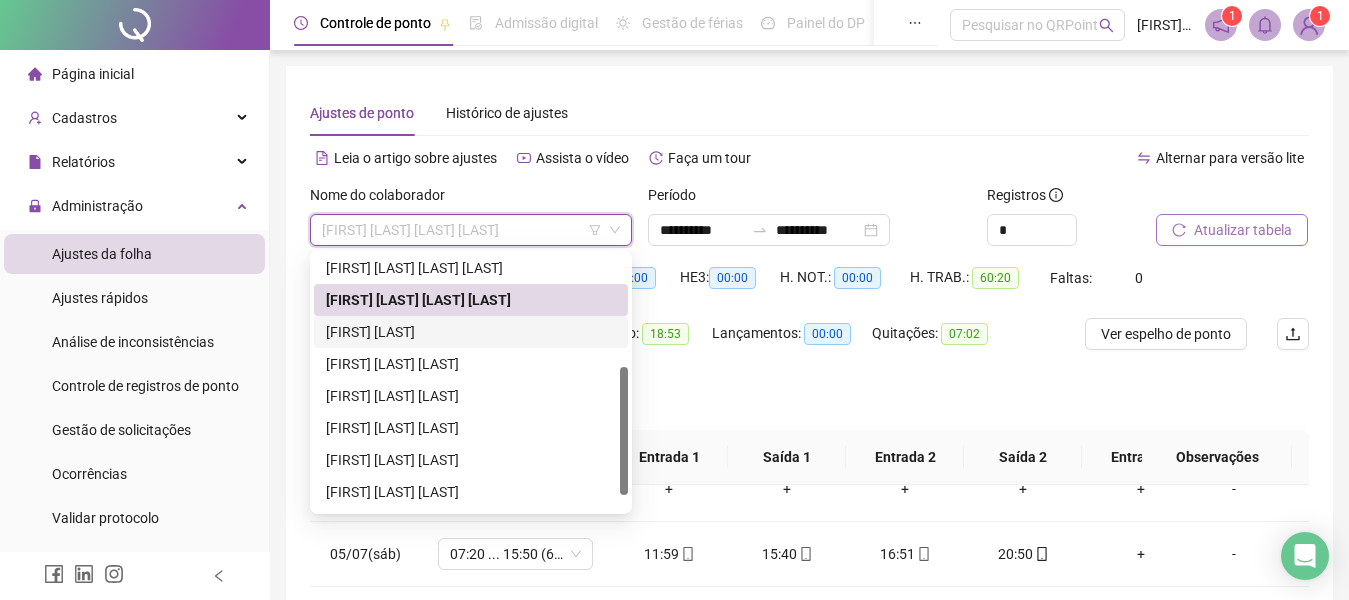 click on "[FIRST] [LAST]" at bounding box center [471, 332] 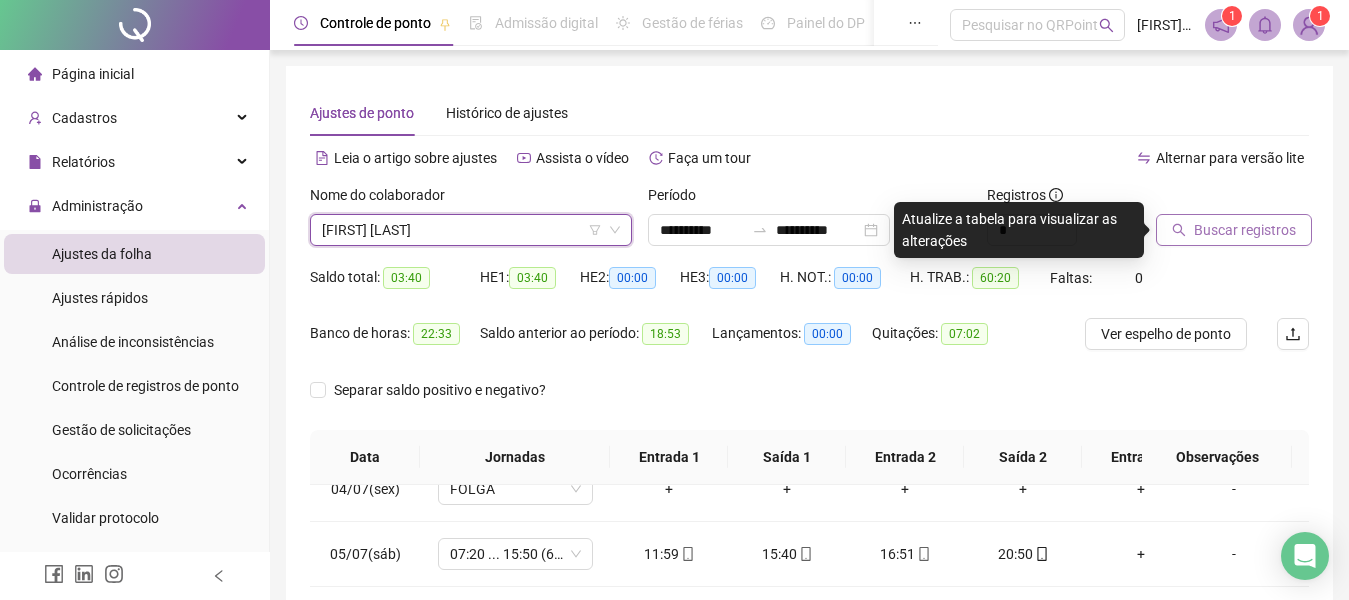 click on "Buscar registros" at bounding box center (1245, 230) 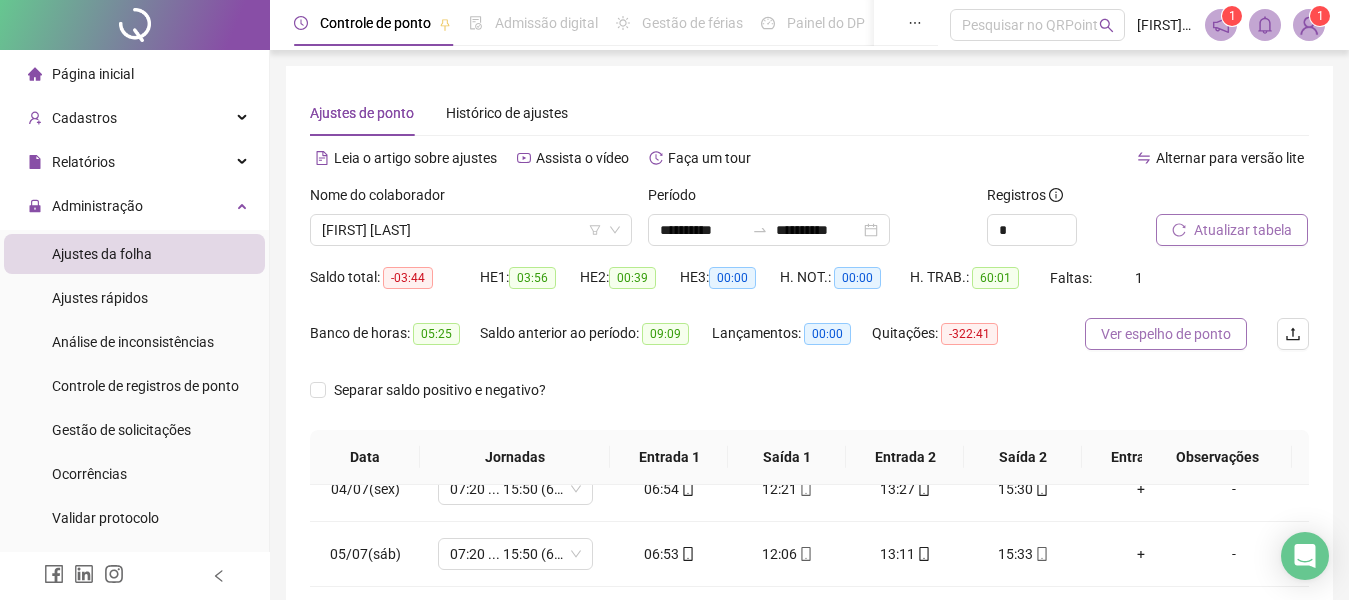 click on "Ver espelho de ponto" at bounding box center (1166, 334) 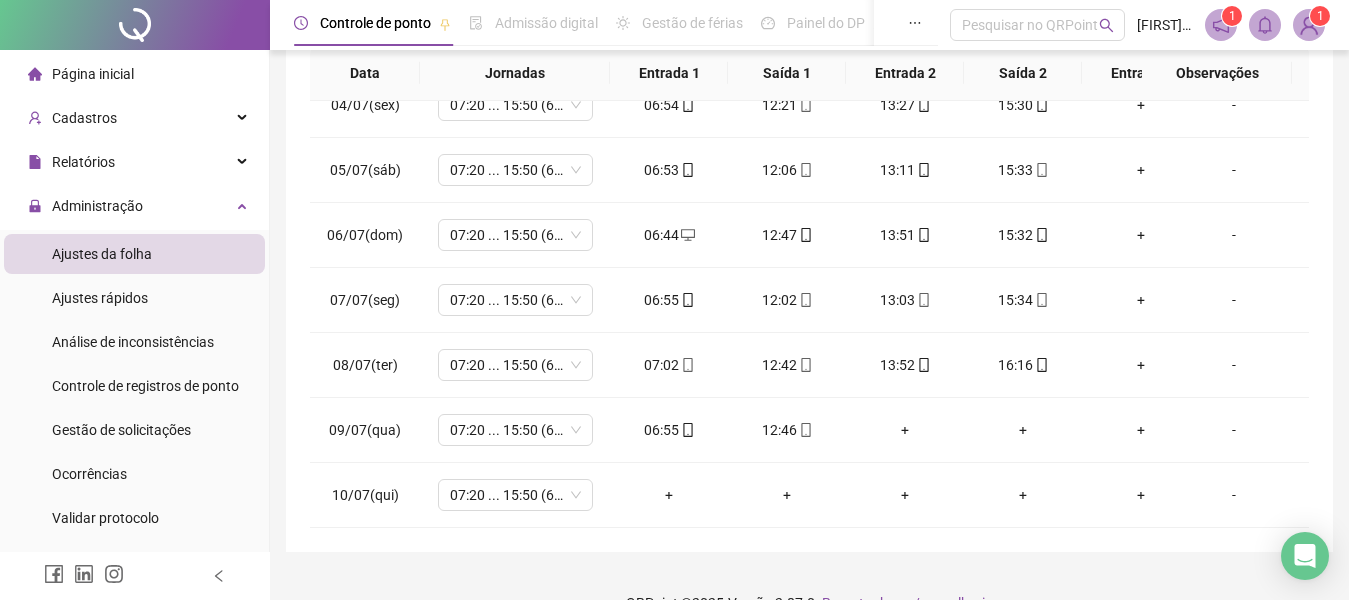 scroll, scrollTop: 422, scrollLeft: 0, axis: vertical 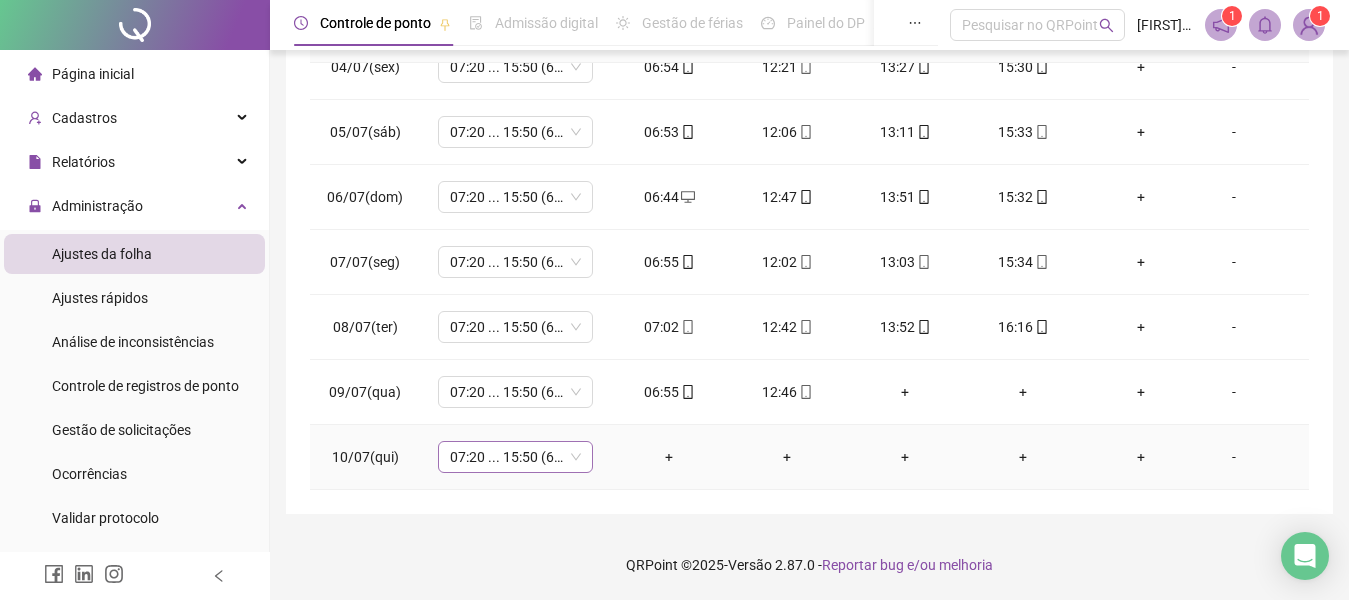 click on "07:20 ... 15:50 (6 HORAS)" at bounding box center (515, 457) 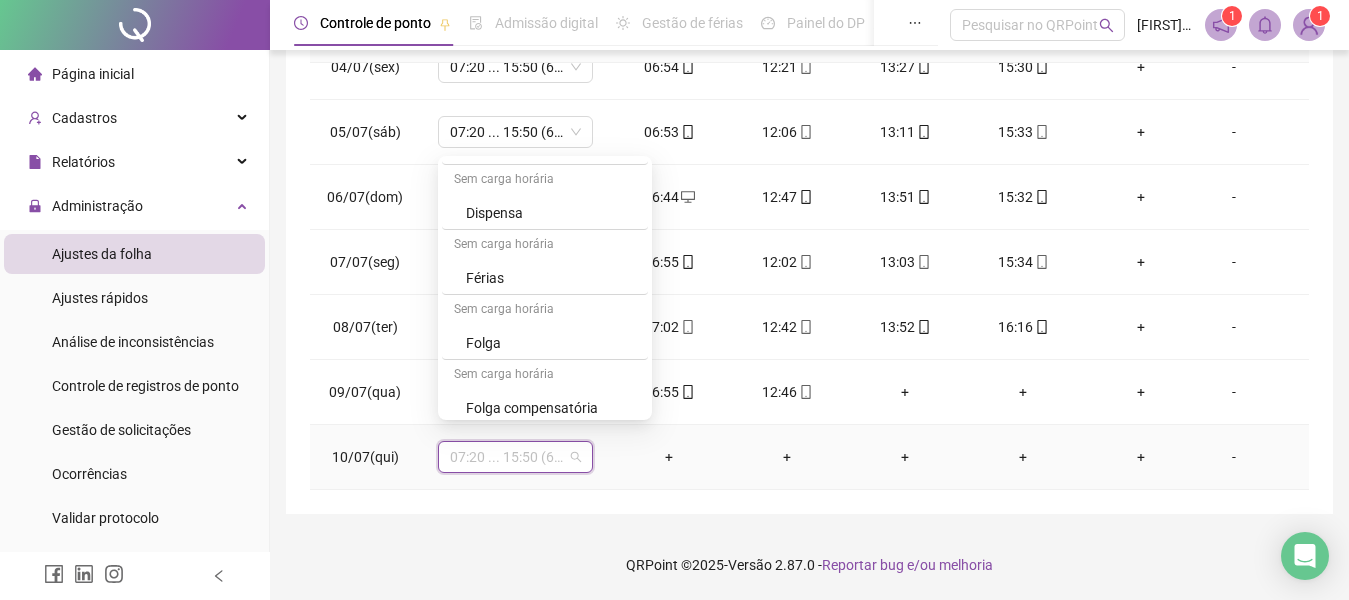 scroll, scrollTop: 1304, scrollLeft: 0, axis: vertical 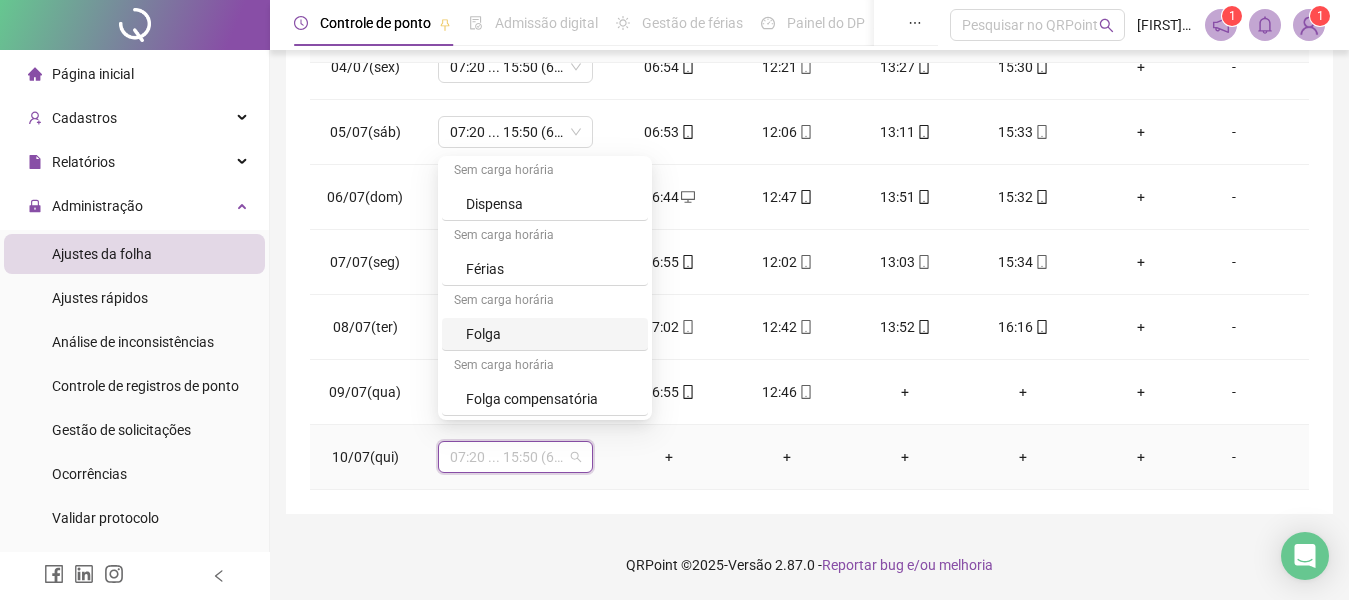 click on "Folga" at bounding box center (551, 334) 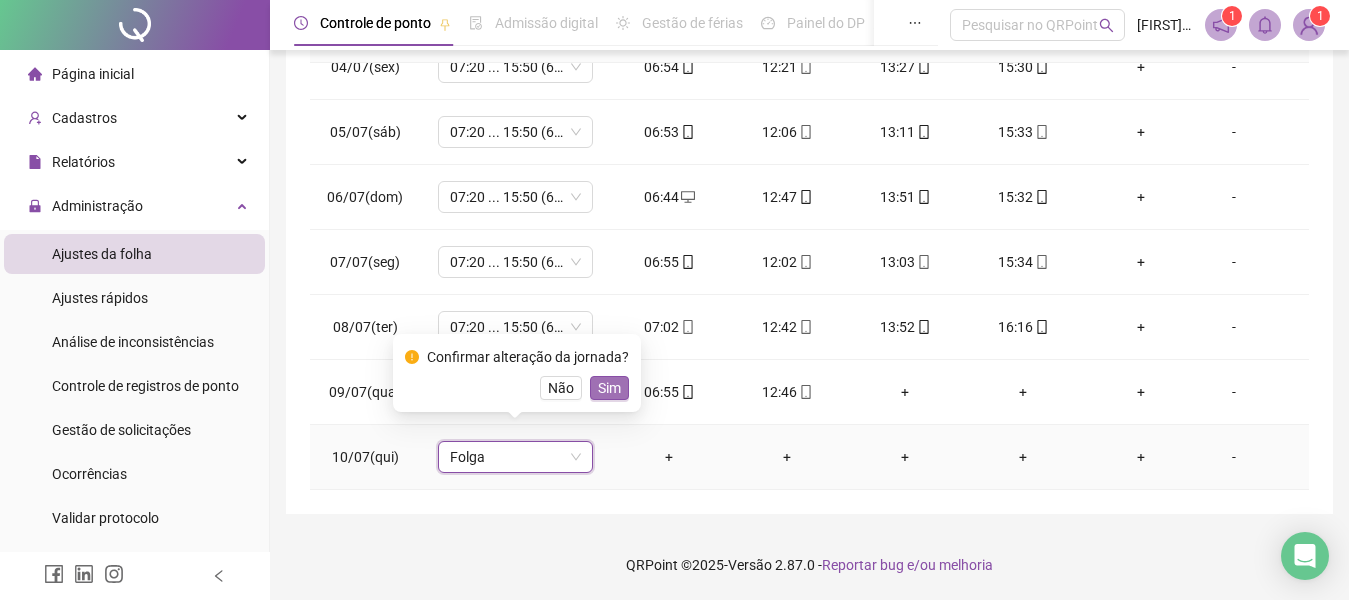 click on "Sim" at bounding box center [609, 388] 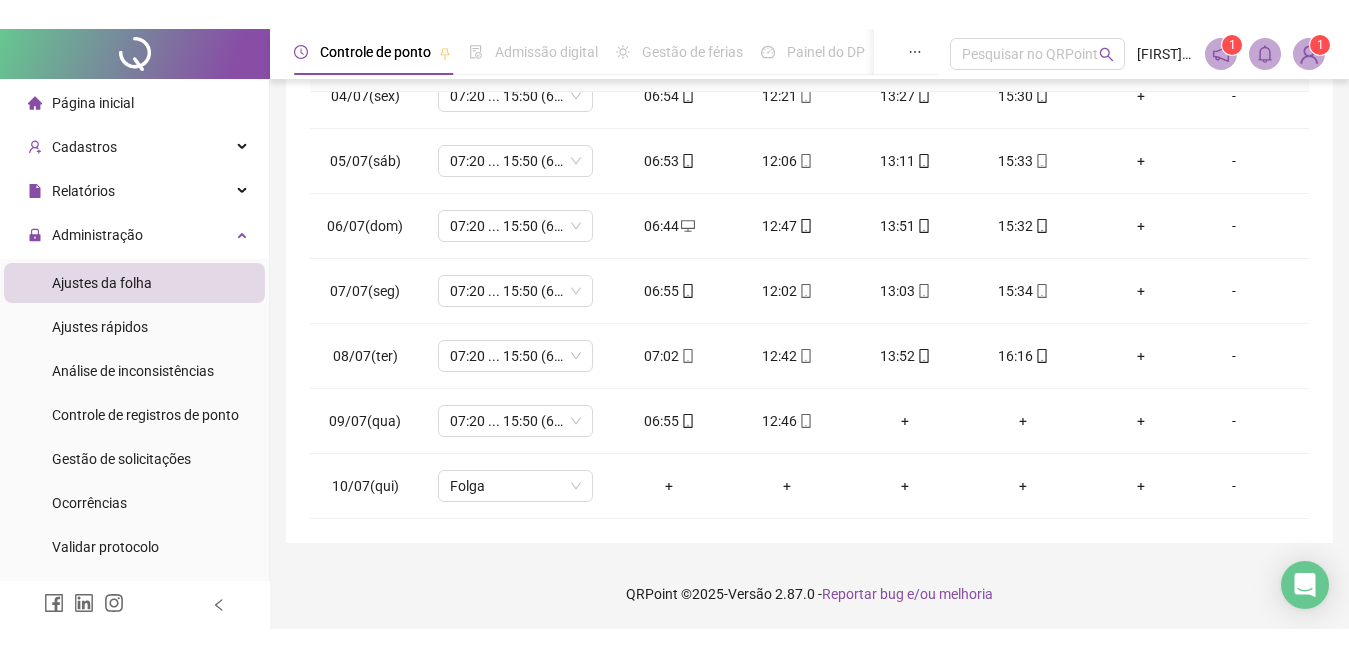 scroll, scrollTop: 0, scrollLeft: 0, axis: both 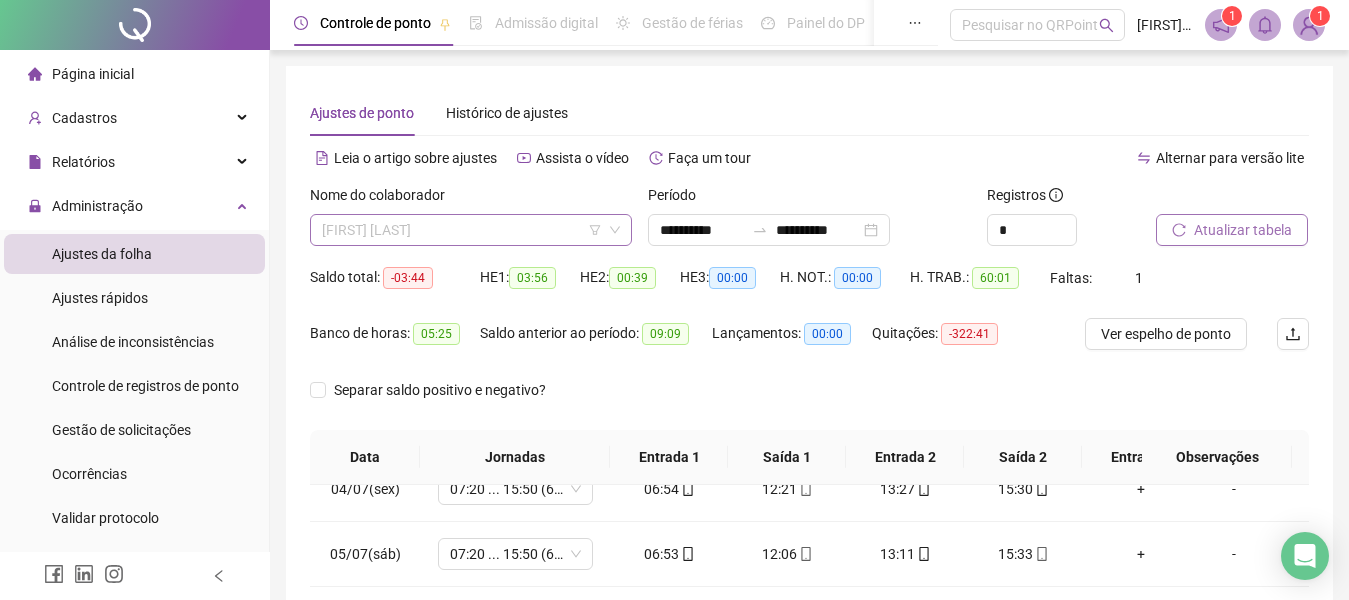 click on "[FIRST] [LAST]" at bounding box center [471, 230] 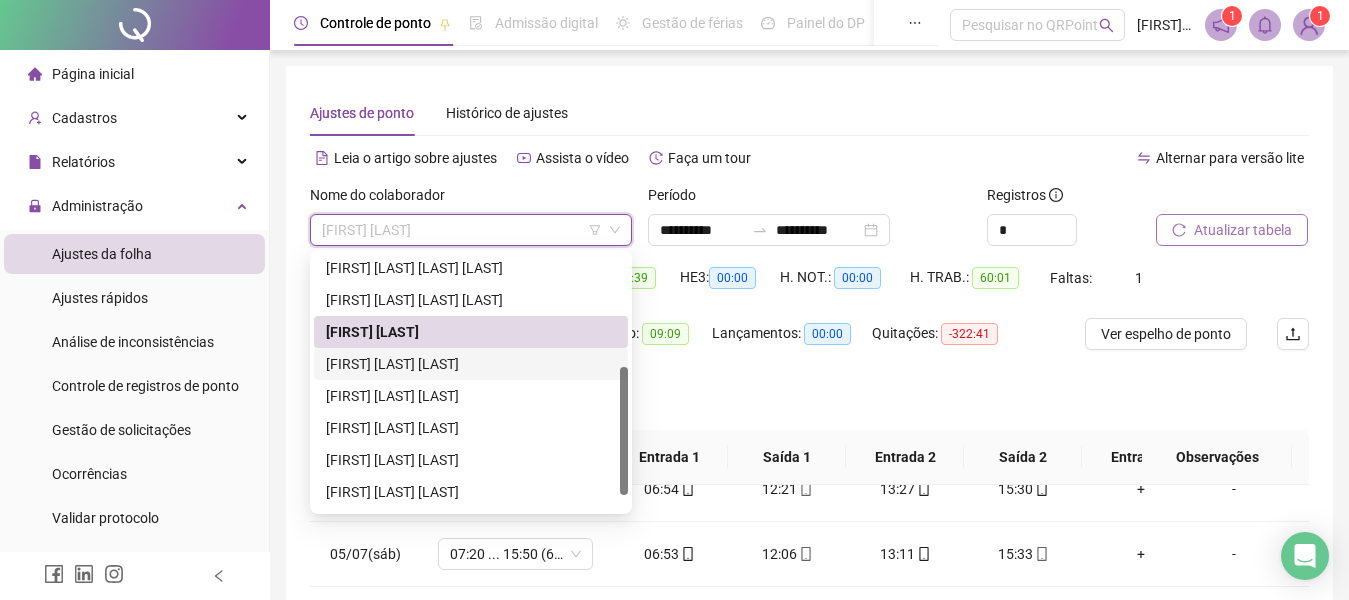 click on "[FIRST] [LAST] [LAST]" at bounding box center (471, 364) 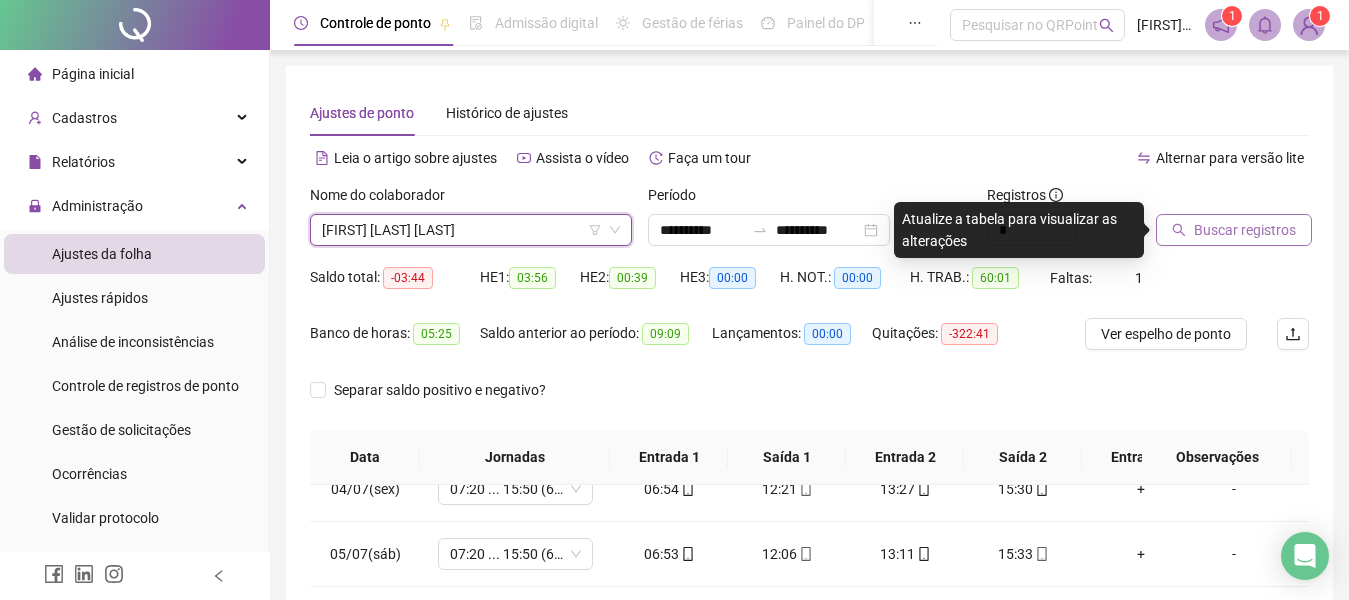 click on "Buscar registros" at bounding box center [1245, 230] 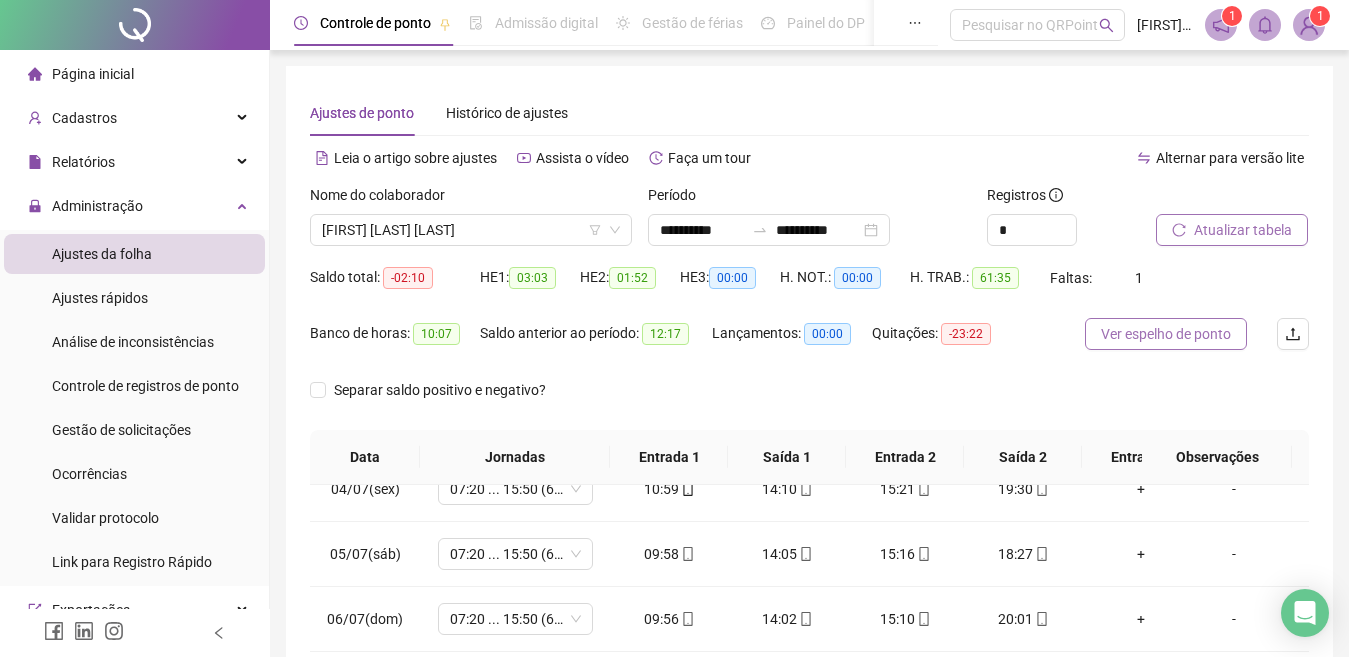 click on "Ver espelho de ponto" at bounding box center (1166, 334) 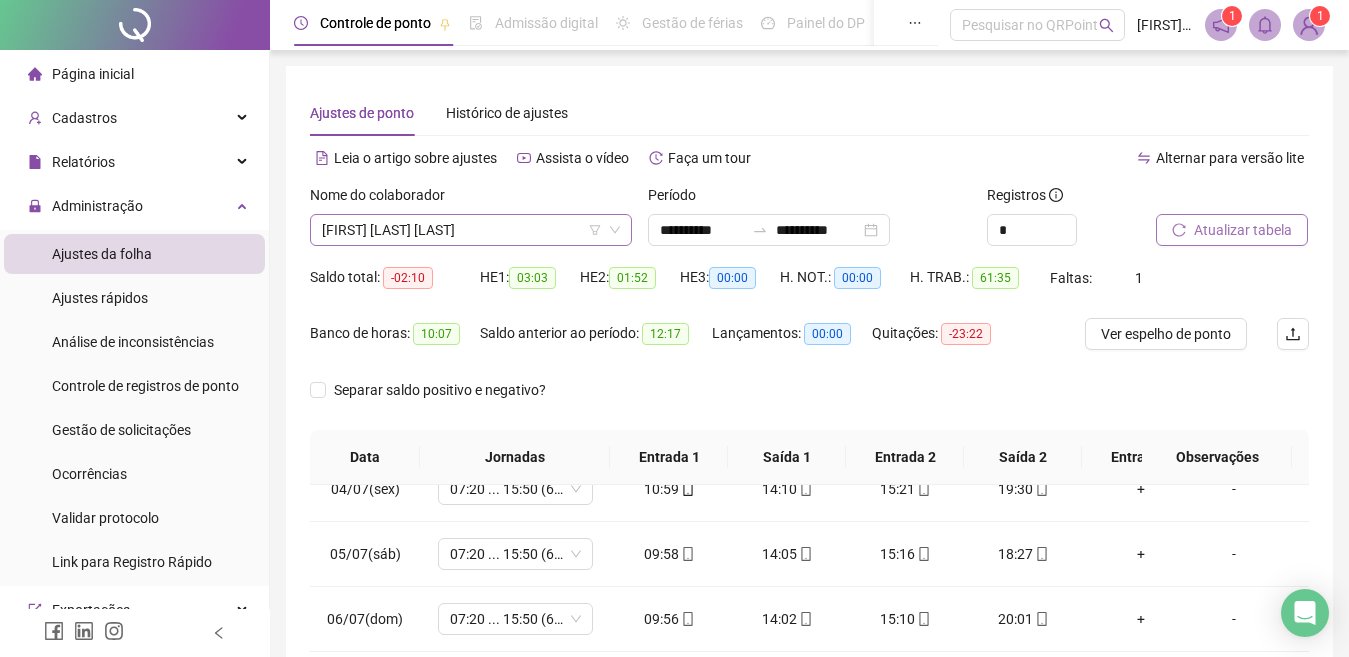 click on "[FIRST] [LAST] [LAST]" at bounding box center [471, 230] 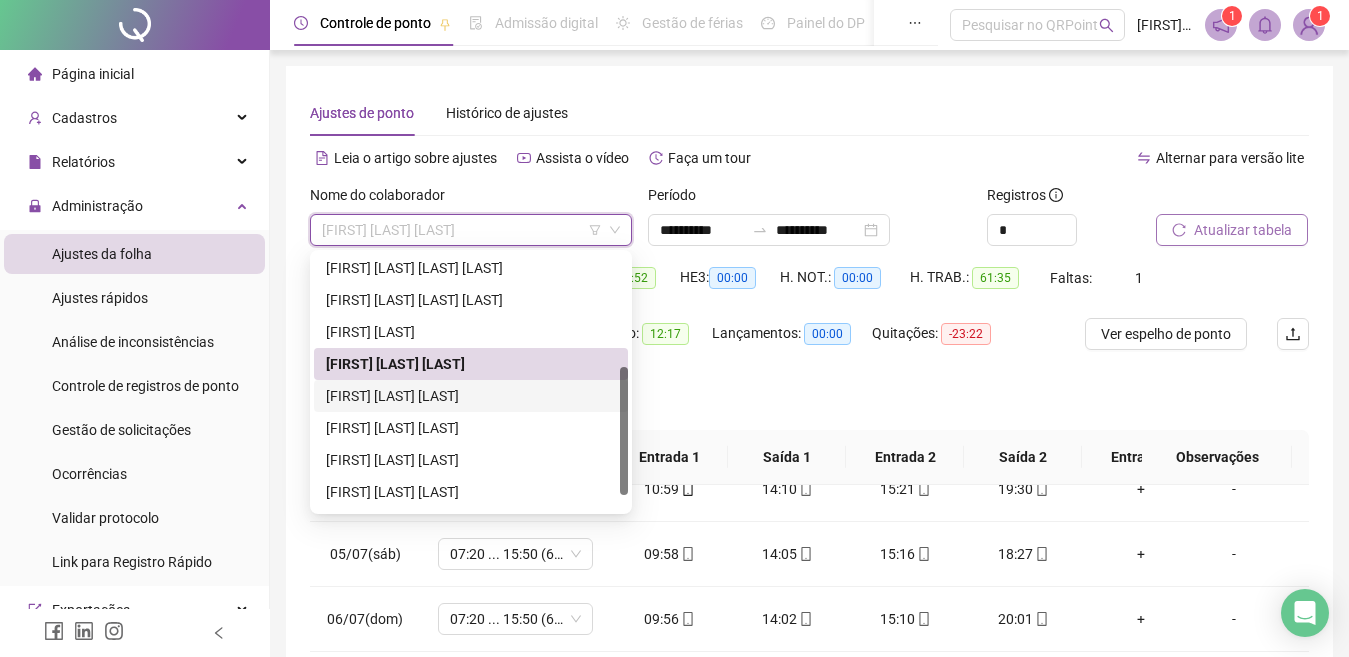 click on "[FIRST] [LAST] [LAST]" at bounding box center (471, 396) 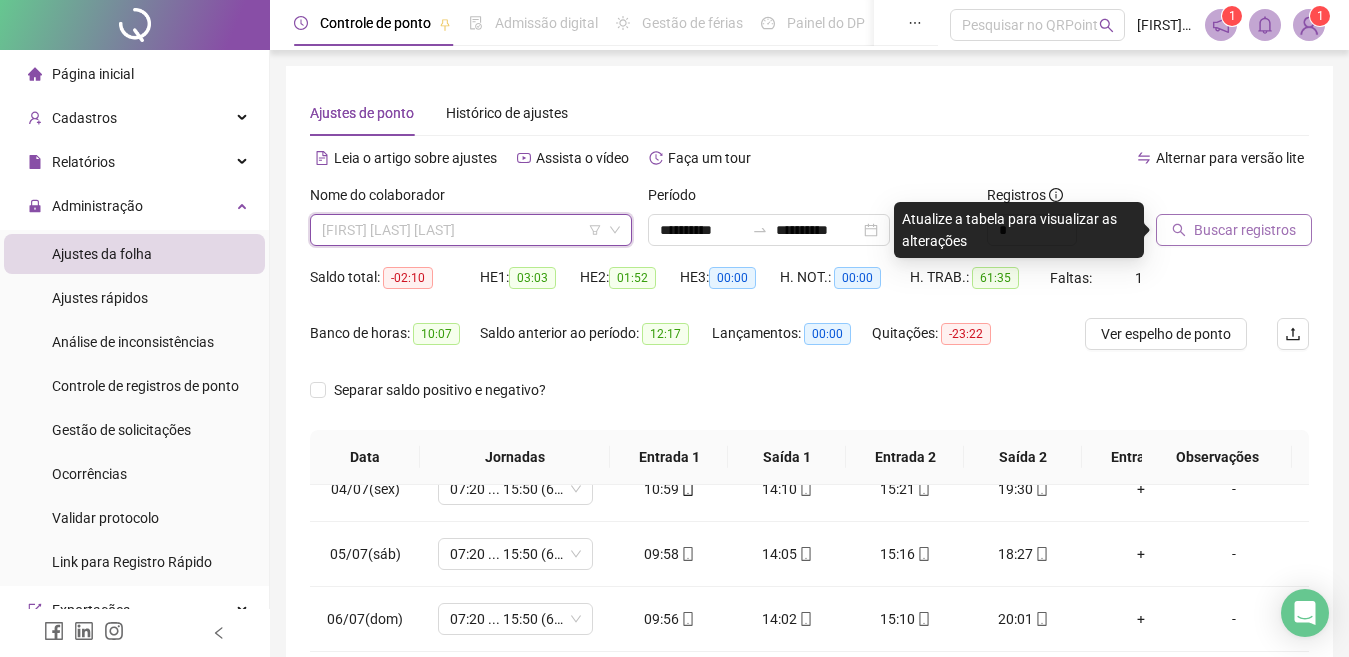 click on "[FIRST] [LAST] [LAST]" at bounding box center (471, 230) 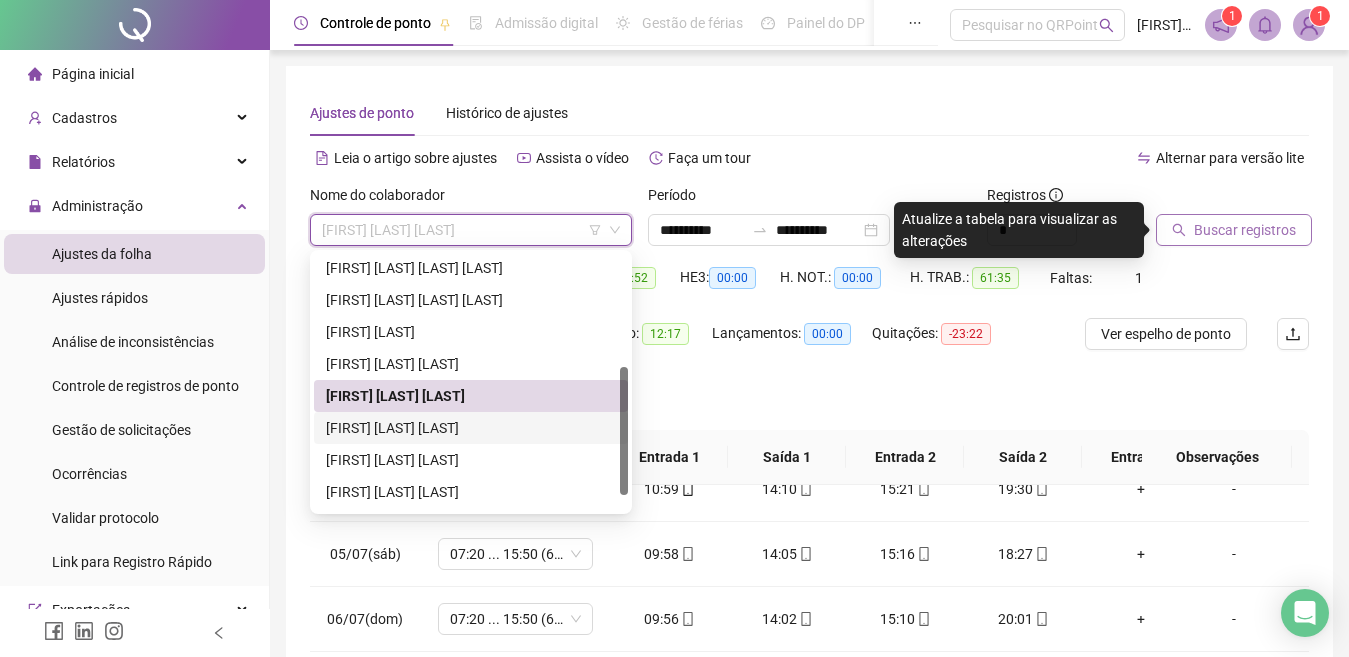 click on "[FIRST] [LAST] [LAST]" at bounding box center (471, 428) 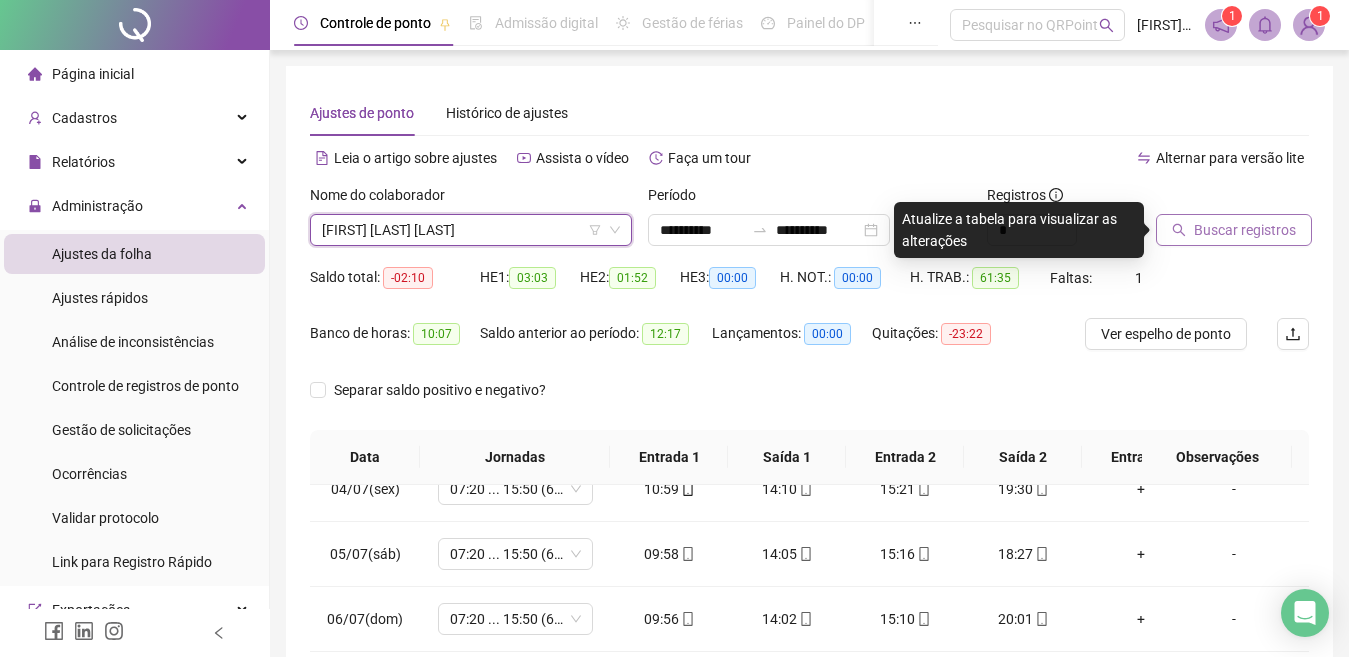 click on "Buscar registros" at bounding box center (1234, 230) 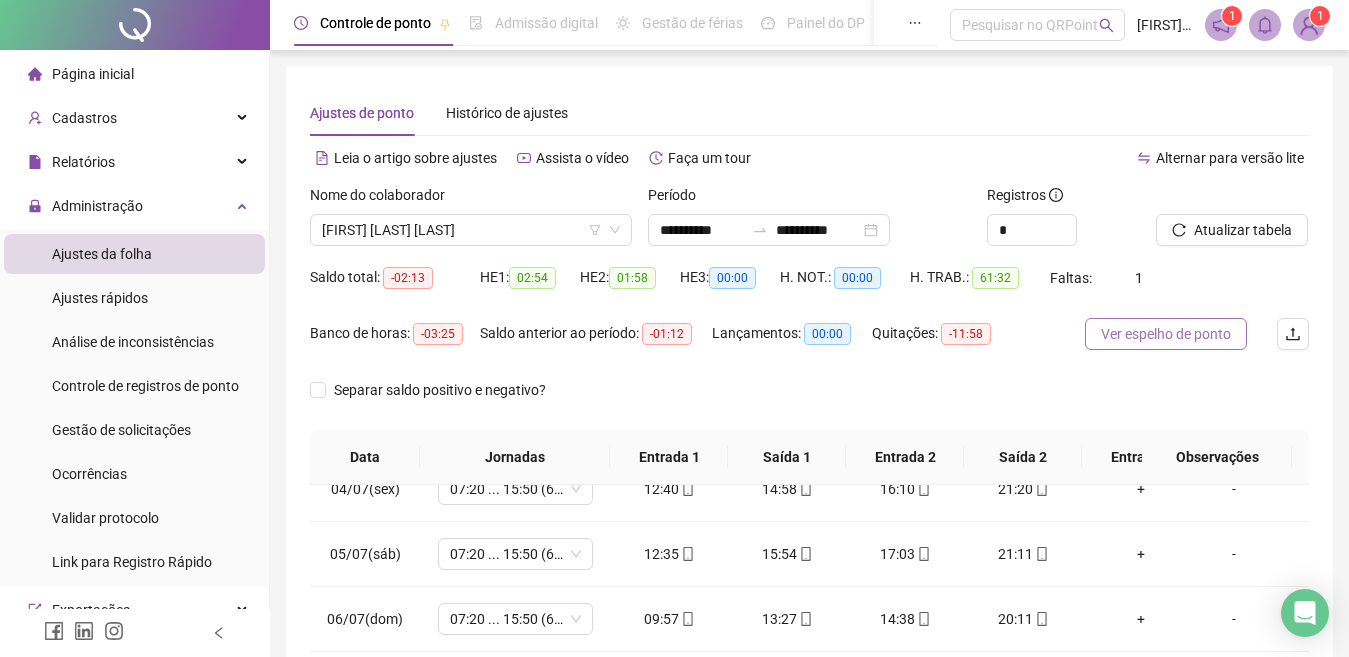 click on "Ver espelho de ponto" at bounding box center (1166, 334) 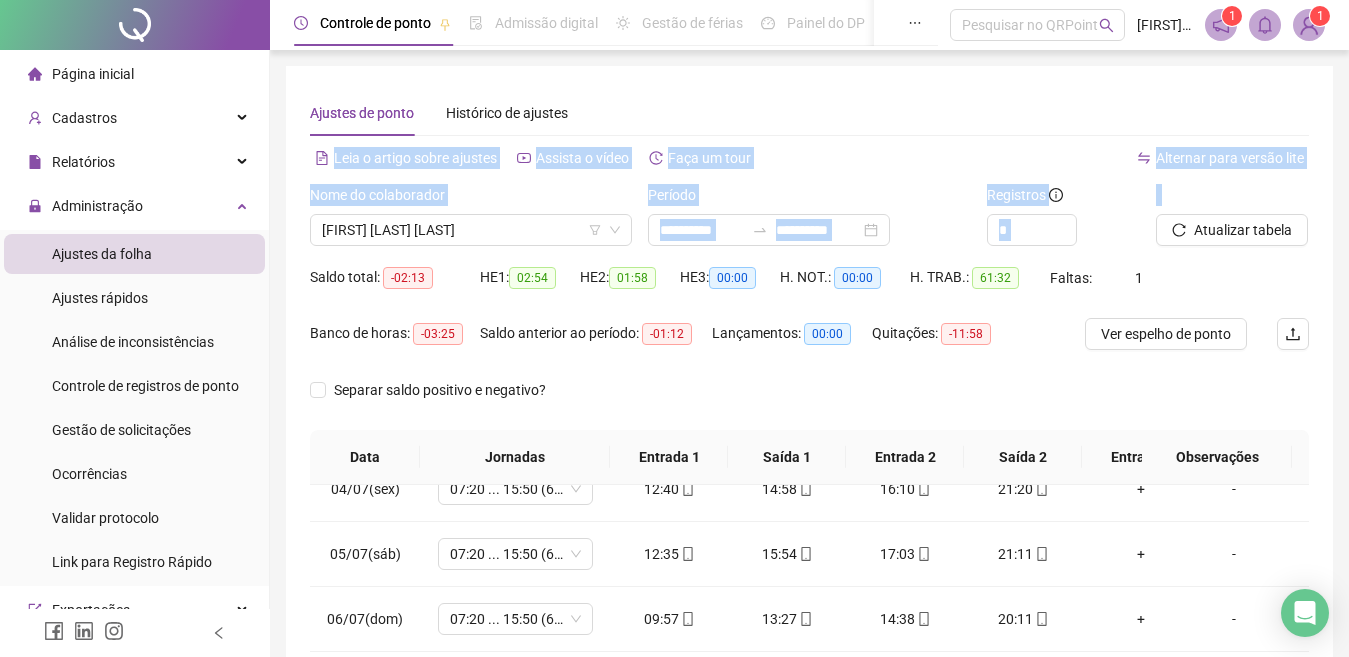 drag, startPoint x: 1346, startPoint y: 126, endPoint x: 1353, endPoint y: 240, distance: 114.21471 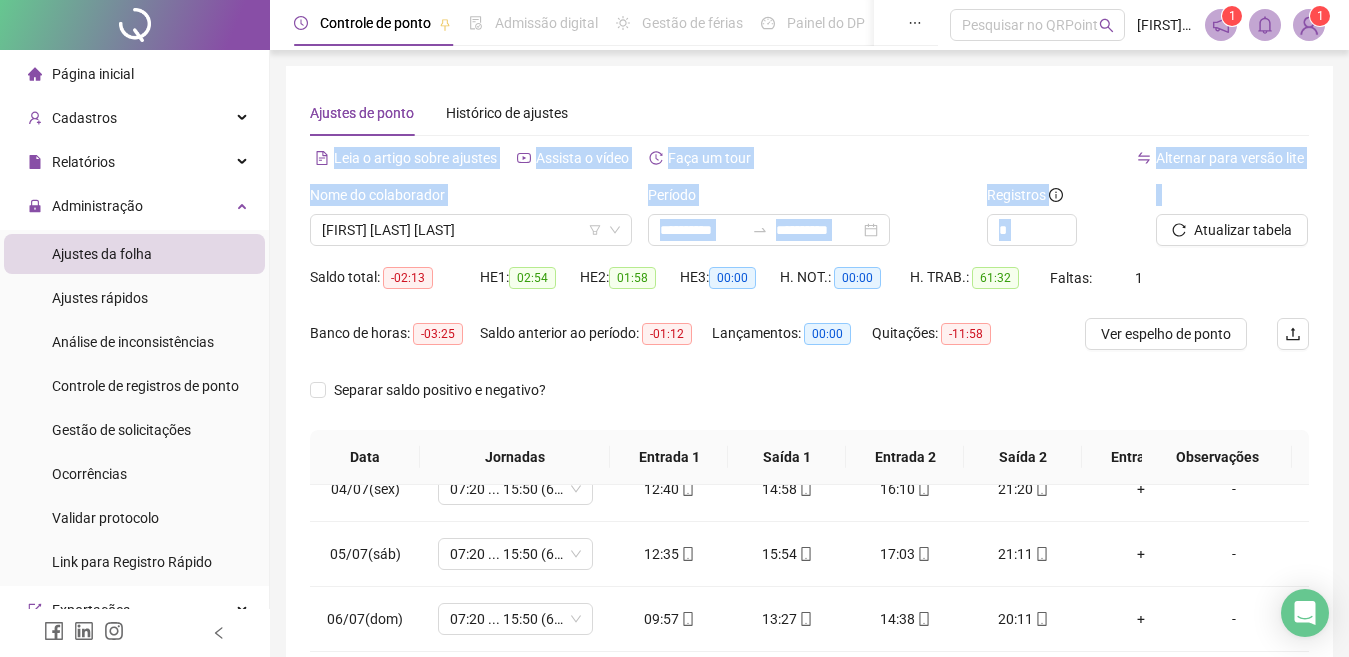 click on "**********" at bounding box center (674, 328) 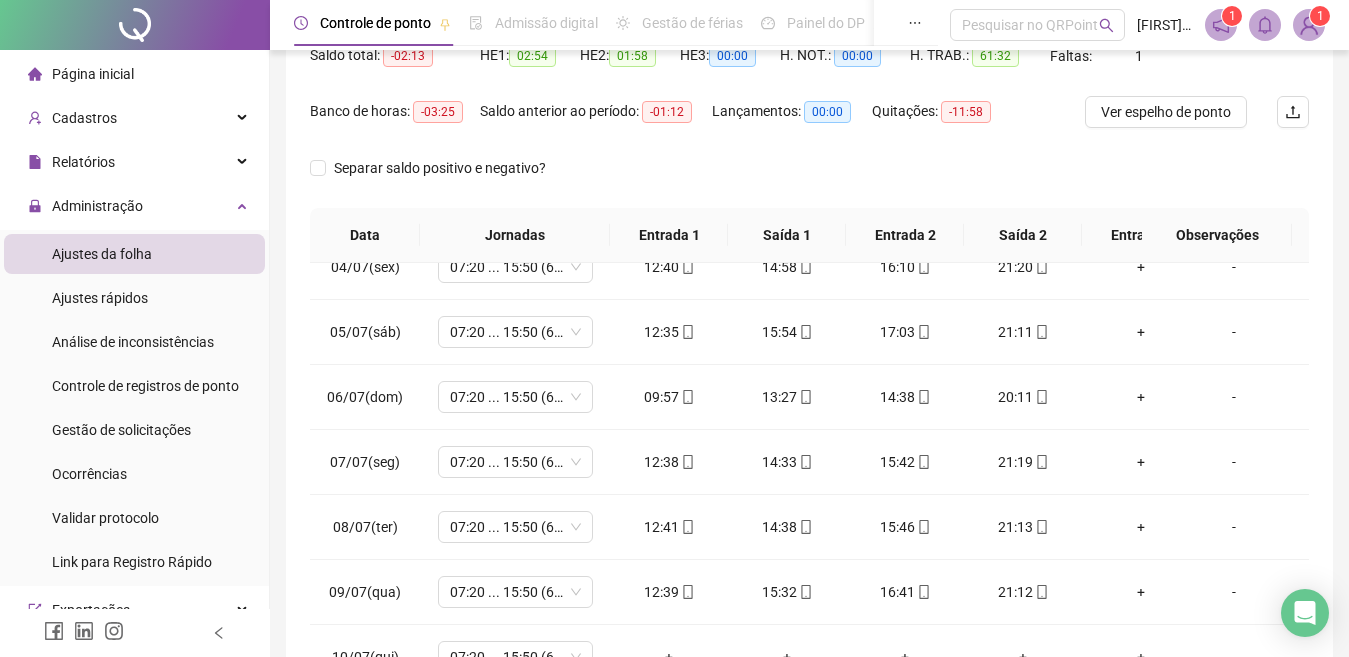 scroll, scrollTop: 365, scrollLeft: 0, axis: vertical 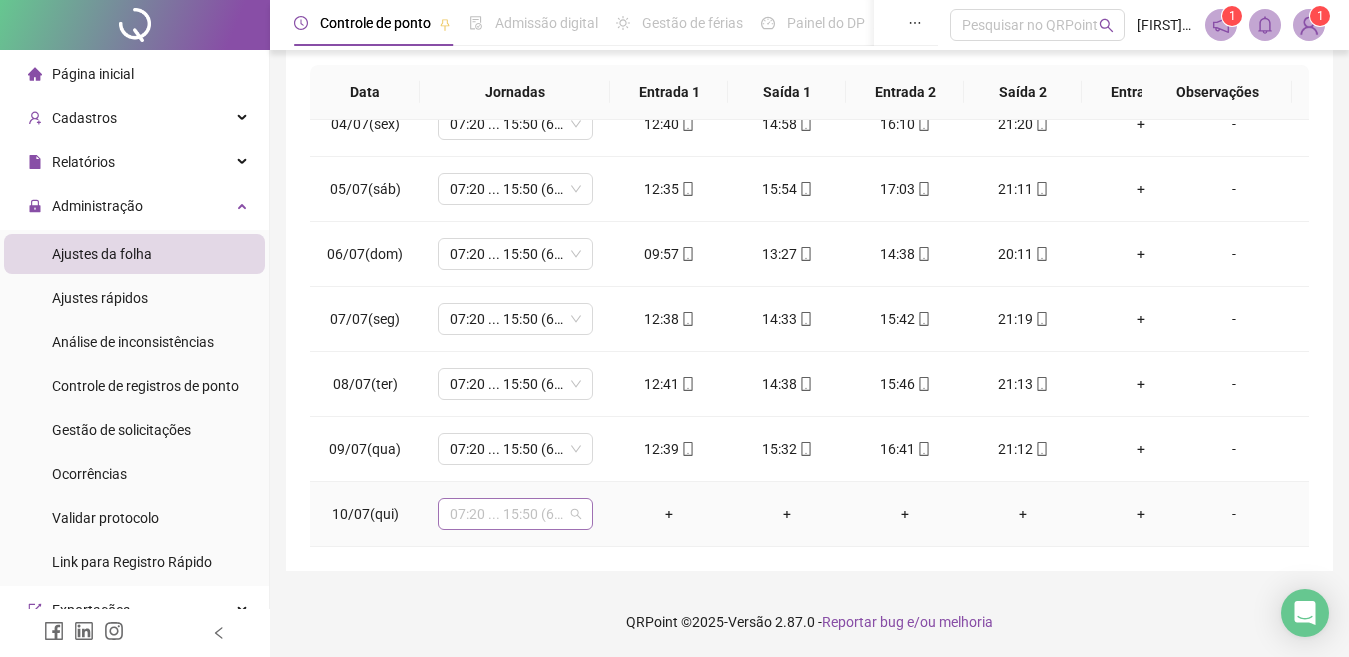 click on "07:20 ... 15:50 (6 HORAS)" at bounding box center [515, 514] 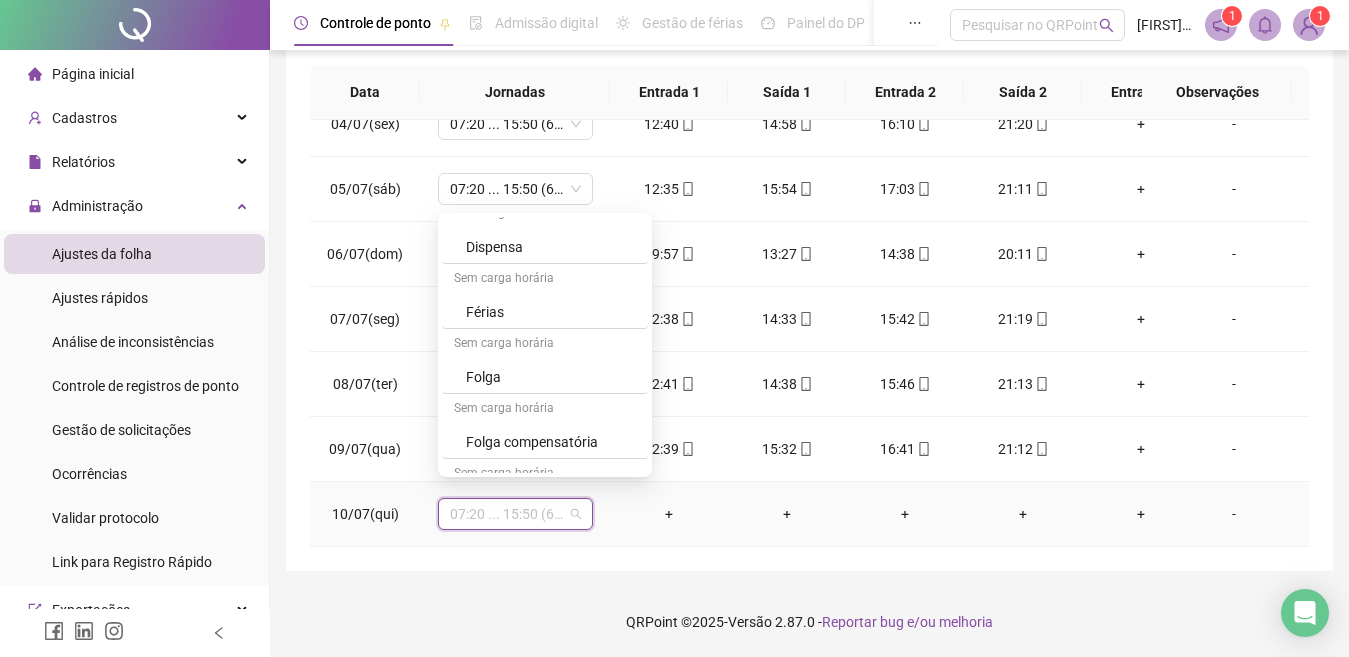 scroll, scrollTop: 1332, scrollLeft: 0, axis: vertical 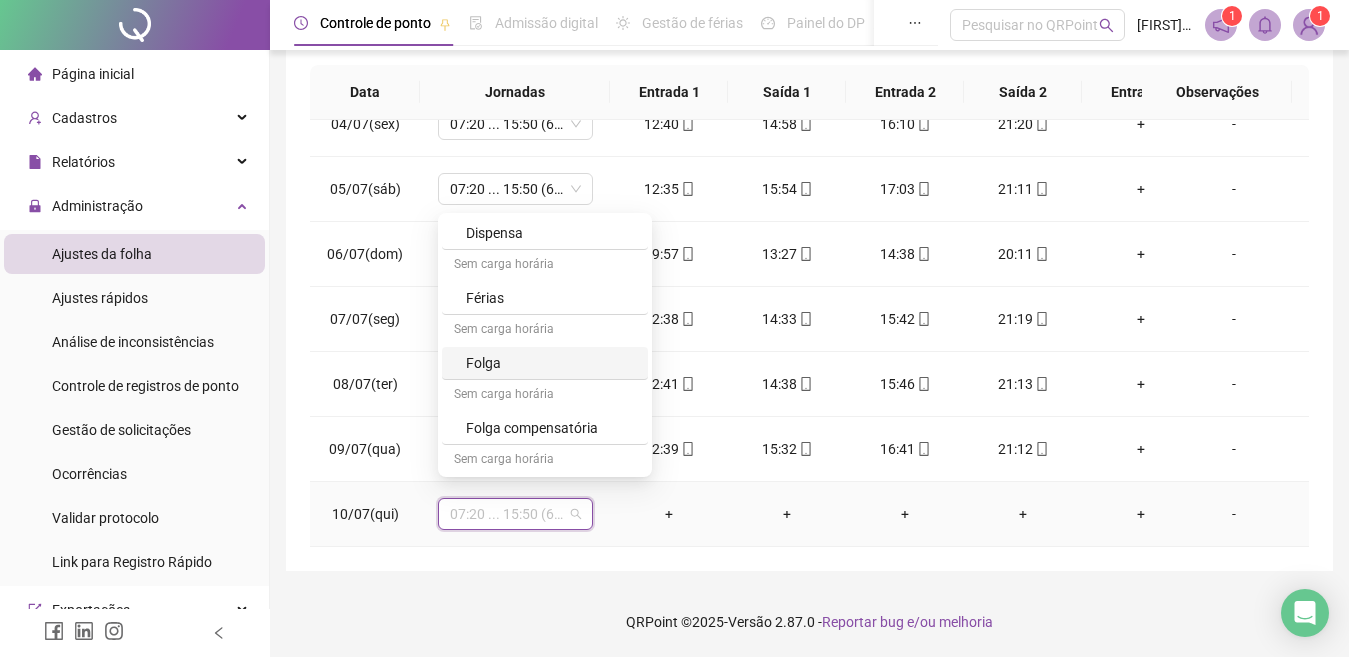 click on "Folga" at bounding box center (551, 363) 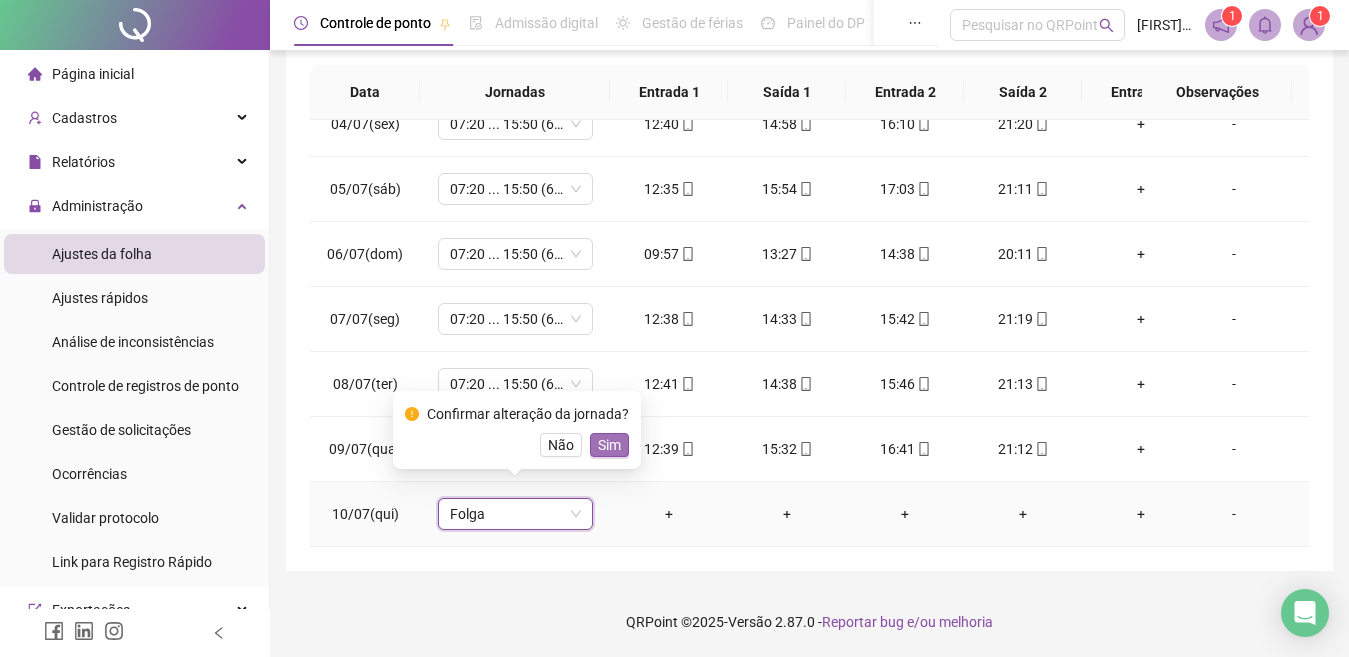 click on "Sim" at bounding box center (609, 445) 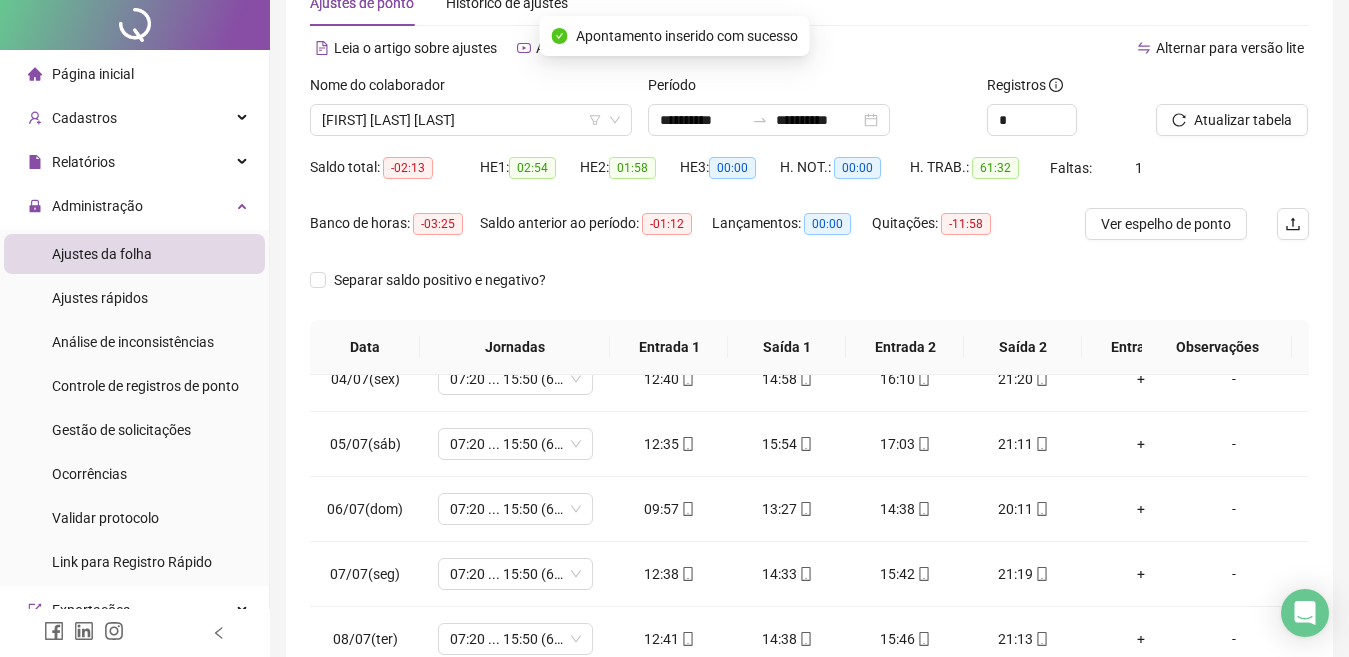 scroll, scrollTop: 0, scrollLeft: 0, axis: both 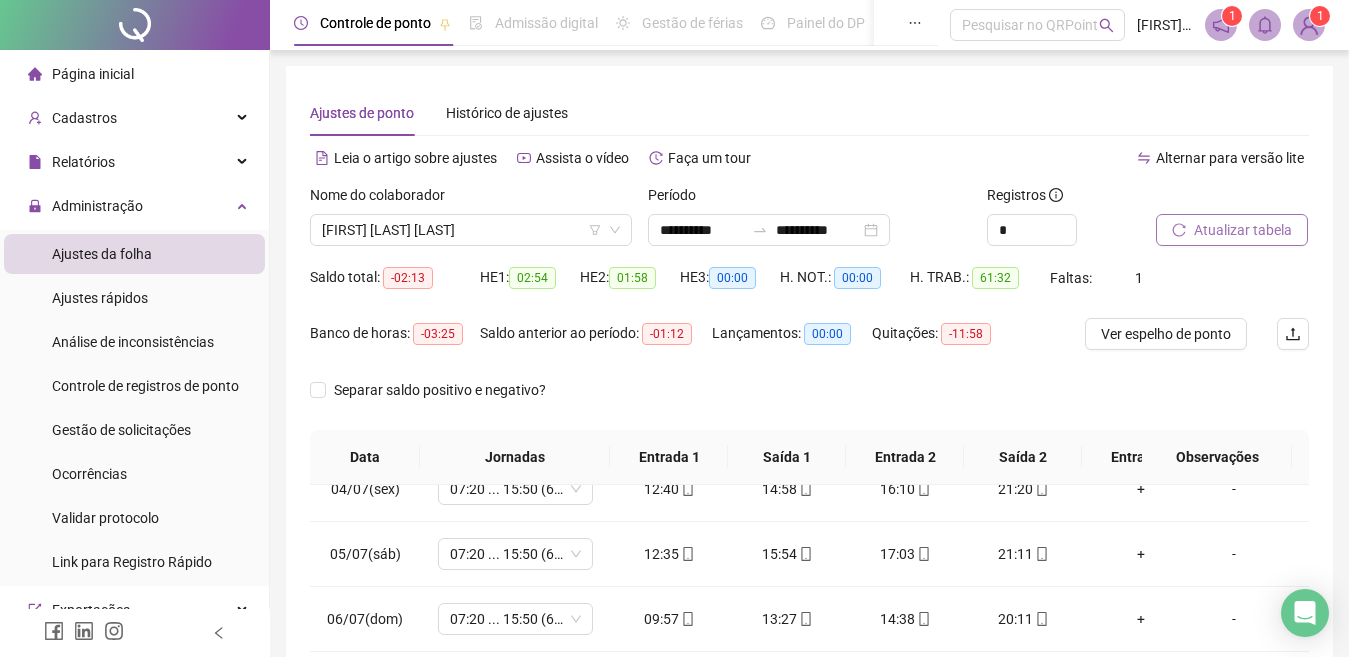 click on "Atualizar tabela" at bounding box center [1243, 230] 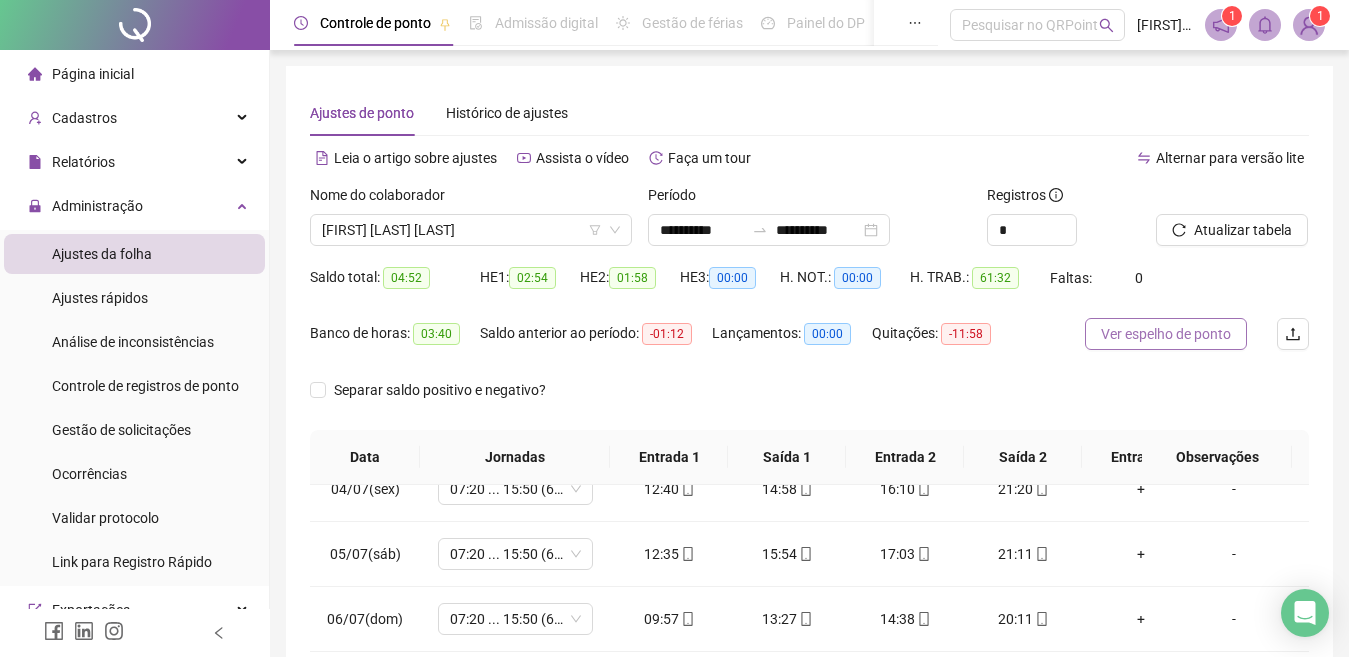 click on "Ver espelho de ponto" at bounding box center [1166, 334] 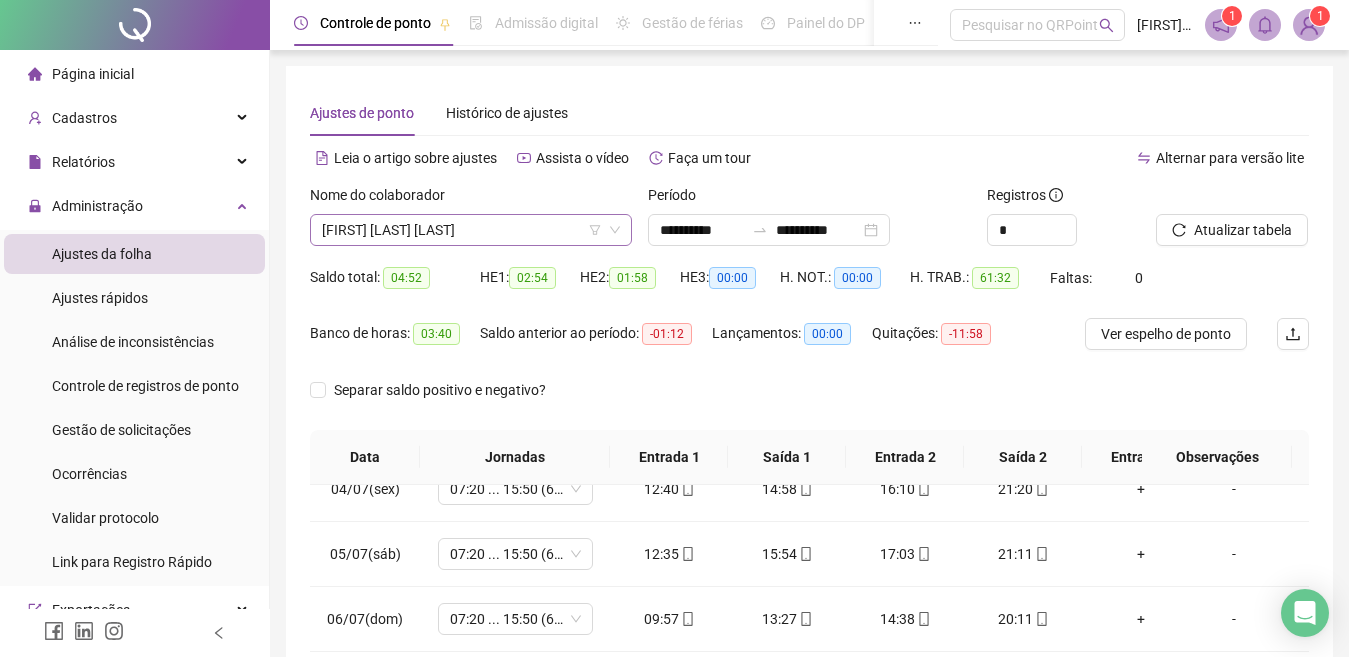 click on "[FIRST] [LAST] [LAST]" at bounding box center [471, 230] 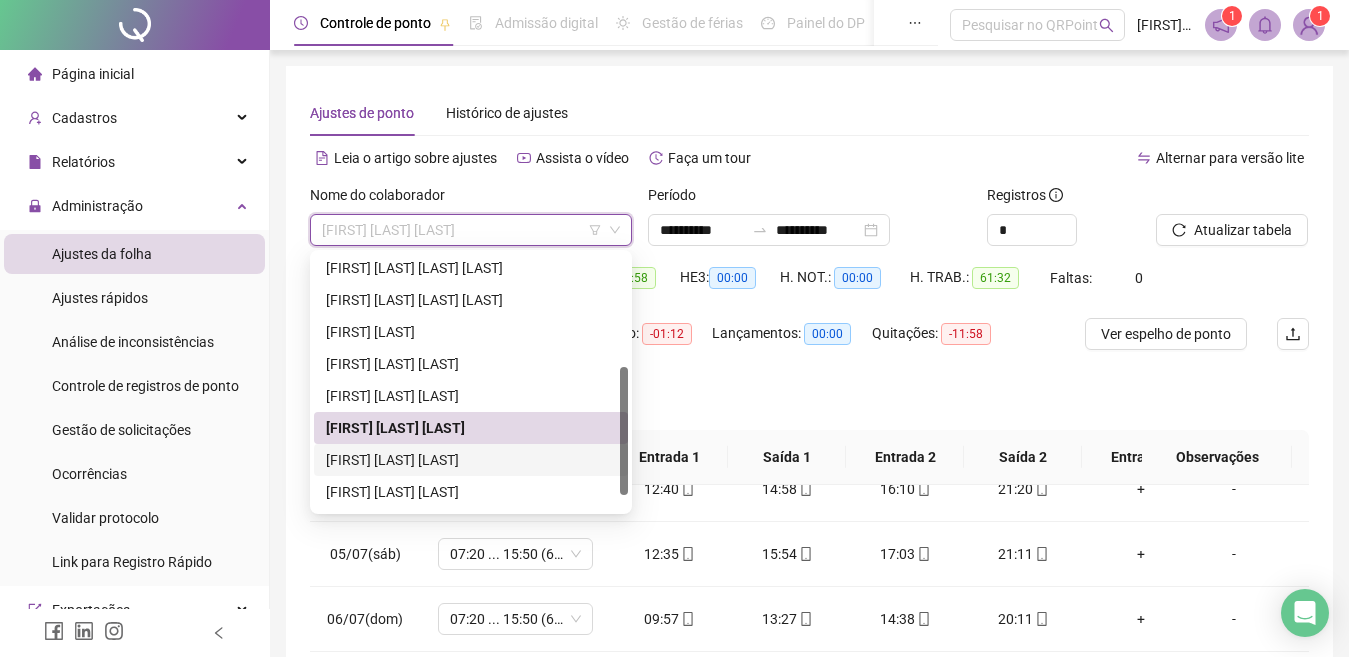 click on "[FIRST] [LAST] [LAST]" at bounding box center [471, 460] 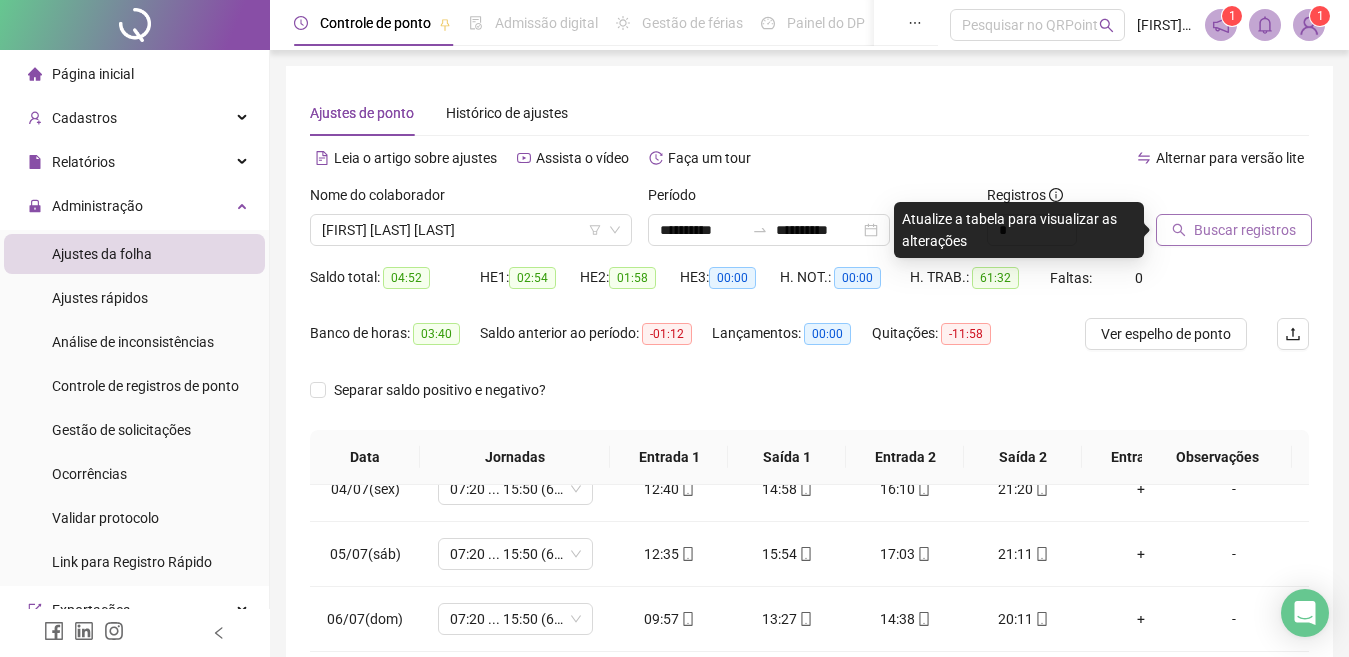 click on "Buscar registros" at bounding box center [1245, 230] 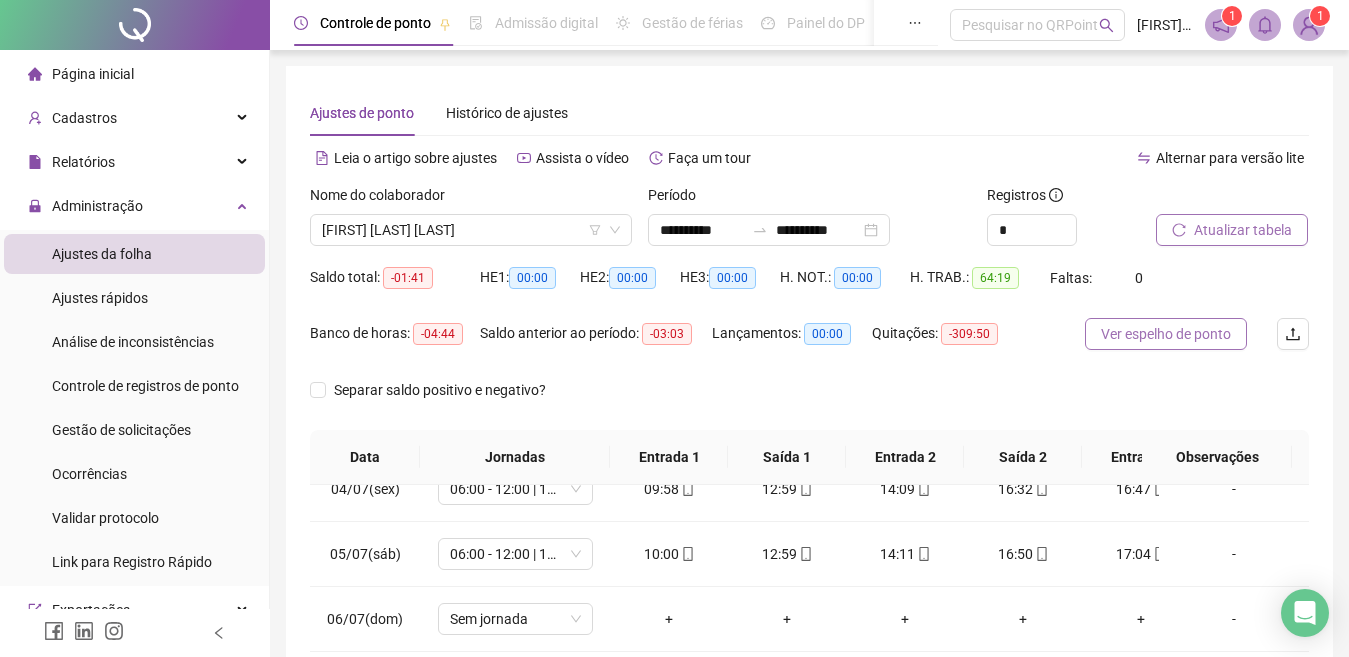 click on "Ver espelho de ponto" at bounding box center [1166, 334] 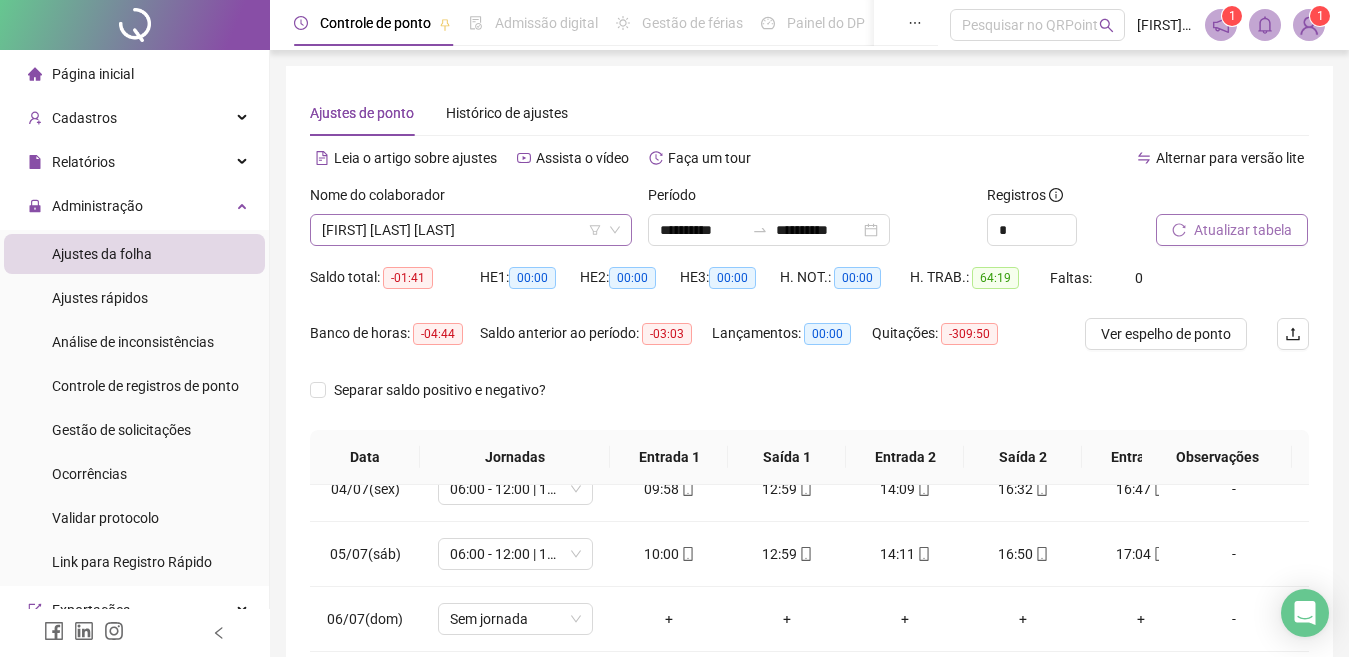 click on "[FIRST] [LAST] [LAST]" at bounding box center [471, 230] 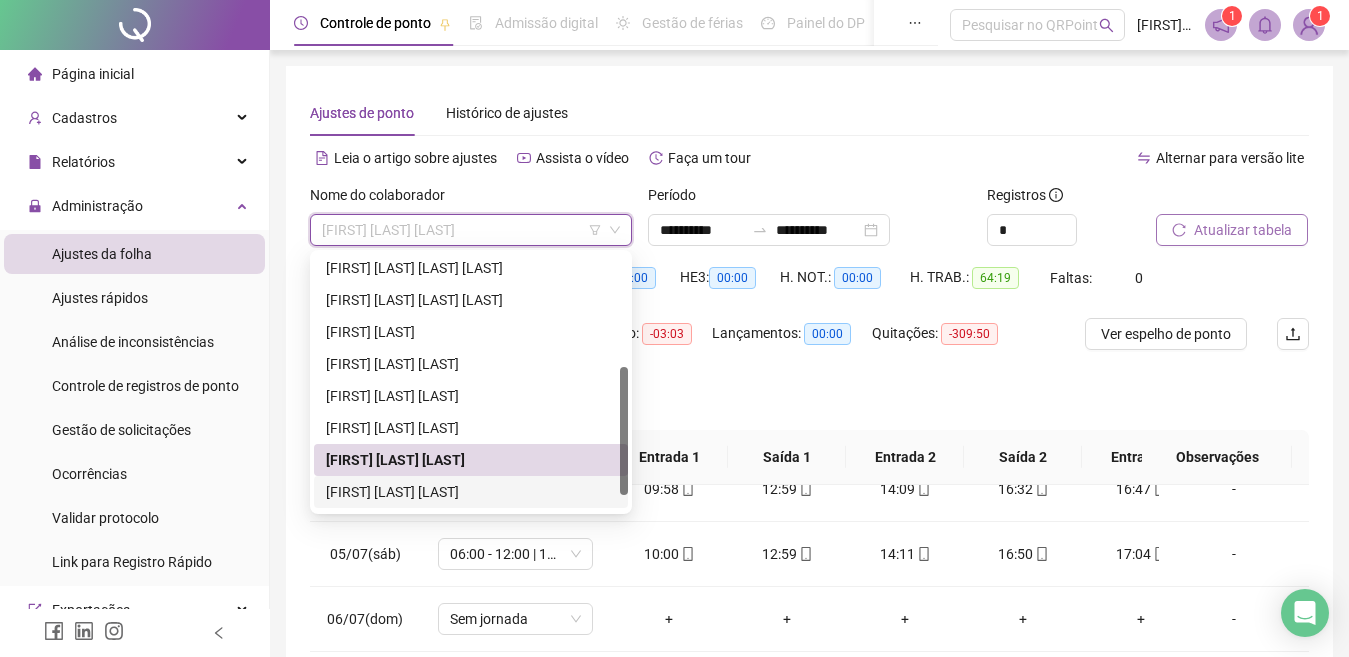 click on "[FIRST] [LAST] [LAST]" at bounding box center [471, 492] 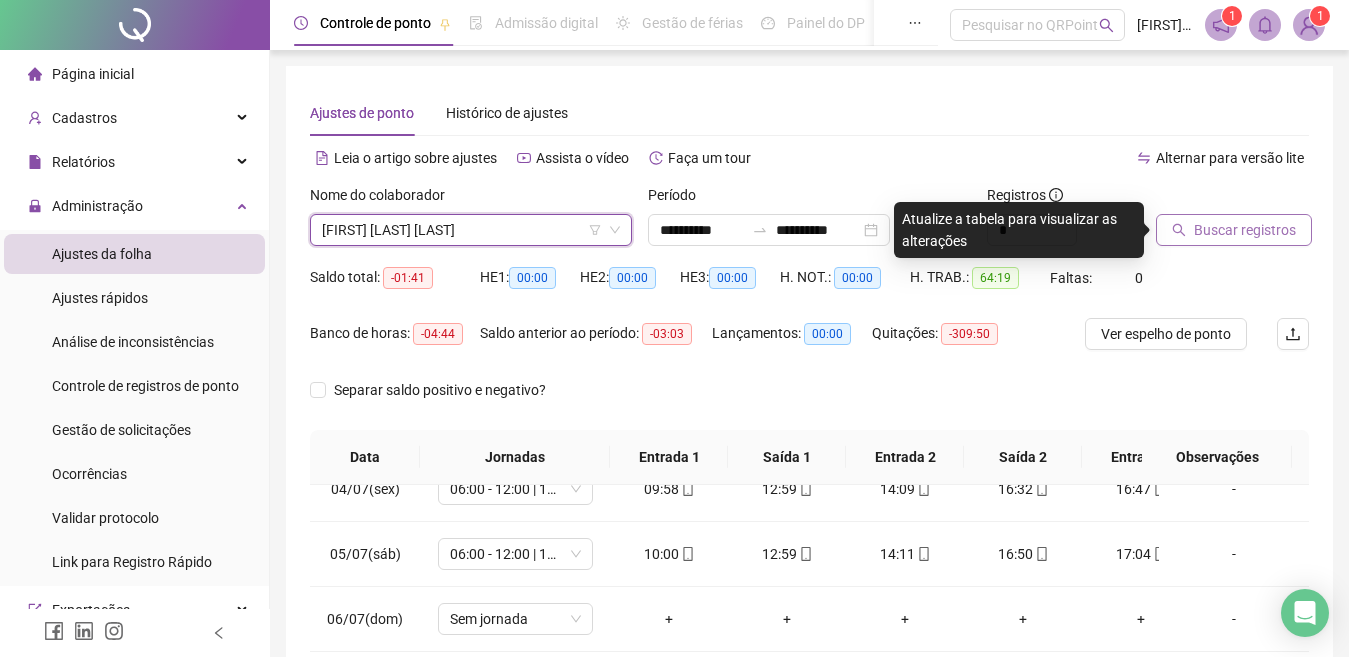 click on "Buscar registros" at bounding box center [1245, 230] 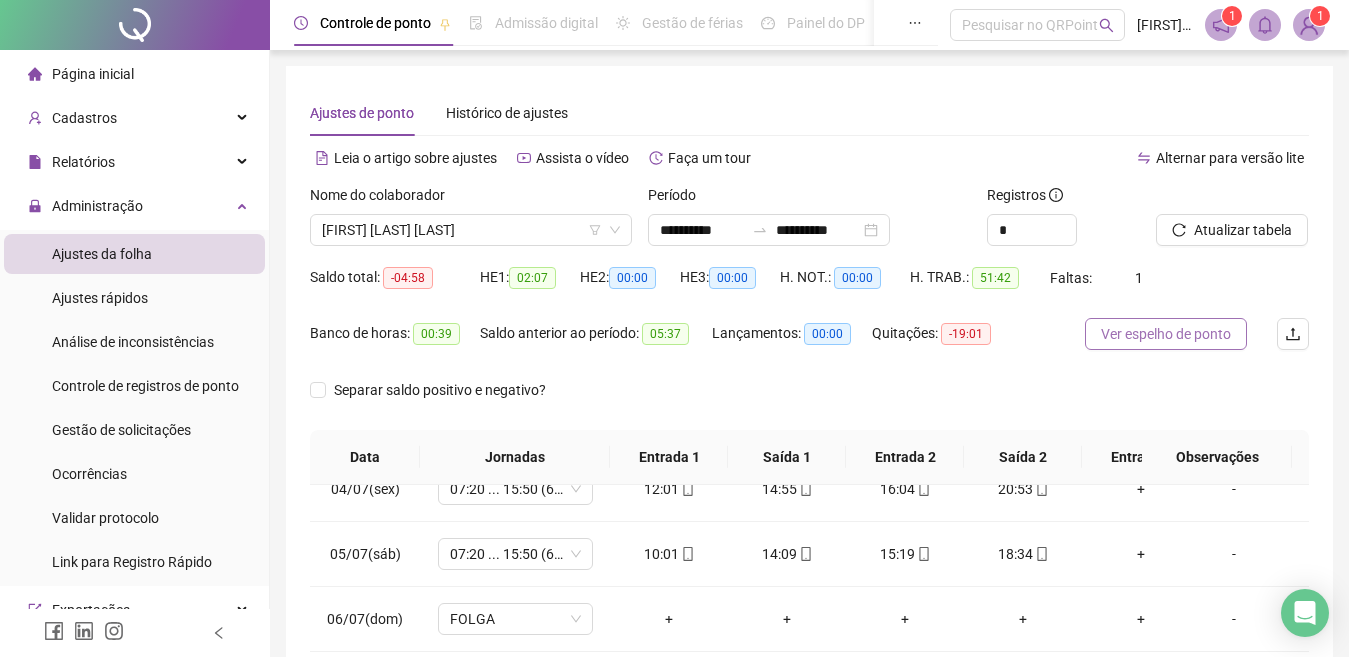 click on "Ver espelho de ponto" at bounding box center (1166, 334) 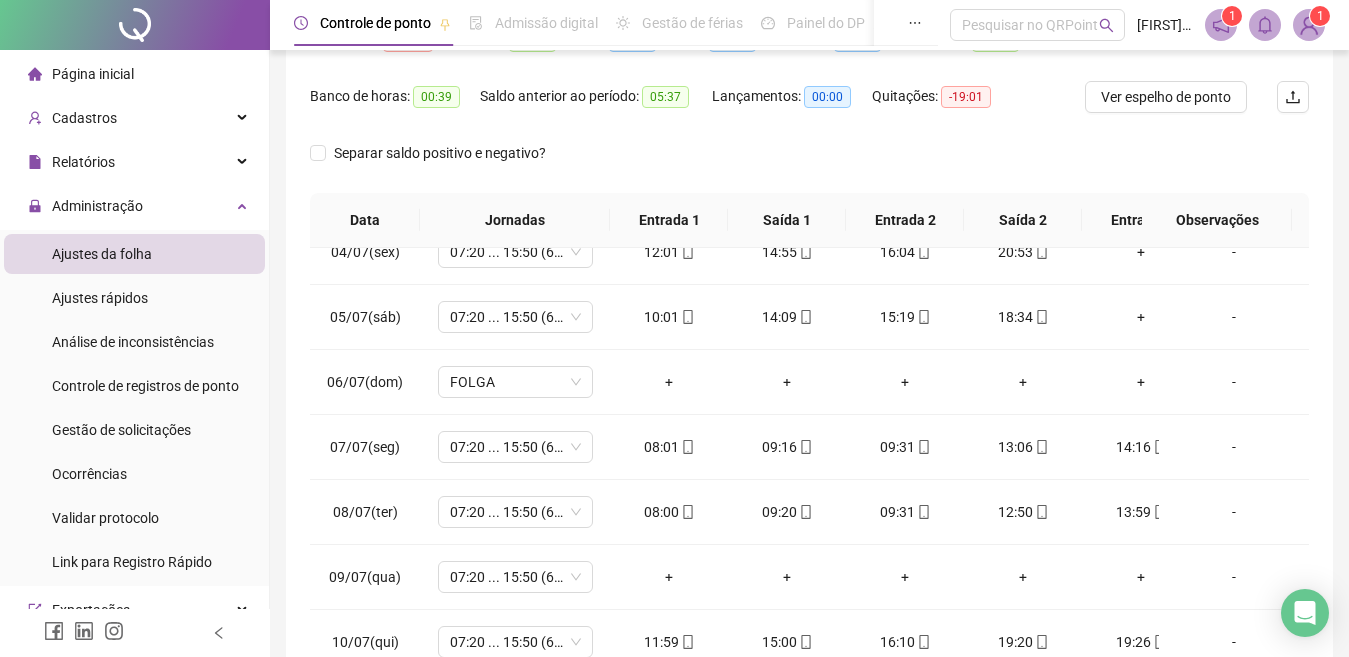 scroll, scrollTop: 365, scrollLeft: 0, axis: vertical 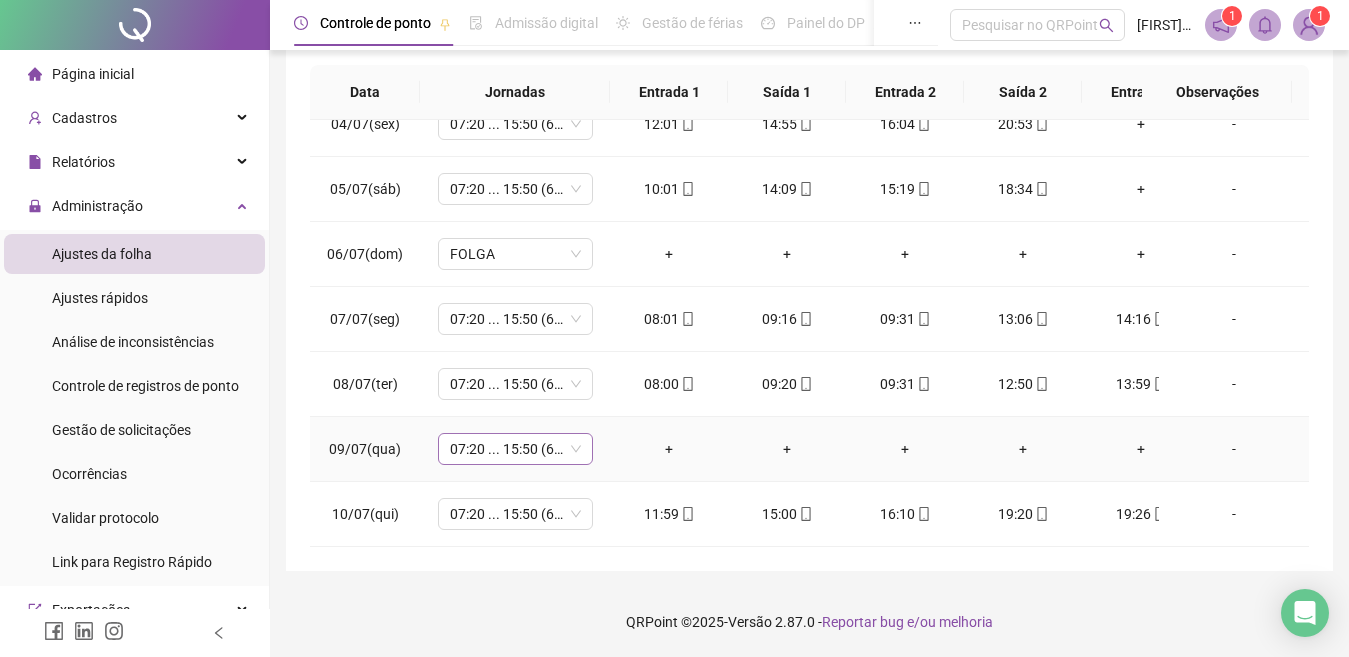 click on "07:20 ... 15:50 (6 HORAS)" at bounding box center [515, 449] 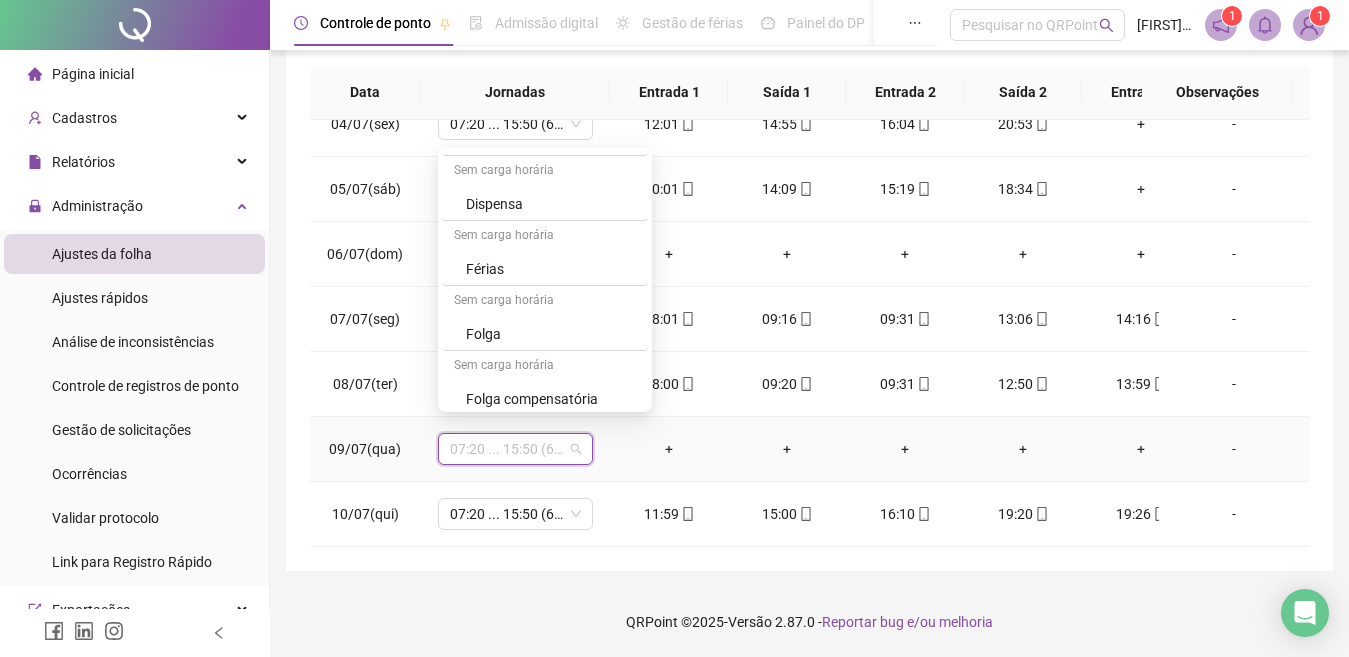 scroll, scrollTop: 1318, scrollLeft: 0, axis: vertical 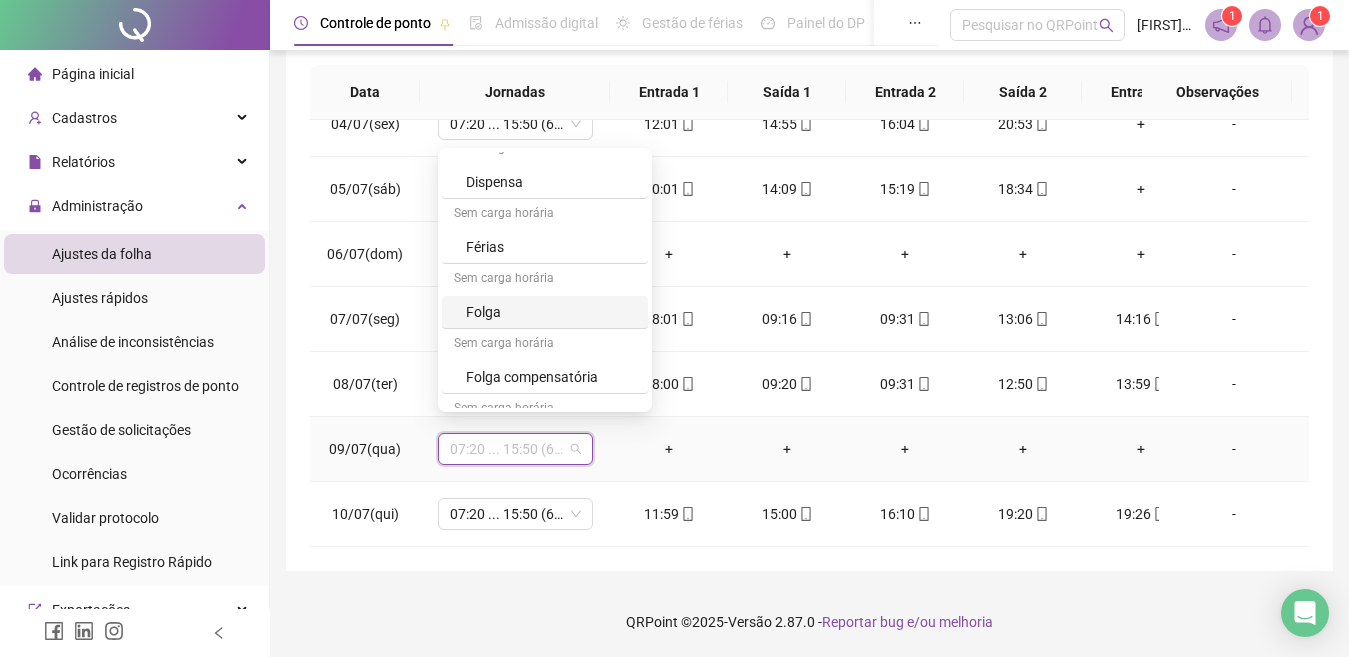 click on "Folga" at bounding box center (551, 312) 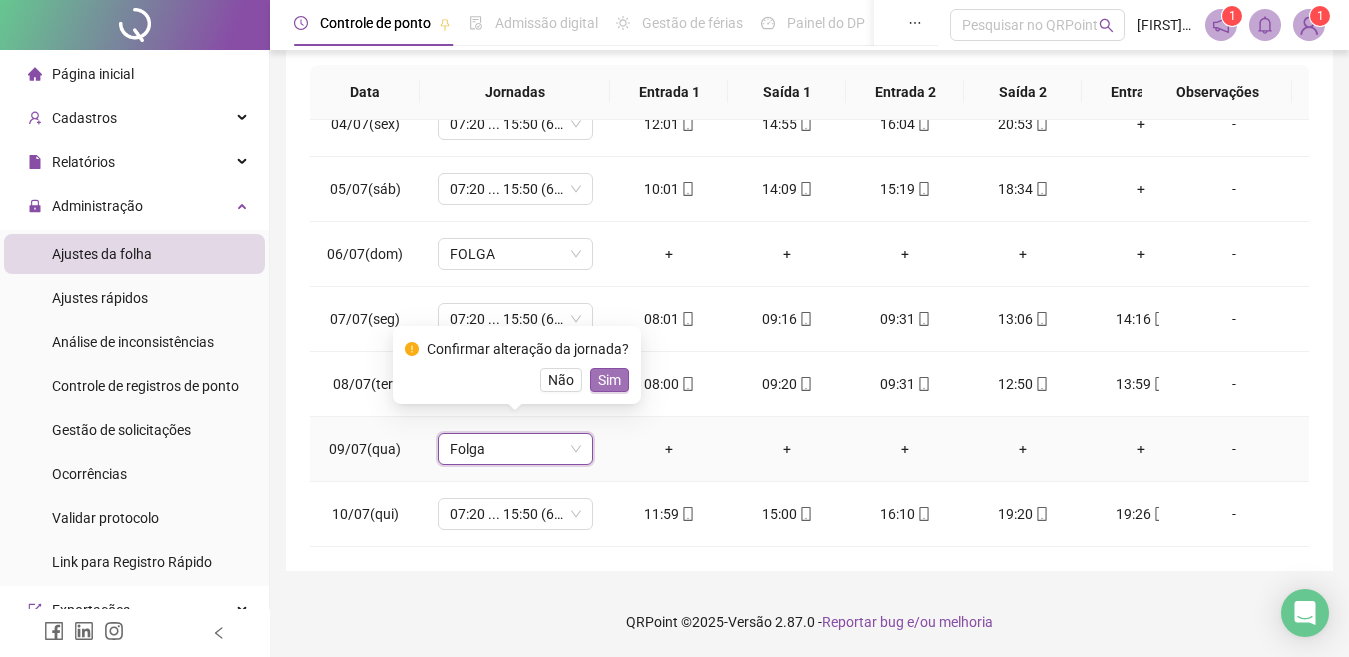 click on "Sim" at bounding box center [609, 380] 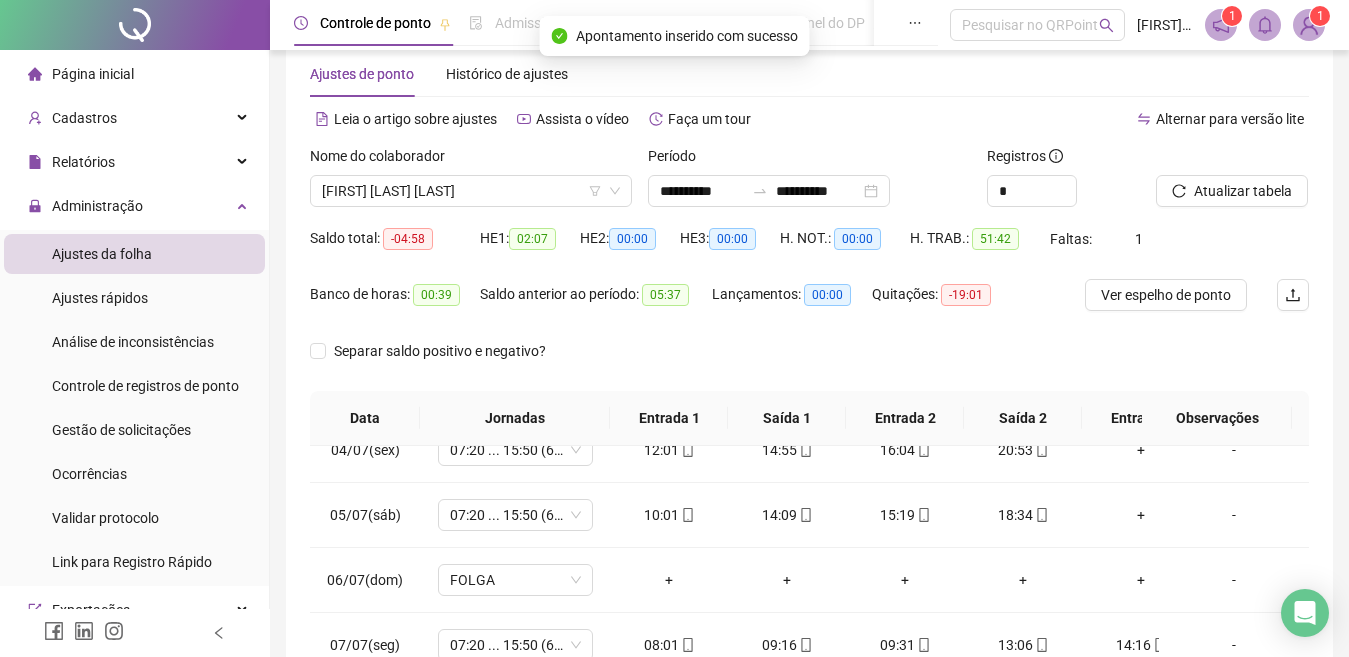 scroll, scrollTop: 0, scrollLeft: 0, axis: both 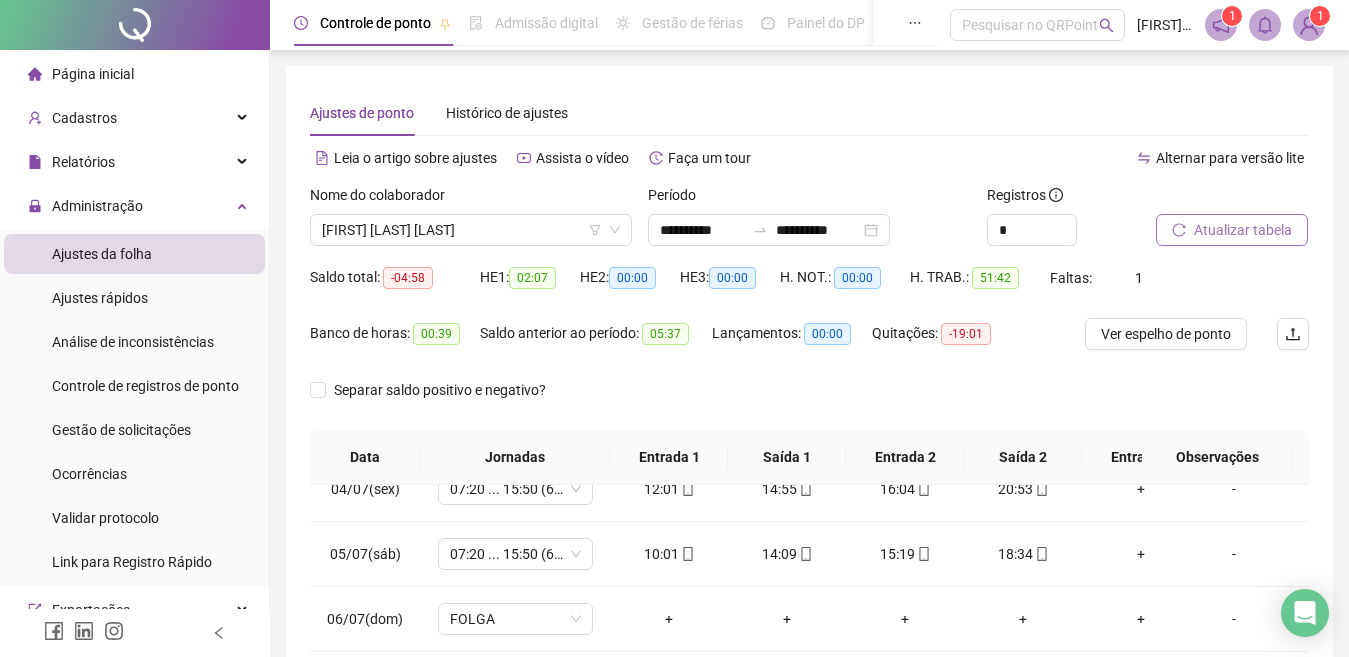 click on "Atualizar tabela" at bounding box center [1243, 230] 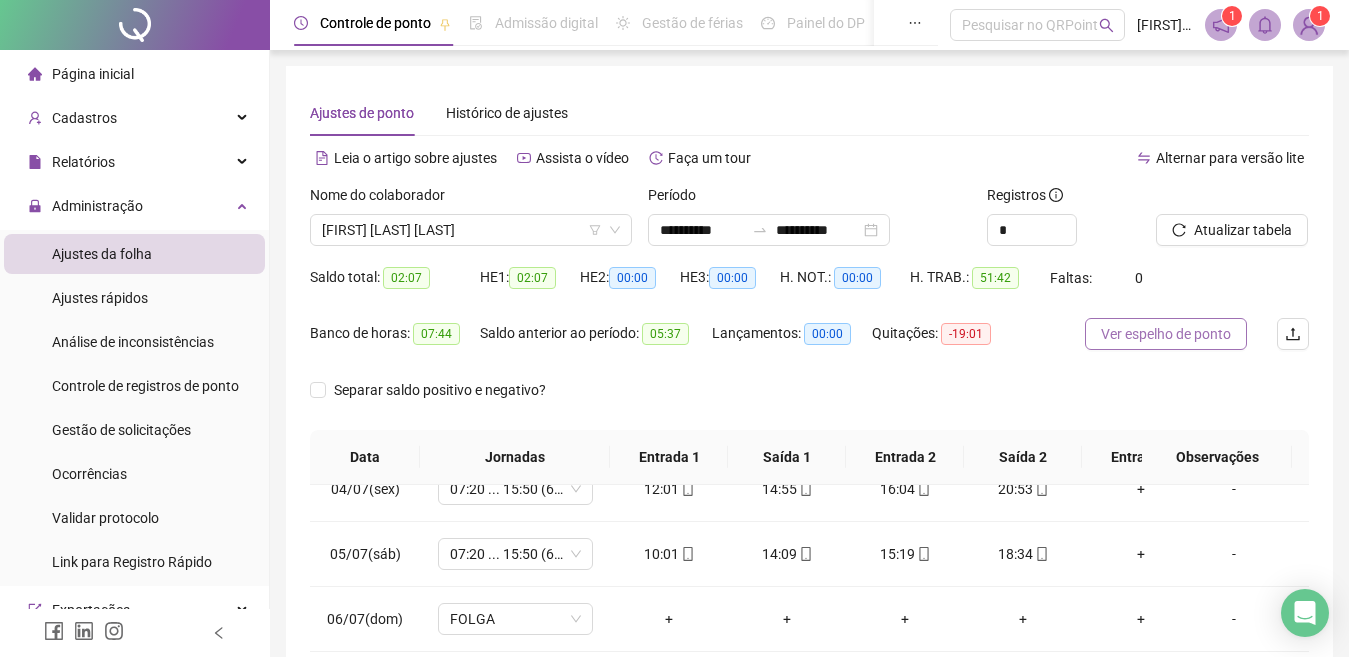 click on "Ver espelho de ponto" at bounding box center [1166, 334] 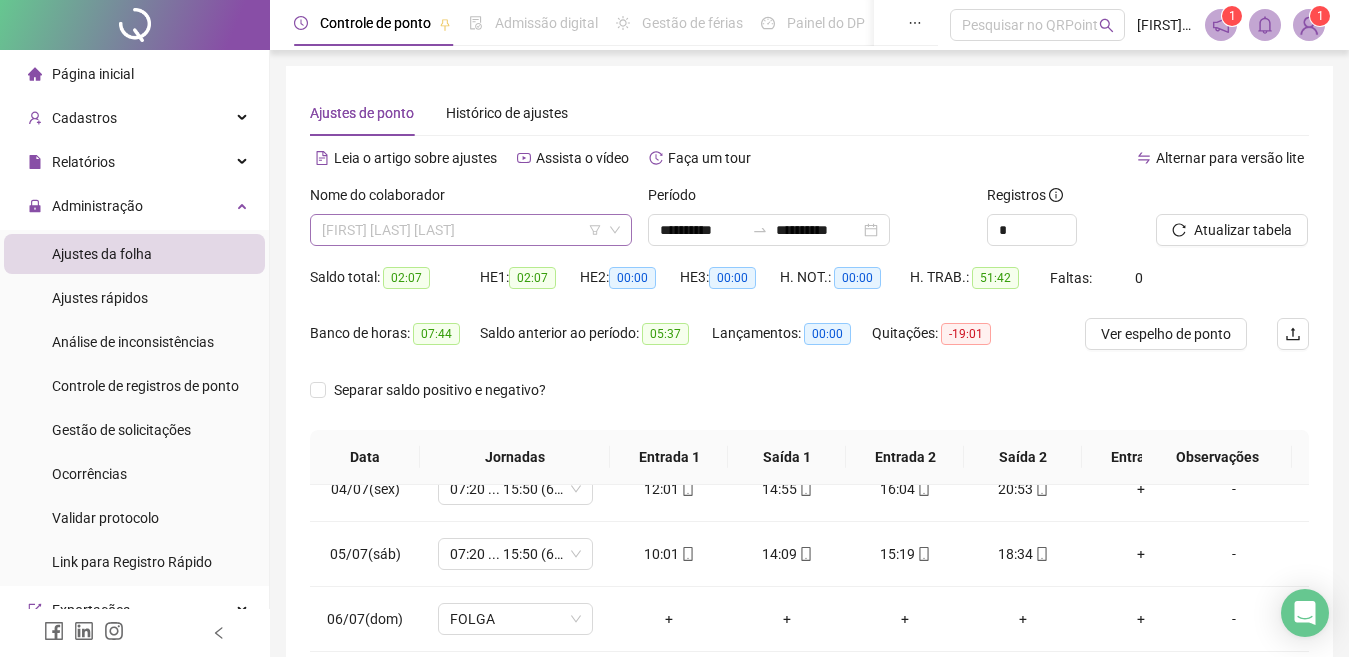 click on "[FIRST] [LAST] [LAST]" at bounding box center (471, 230) 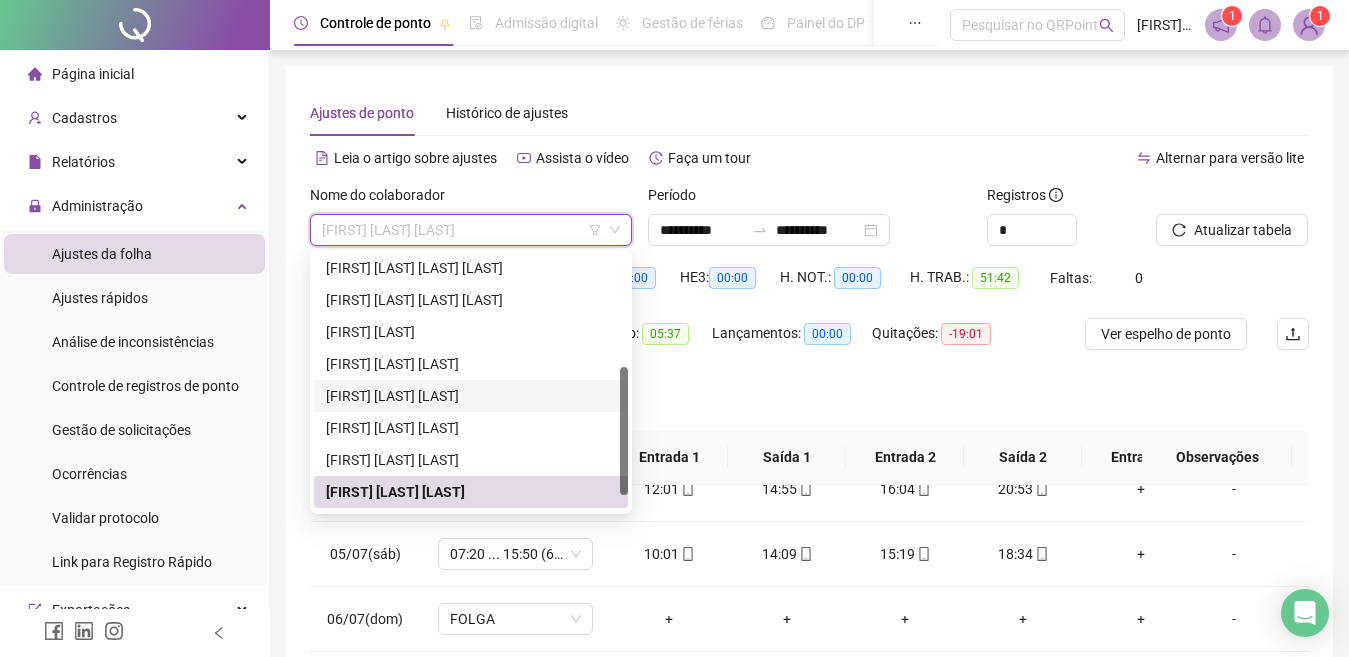 drag, startPoint x: 619, startPoint y: 392, endPoint x: 626, endPoint y: 462, distance: 70.34913 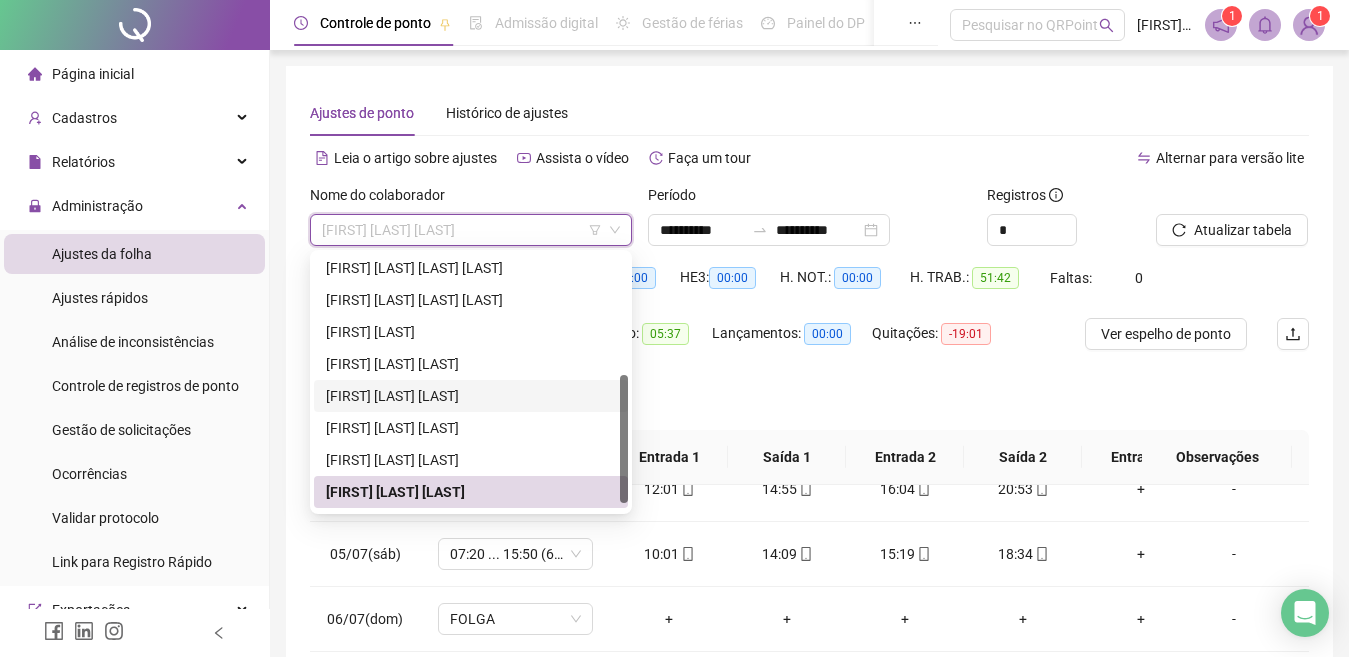 scroll, scrollTop: 256, scrollLeft: 0, axis: vertical 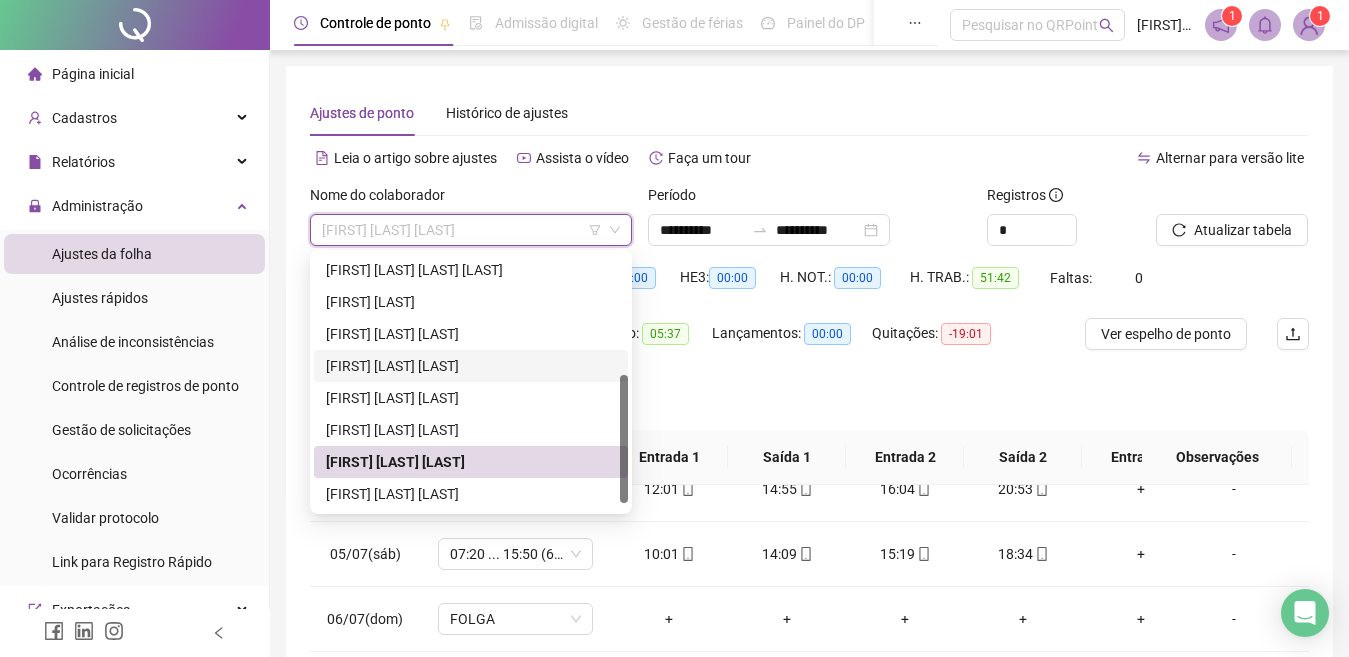 drag, startPoint x: 623, startPoint y: 452, endPoint x: 616, endPoint y: 493, distance: 41.59327 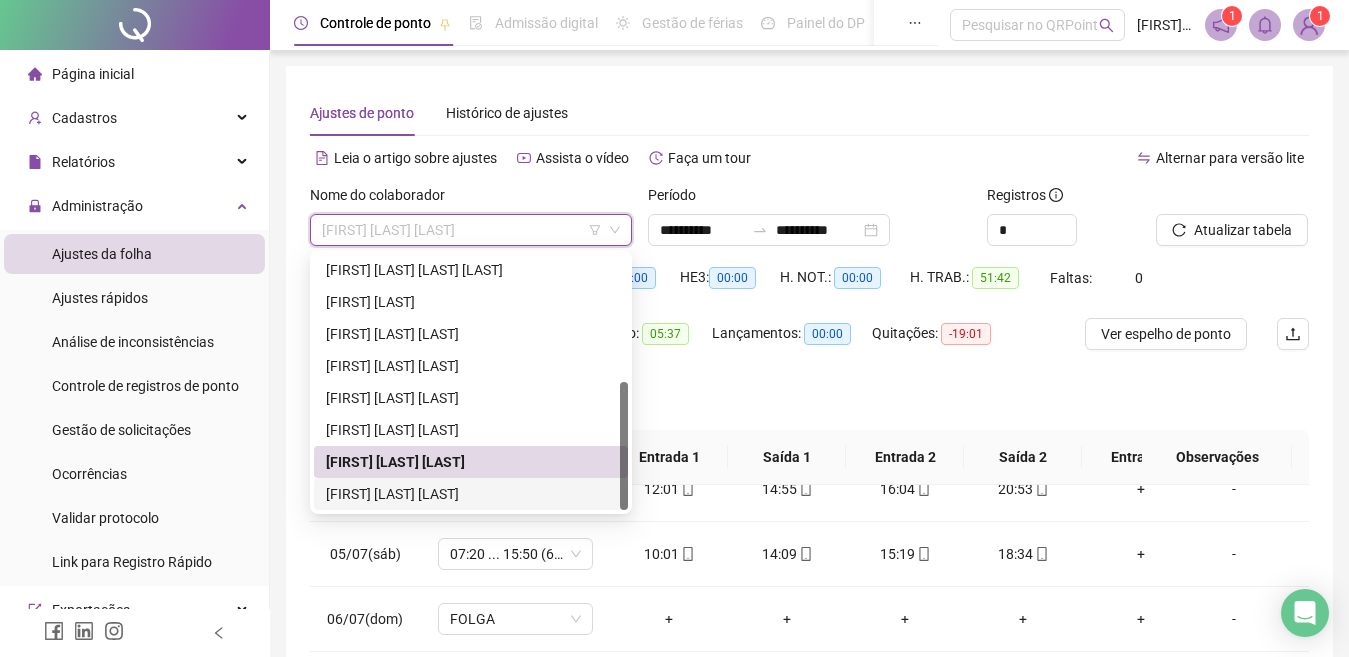 click on "[FIRST] [LAST] [LAST]" at bounding box center (471, 494) 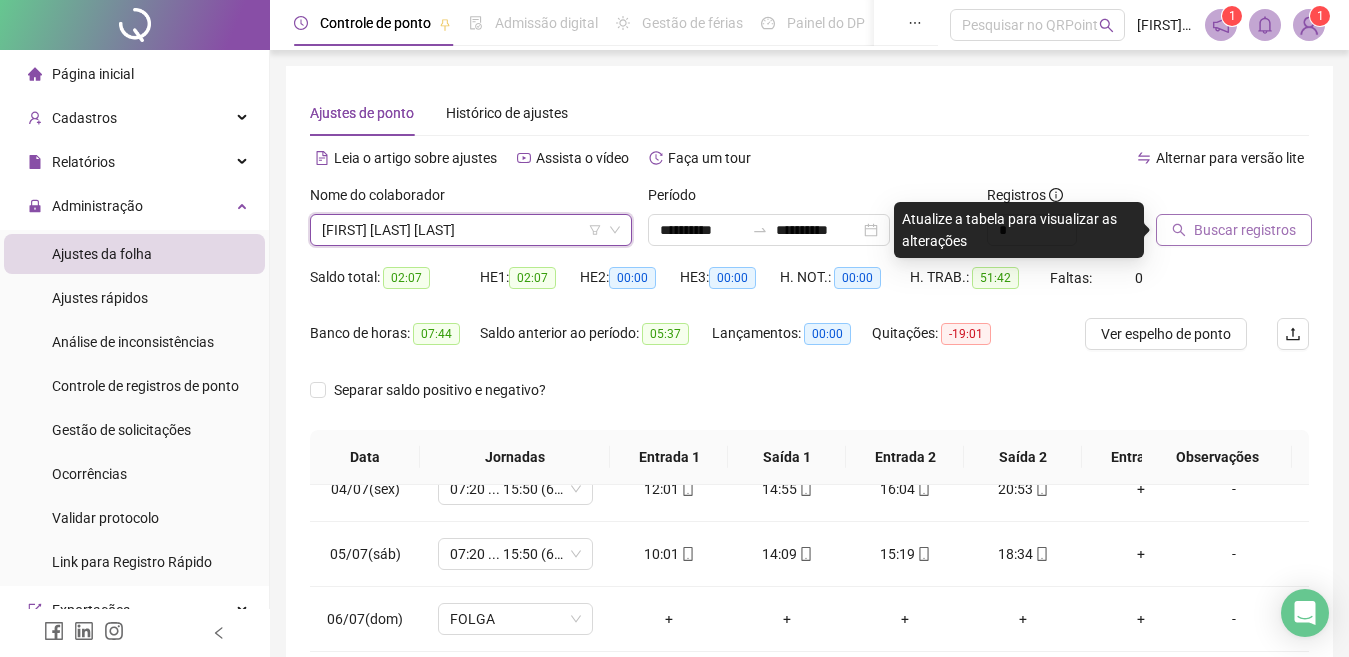 click on "Buscar registros" at bounding box center (1245, 230) 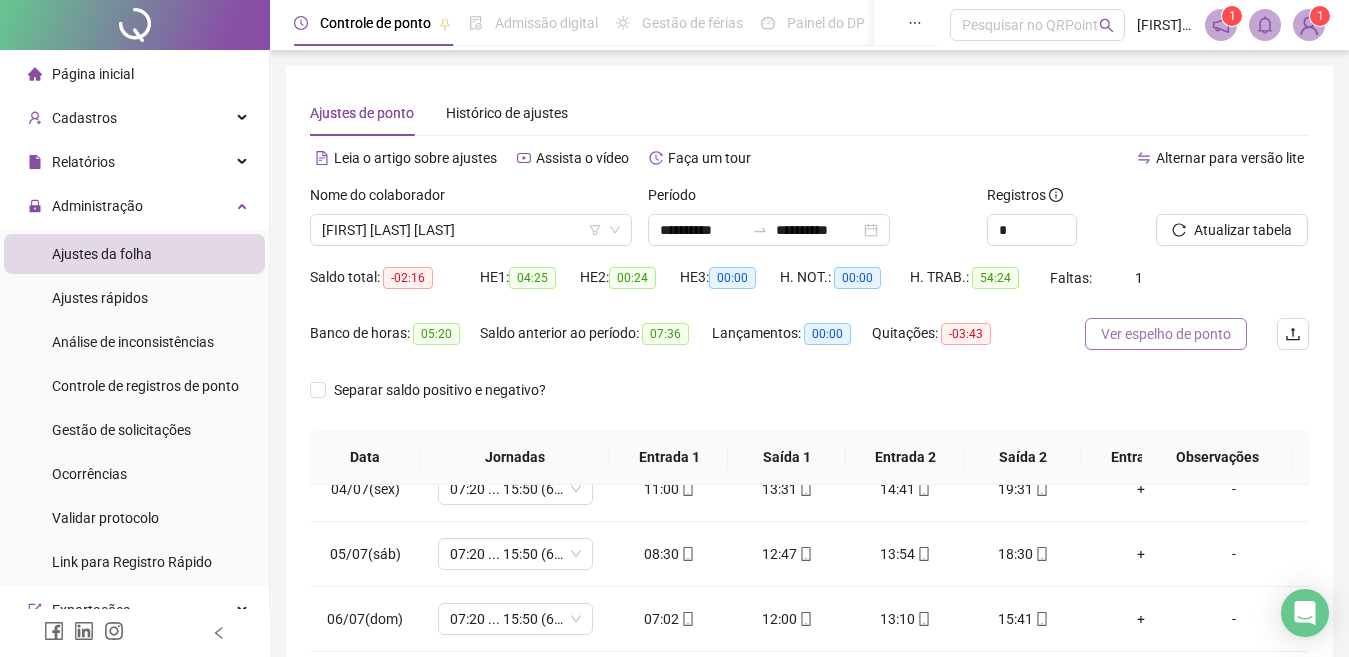 click on "Ver espelho de ponto" at bounding box center [1166, 334] 